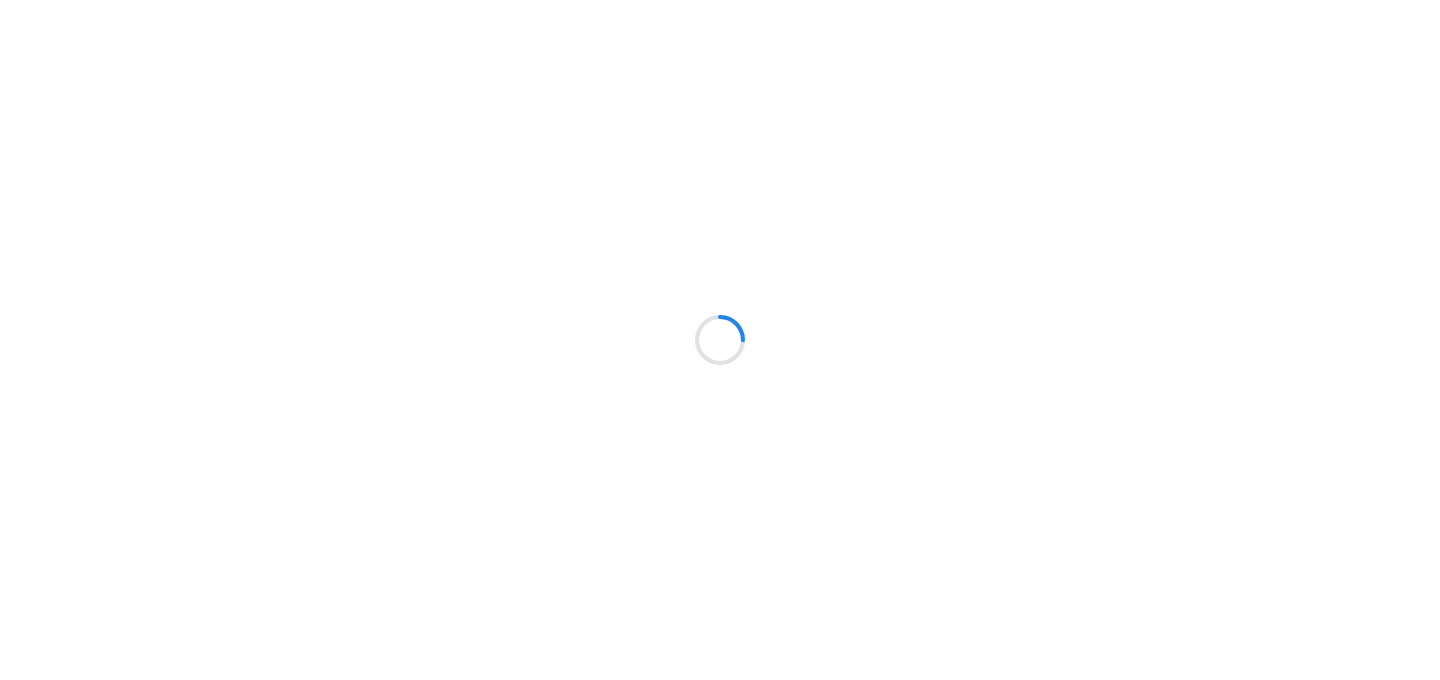 scroll, scrollTop: 0, scrollLeft: 0, axis: both 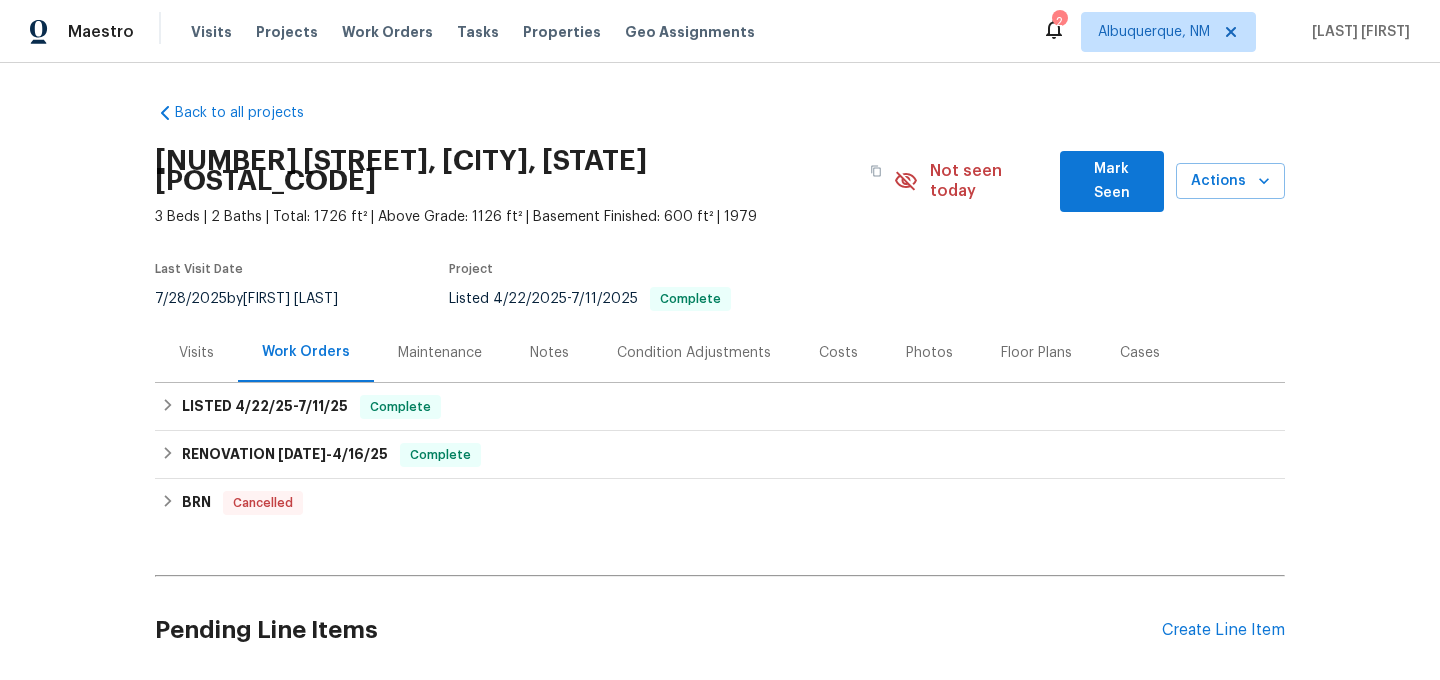 click on "Maintenance" at bounding box center (440, 352) 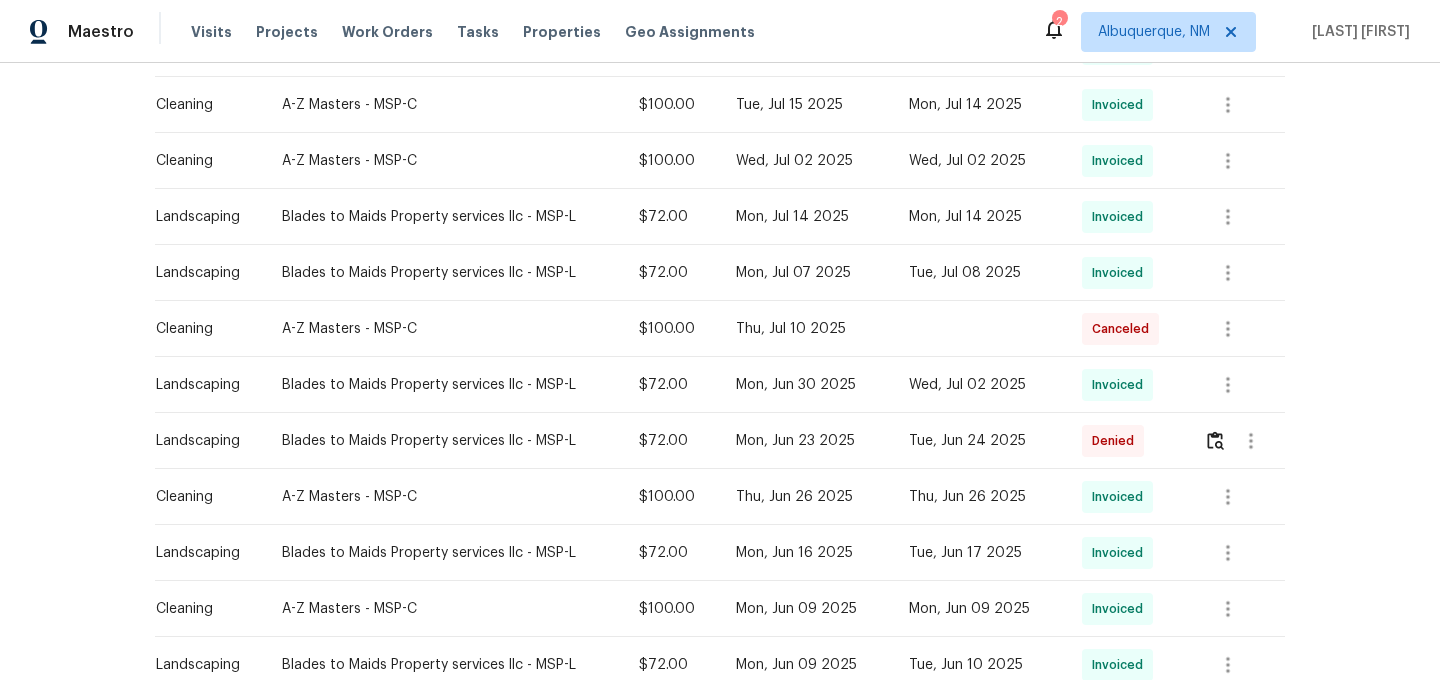 scroll, scrollTop: 785, scrollLeft: 0, axis: vertical 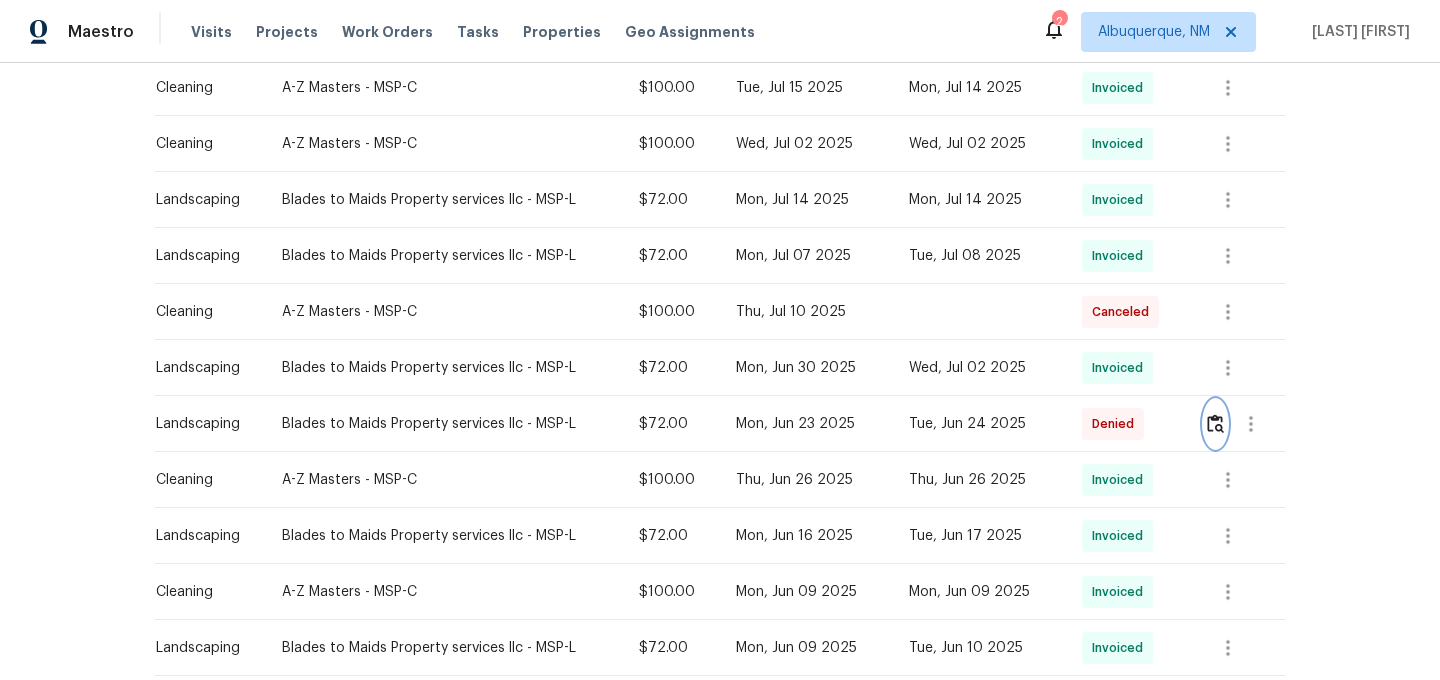 click at bounding box center (1215, 423) 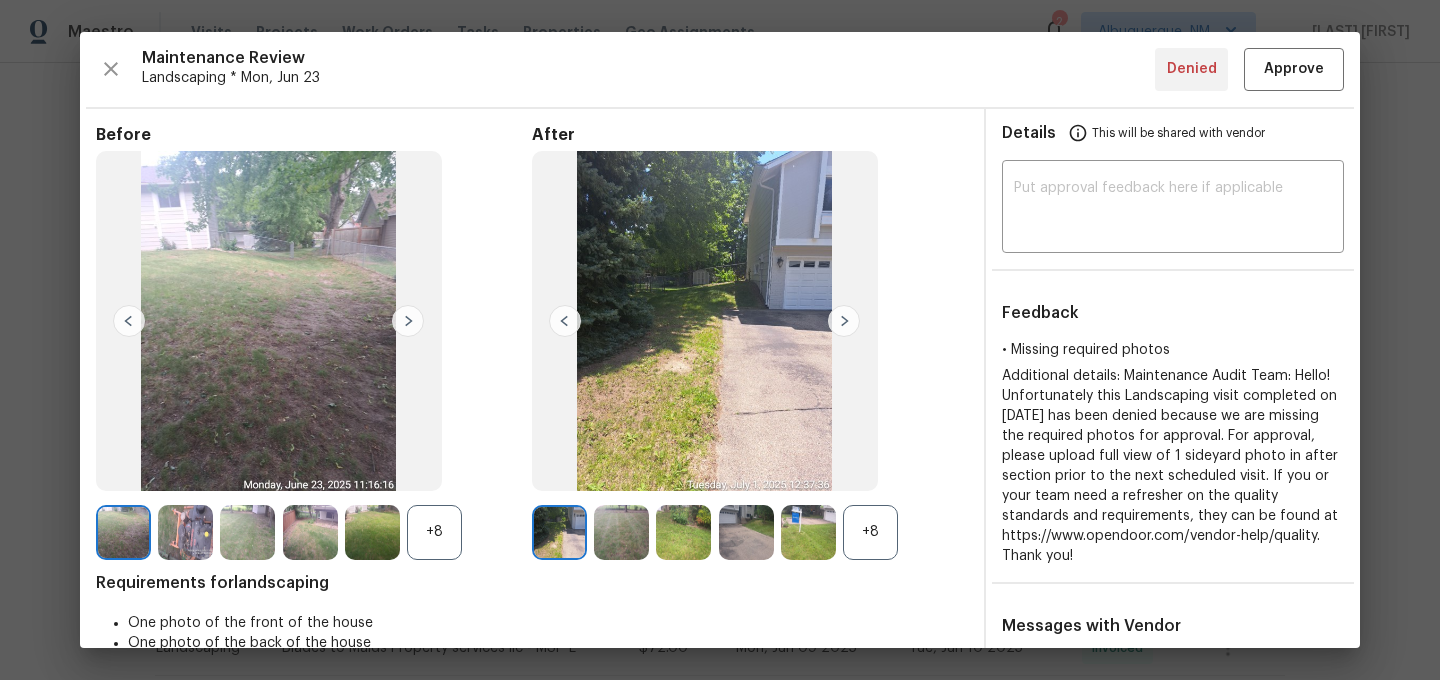 click on "+8" at bounding box center [870, 532] 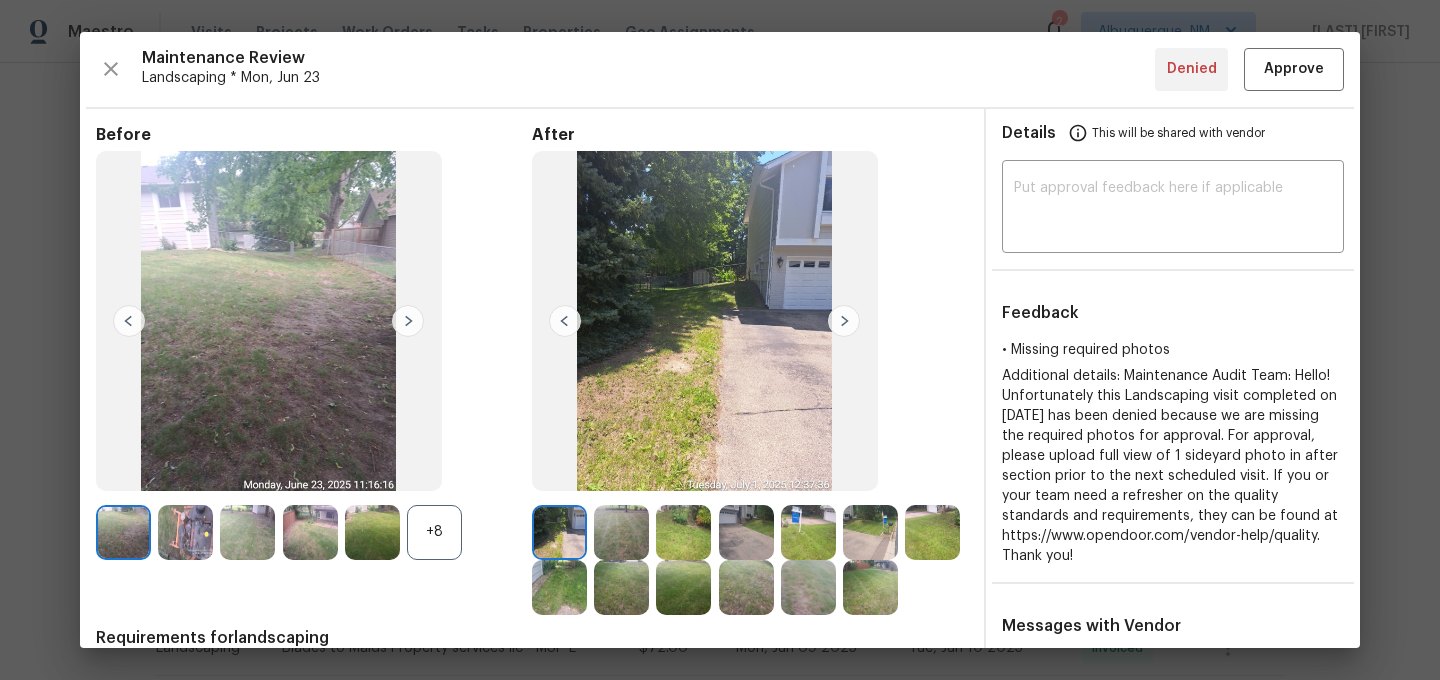click on "+8" at bounding box center (434, 532) 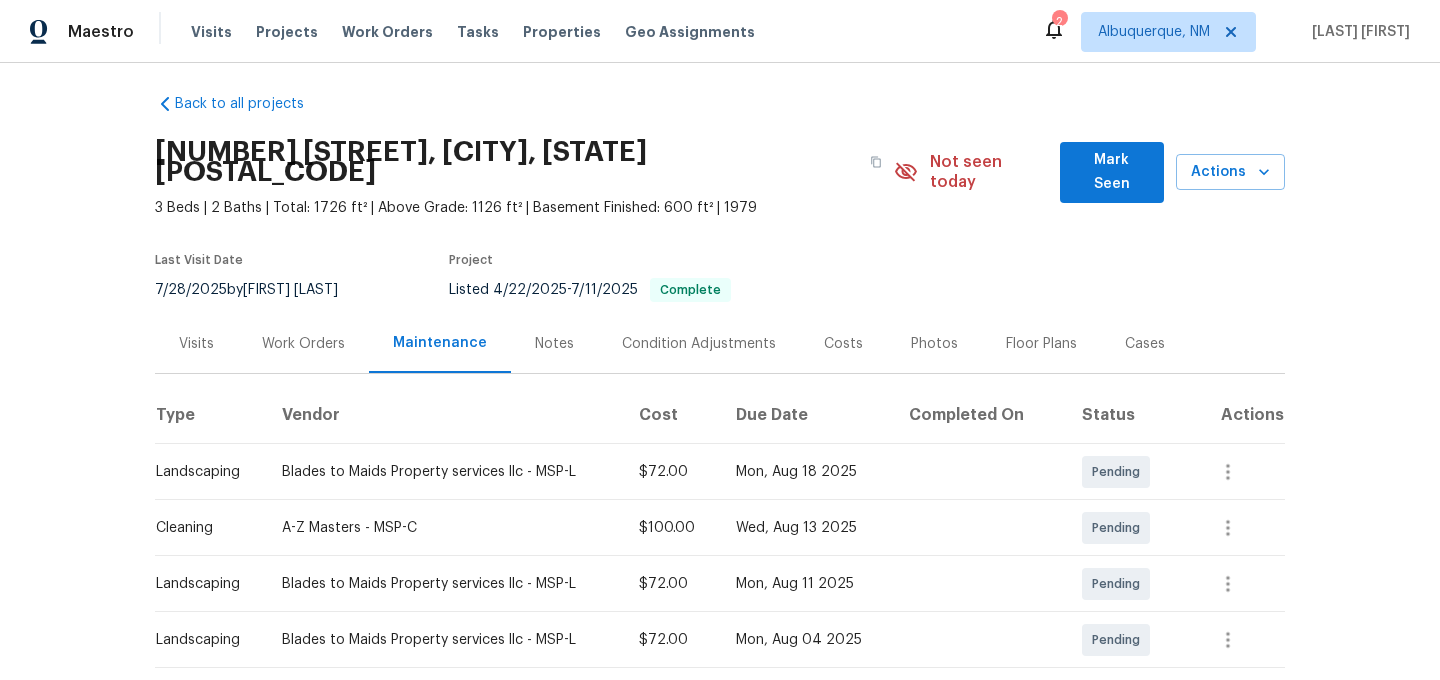 scroll, scrollTop: 0, scrollLeft: 0, axis: both 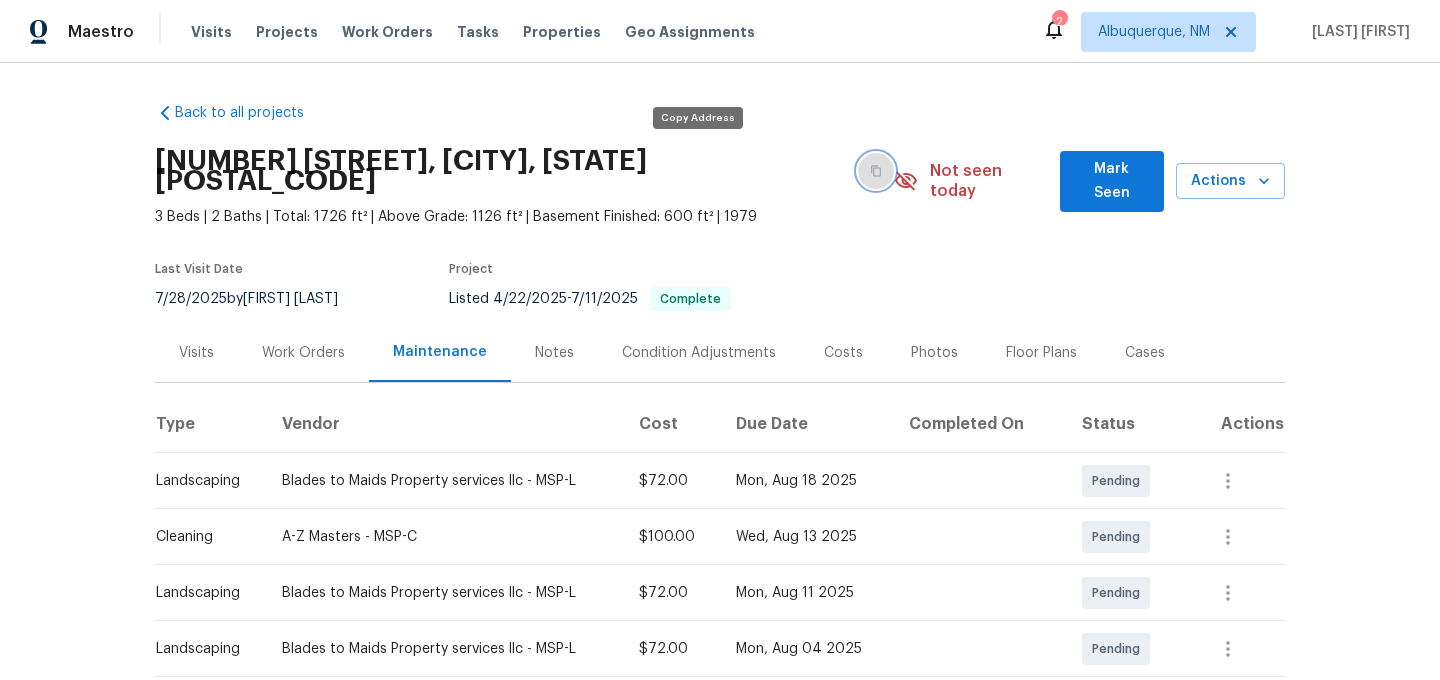 click 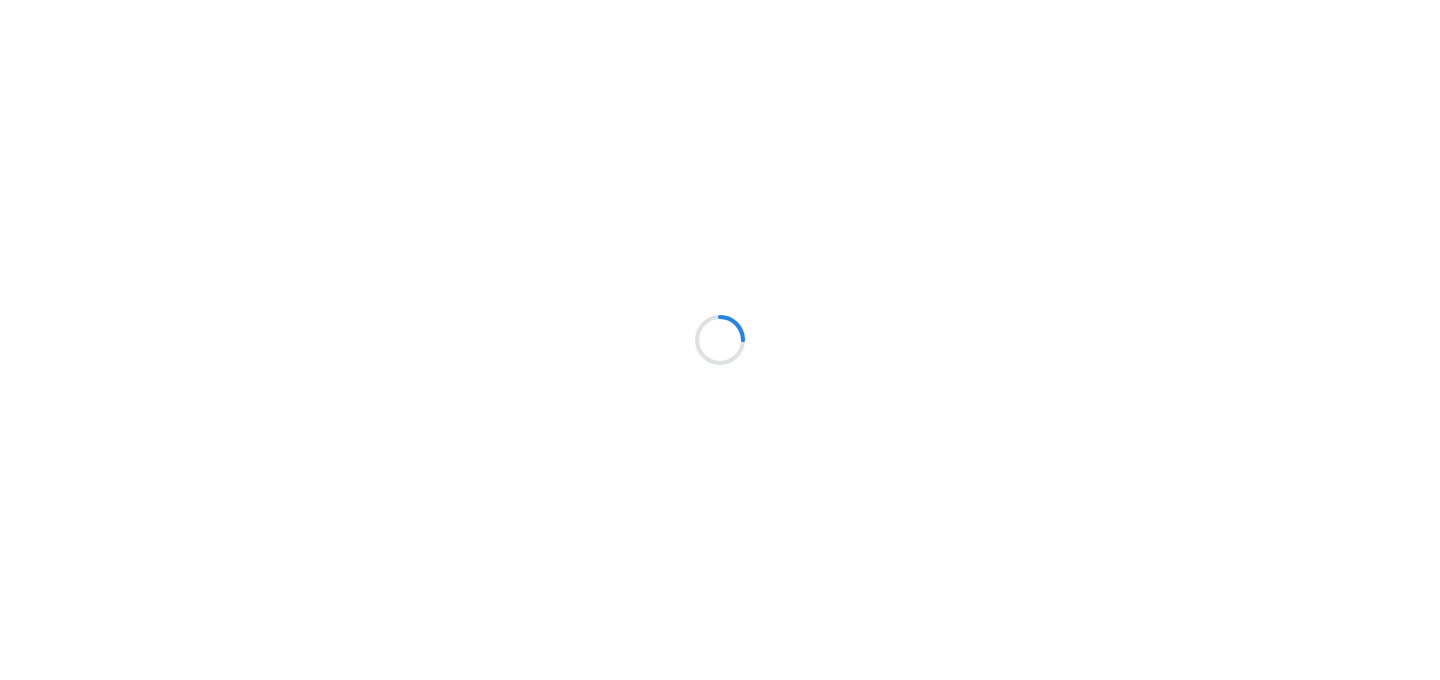 scroll, scrollTop: 0, scrollLeft: 0, axis: both 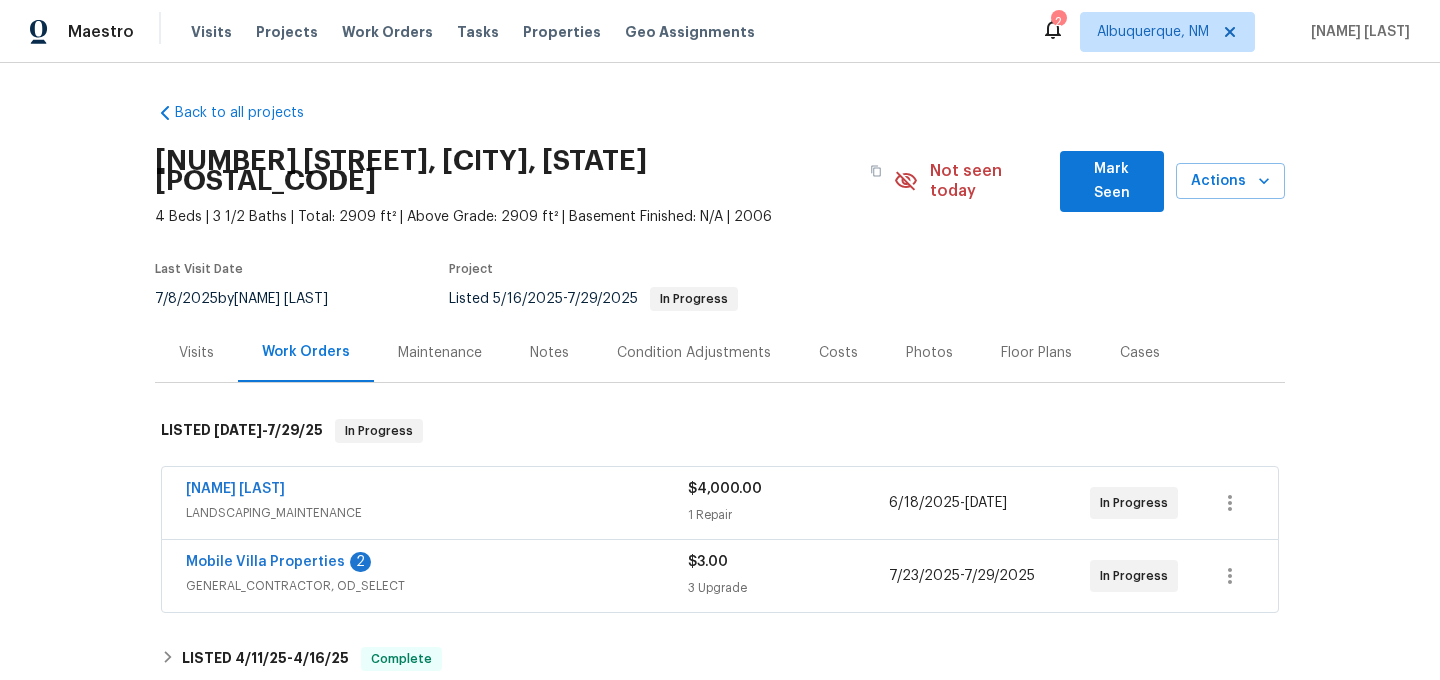 click on "Maintenance" at bounding box center [440, 353] 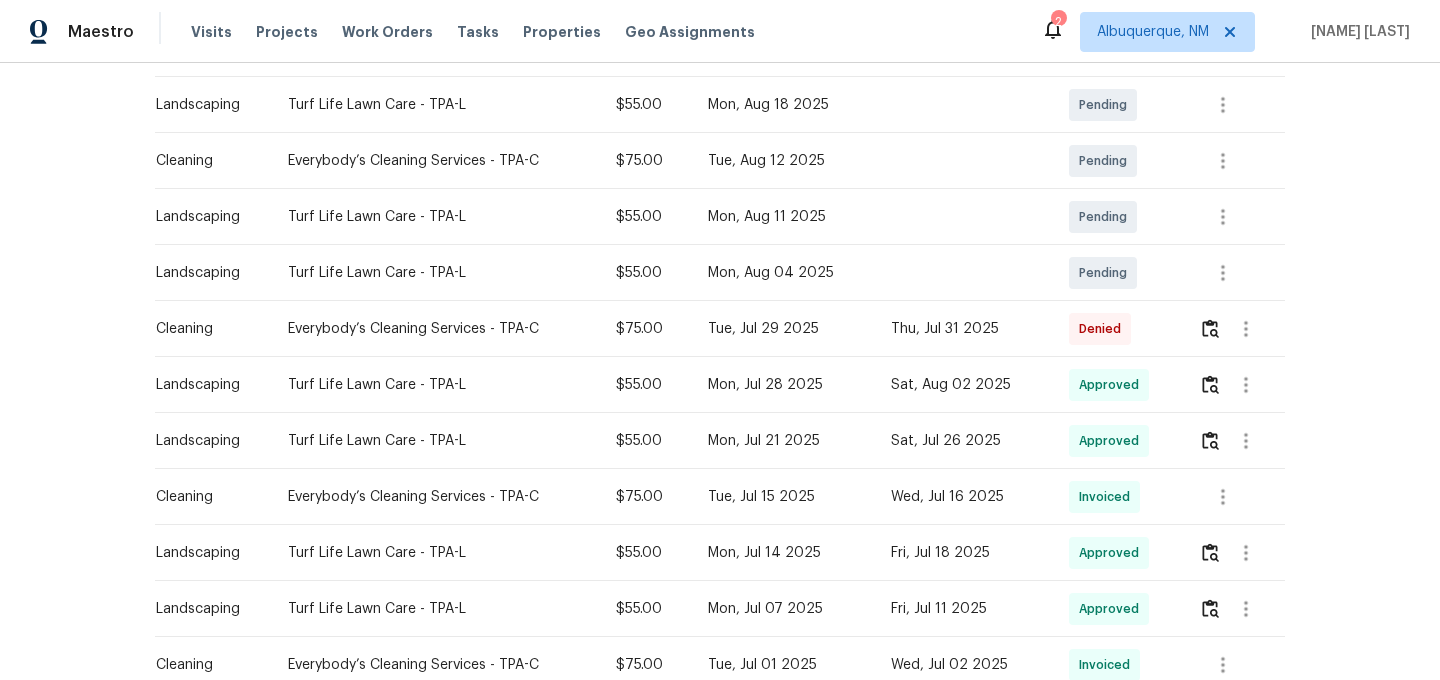 scroll, scrollTop: 426, scrollLeft: 0, axis: vertical 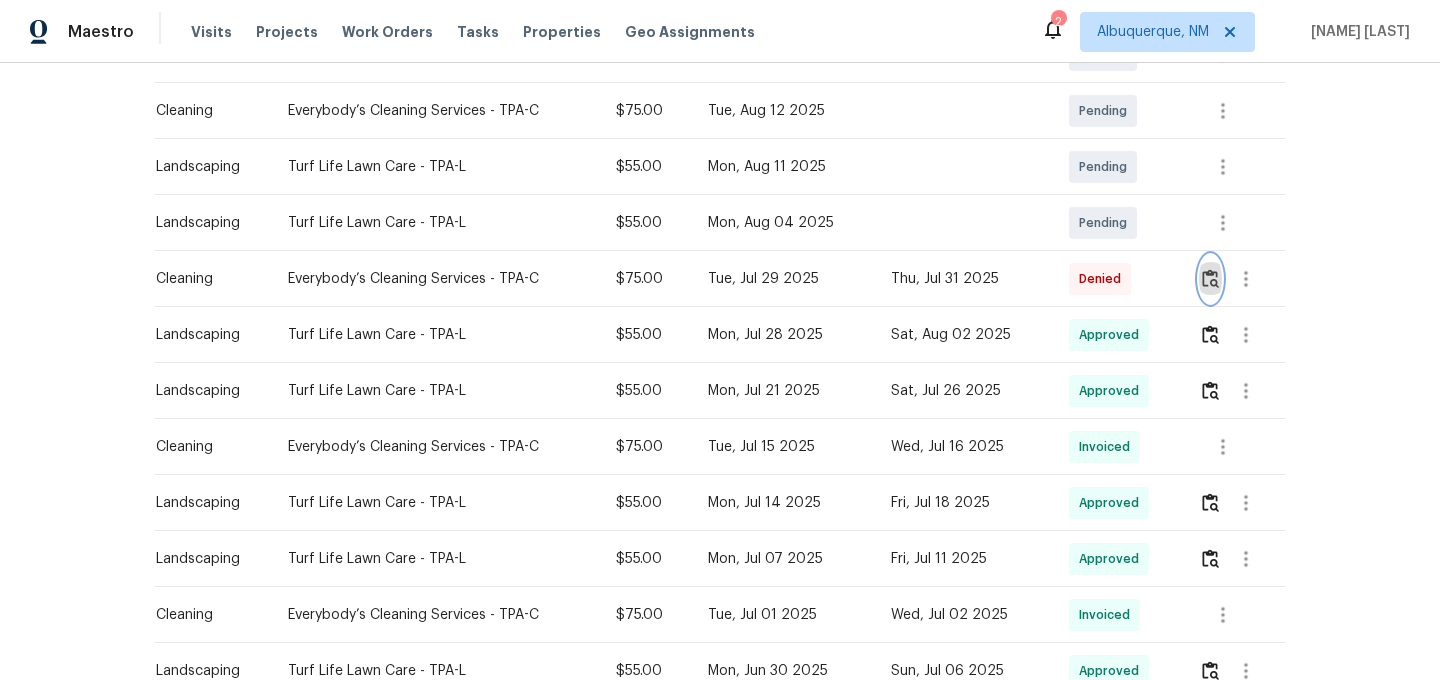 click at bounding box center (1210, 279) 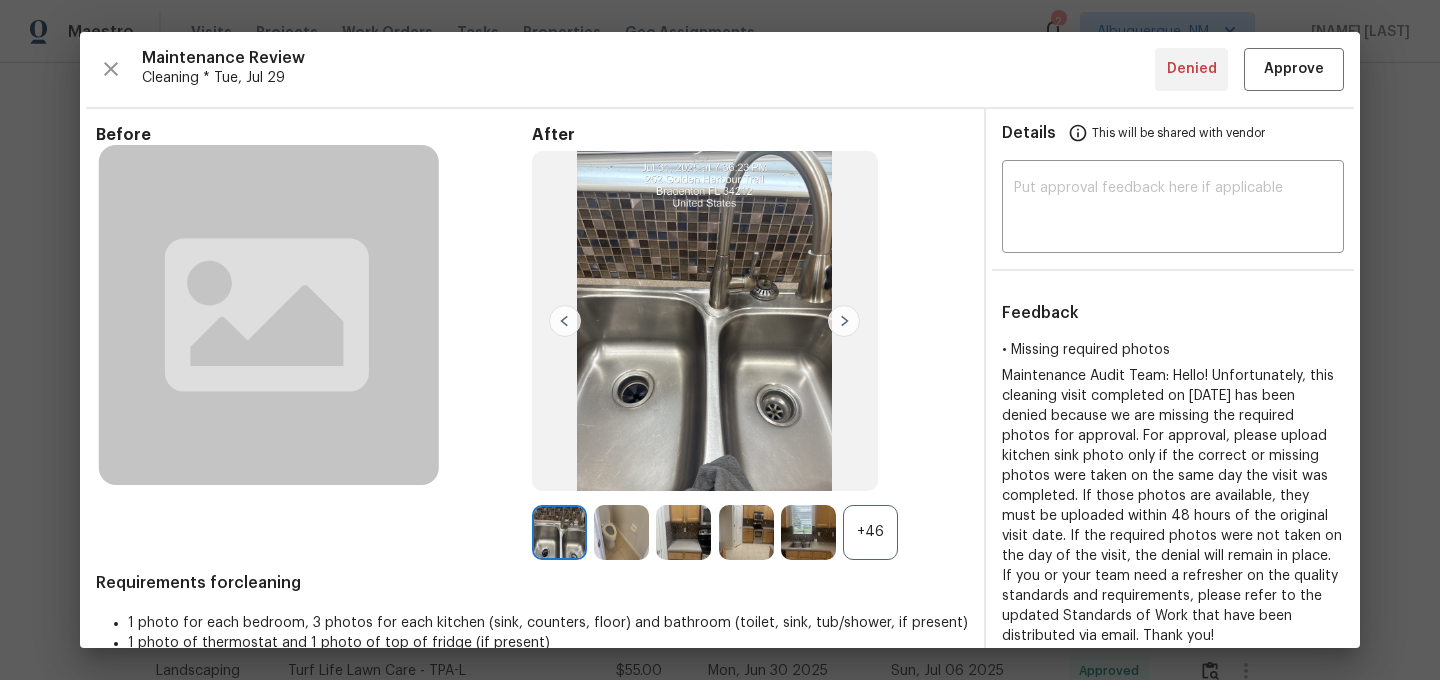 click on "+46" at bounding box center (870, 532) 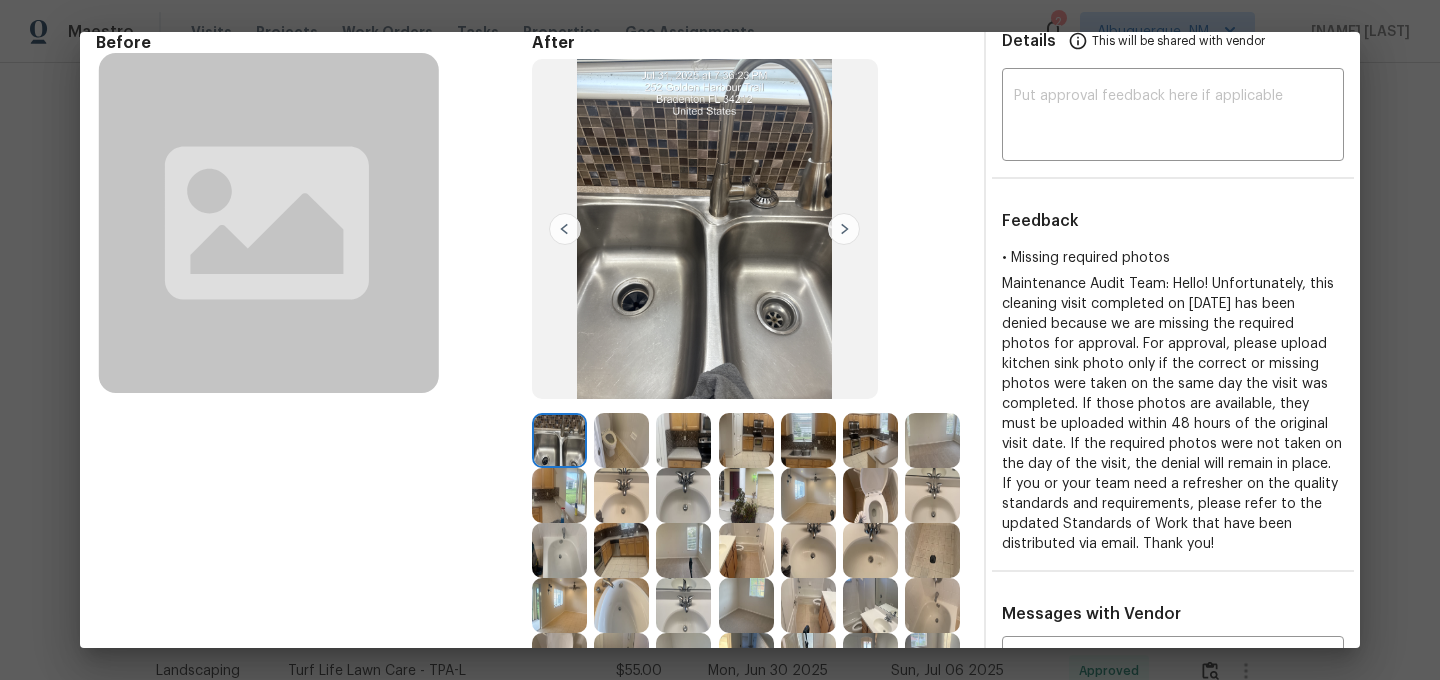 scroll, scrollTop: 97, scrollLeft: 0, axis: vertical 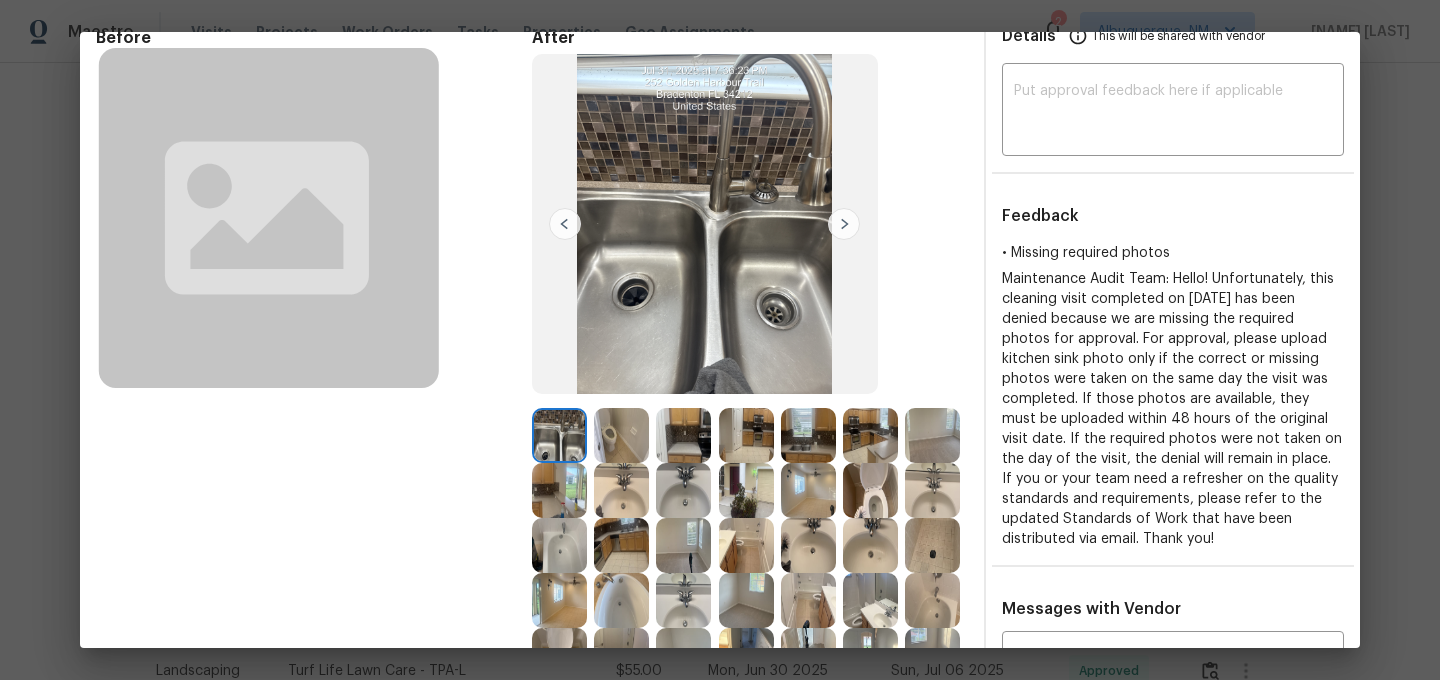 click at bounding box center (812, 490) 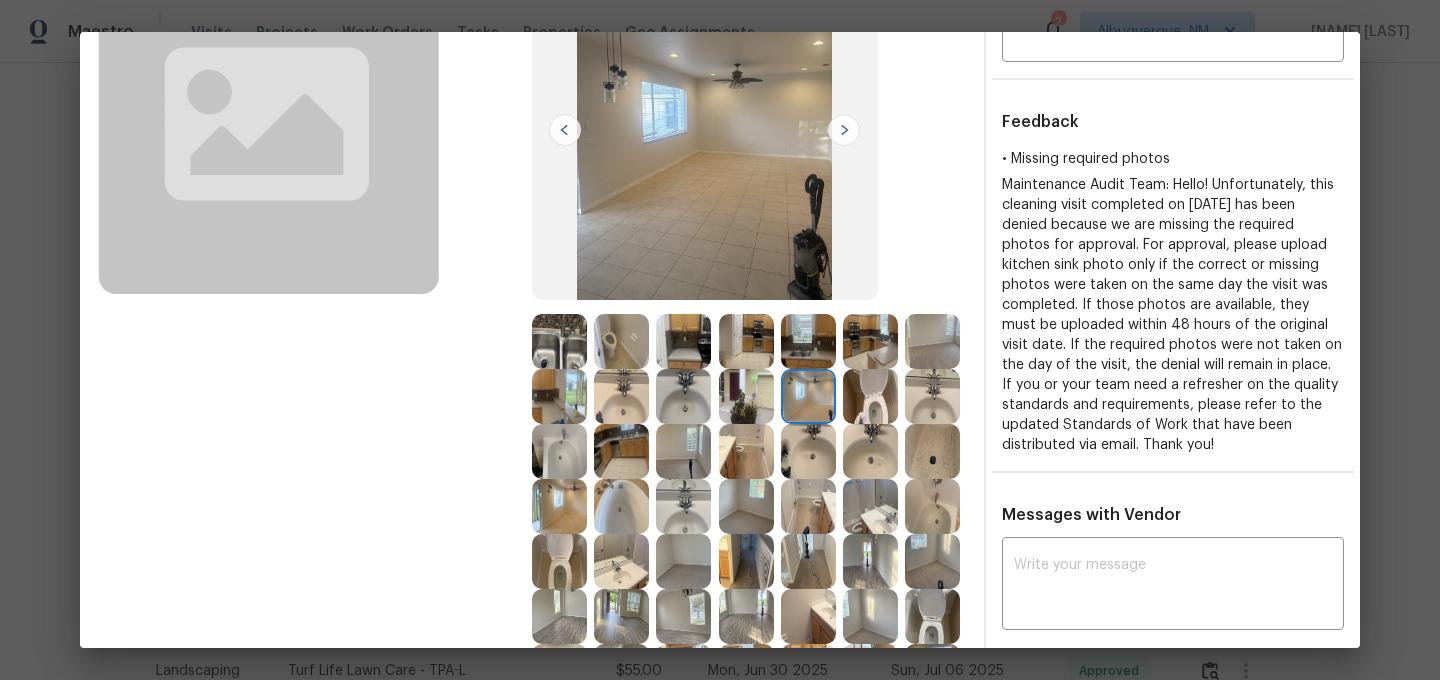 scroll, scrollTop: 260, scrollLeft: 0, axis: vertical 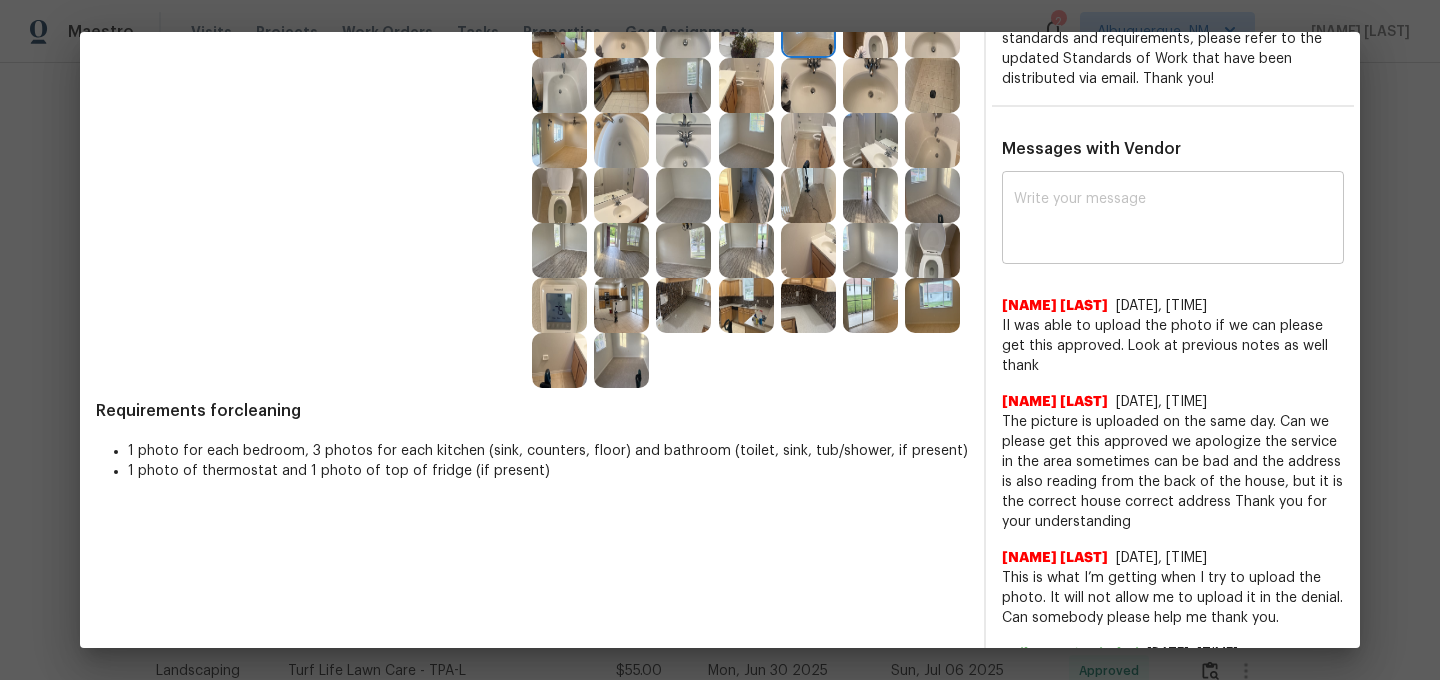 click at bounding box center [1173, 220] 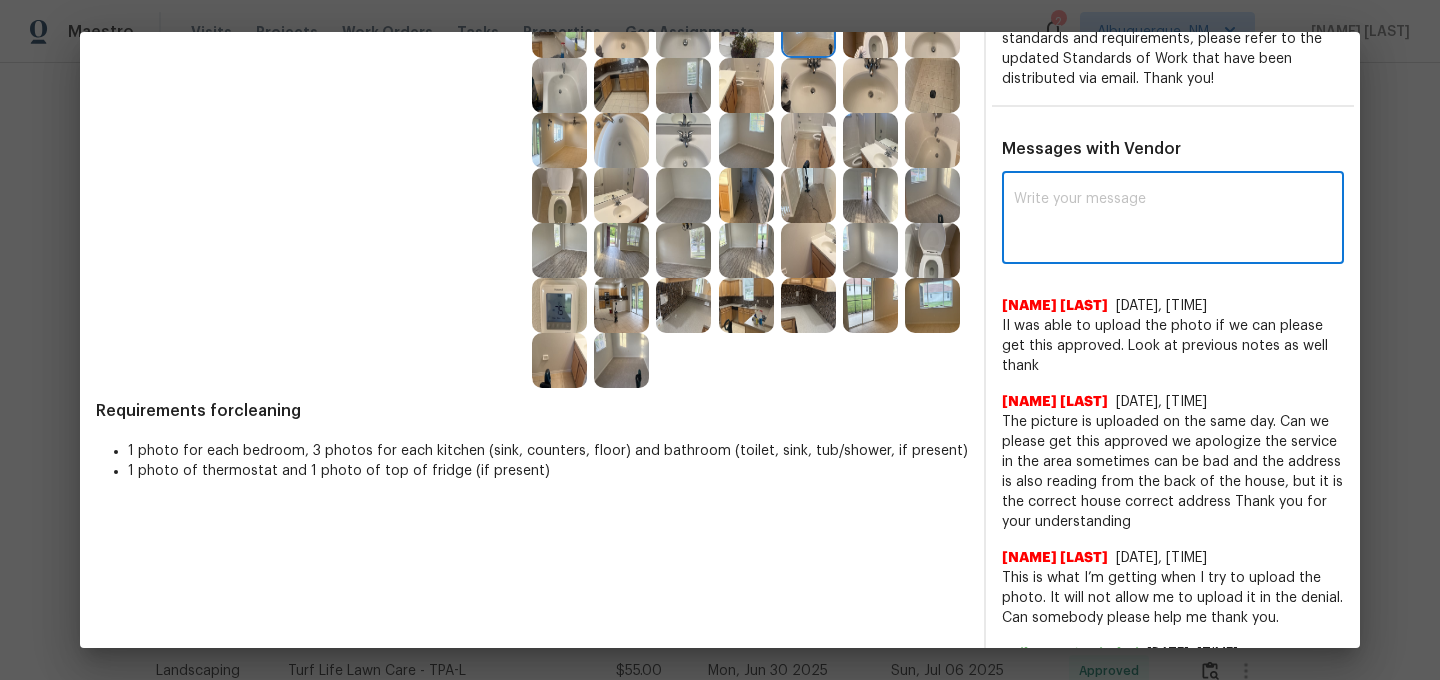 paste on "Maintenance Audit Team: Hello! Thank you for uploading the photo, after further review this visit was approved. (edited)" 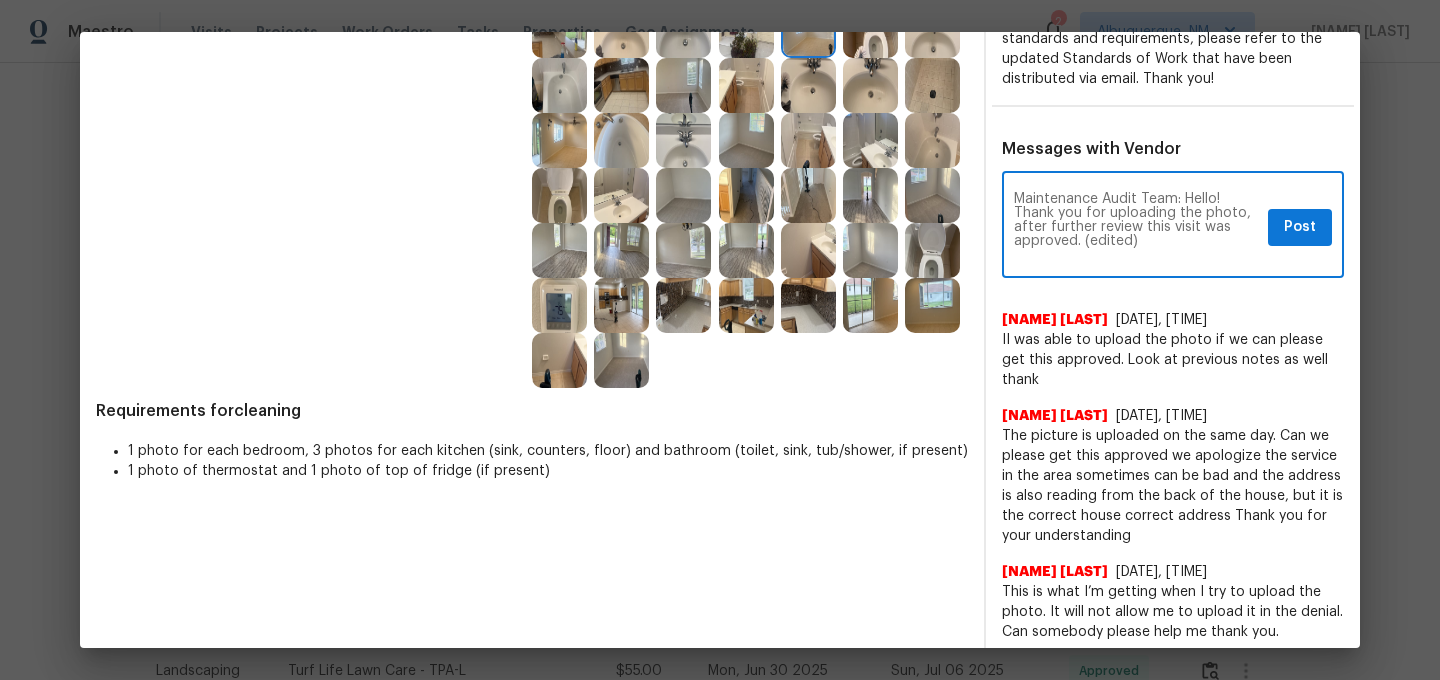scroll, scrollTop: 0, scrollLeft: 0, axis: both 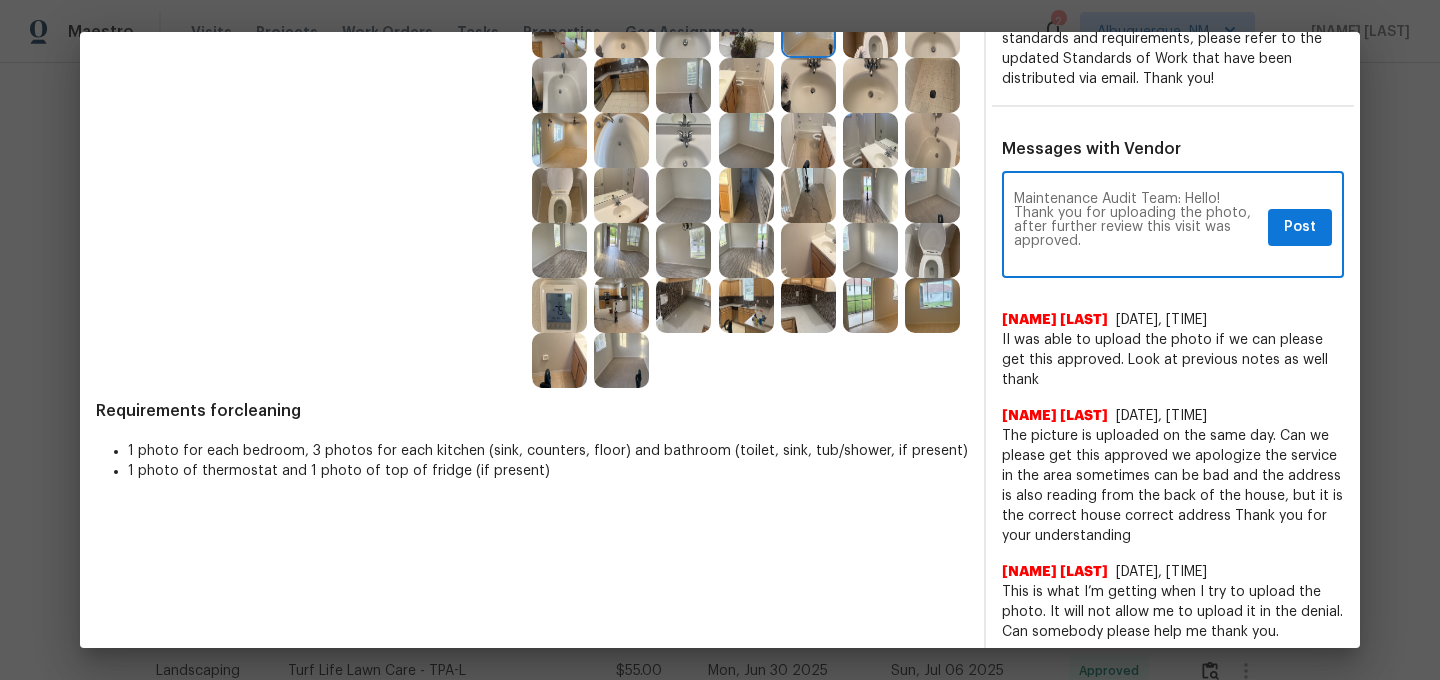 type on "Maintenance Audit Team: Hello! Thank you for uploading the photo, after further review this visit was approved." 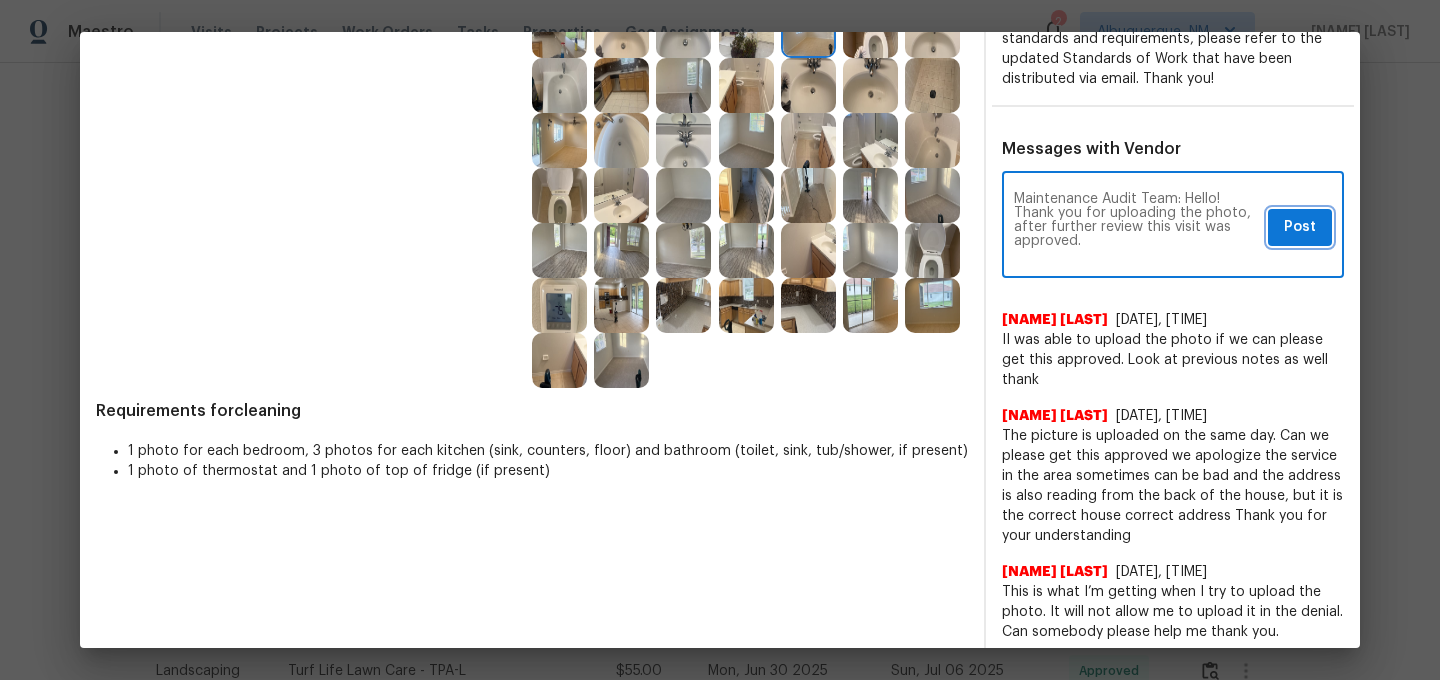 click on "Post" at bounding box center (1300, 227) 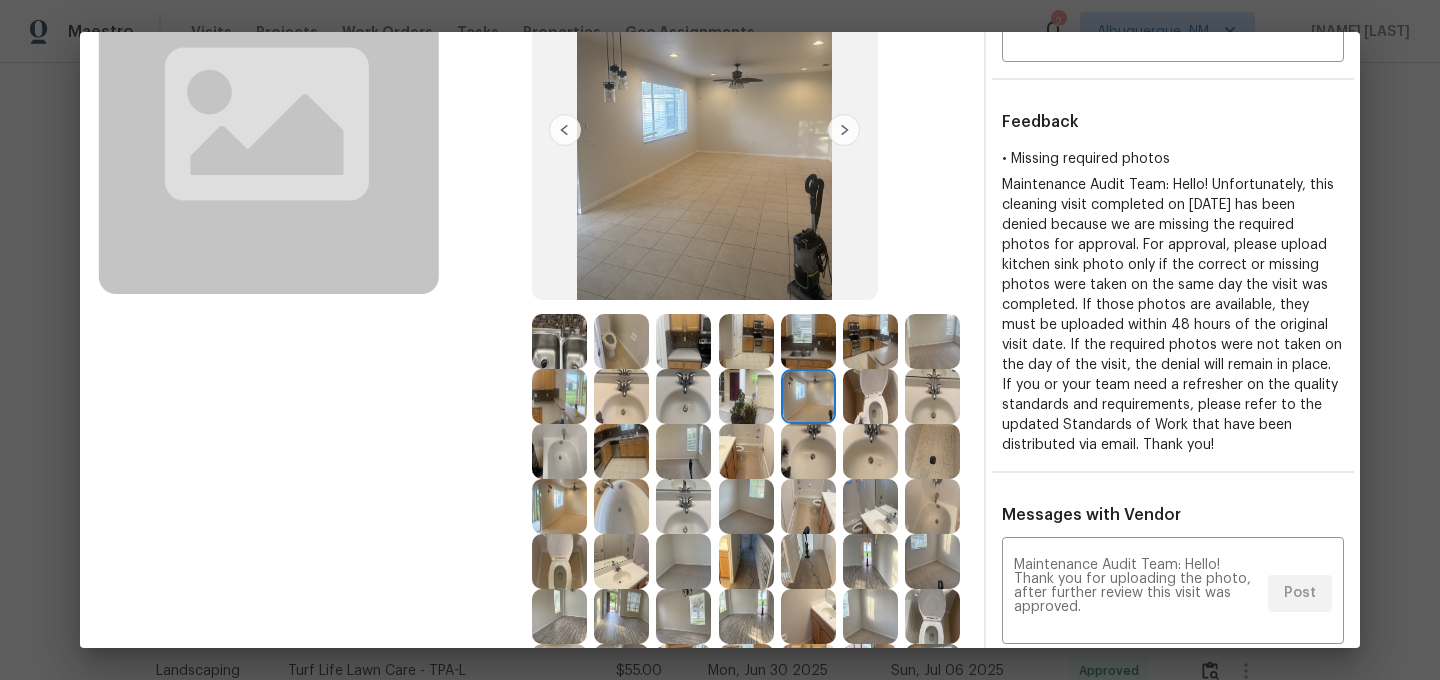 scroll, scrollTop: 0, scrollLeft: 0, axis: both 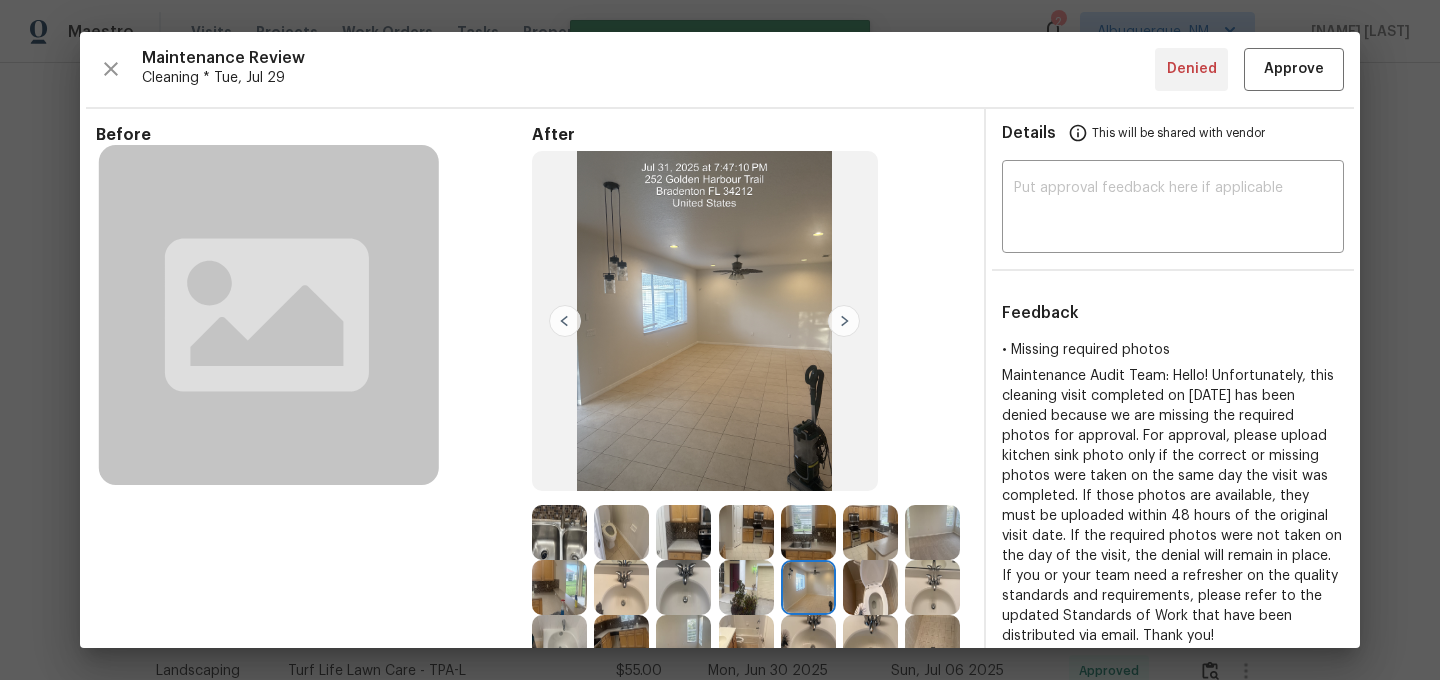 type 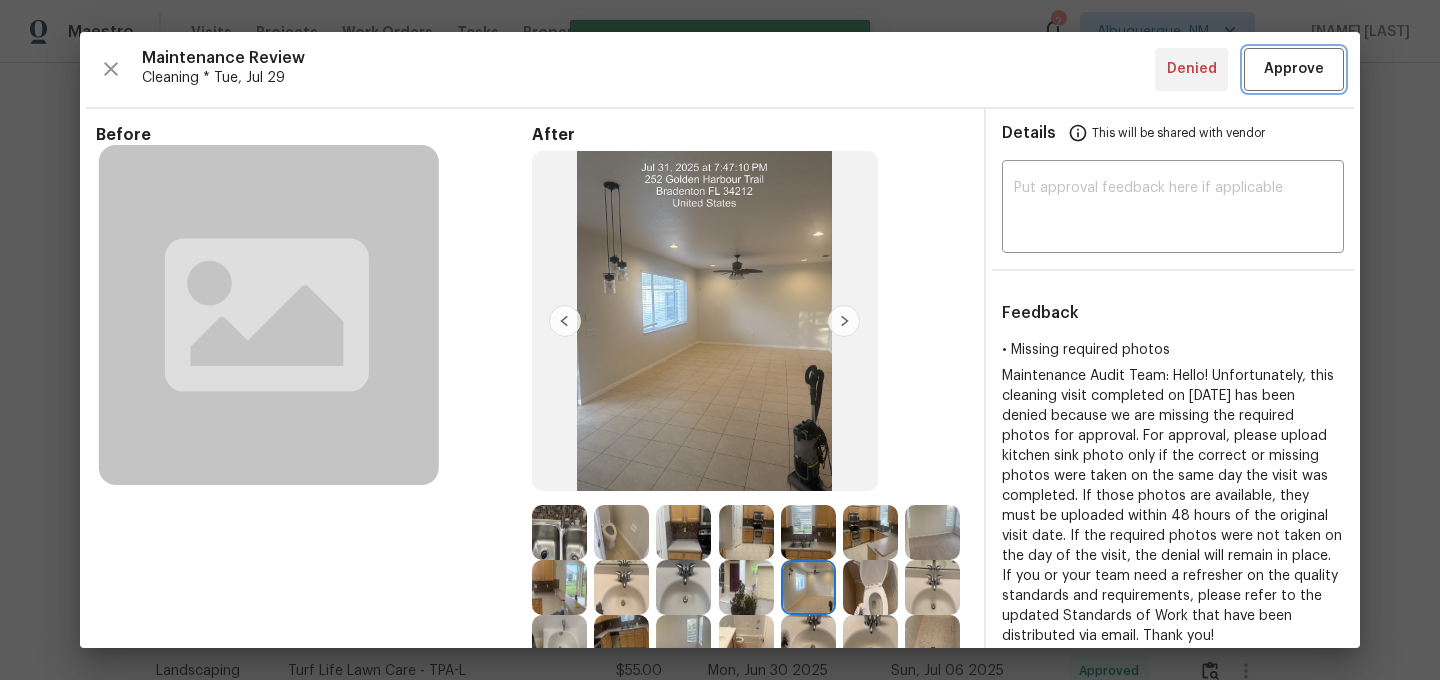 click on "Approve" at bounding box center [1294, 69] 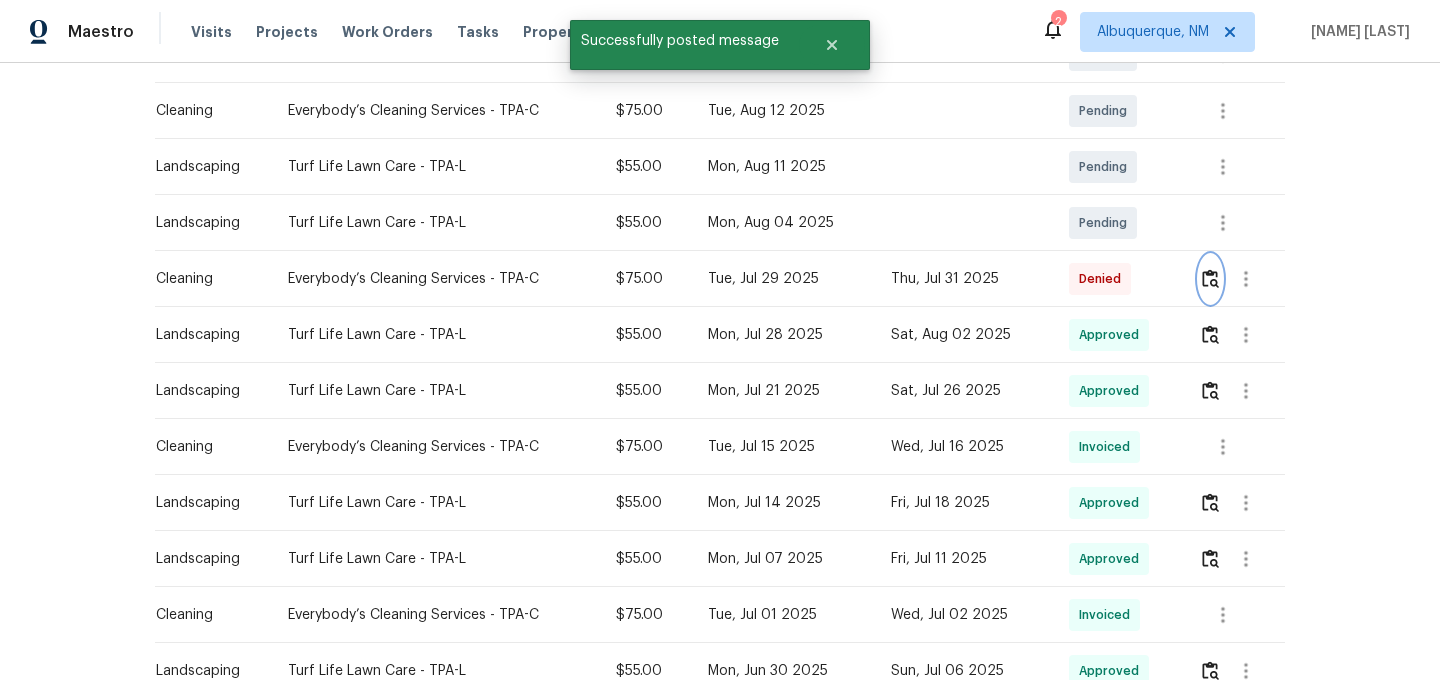 scroll, scrollTop: 0, scrollLeft: 0, axis: both 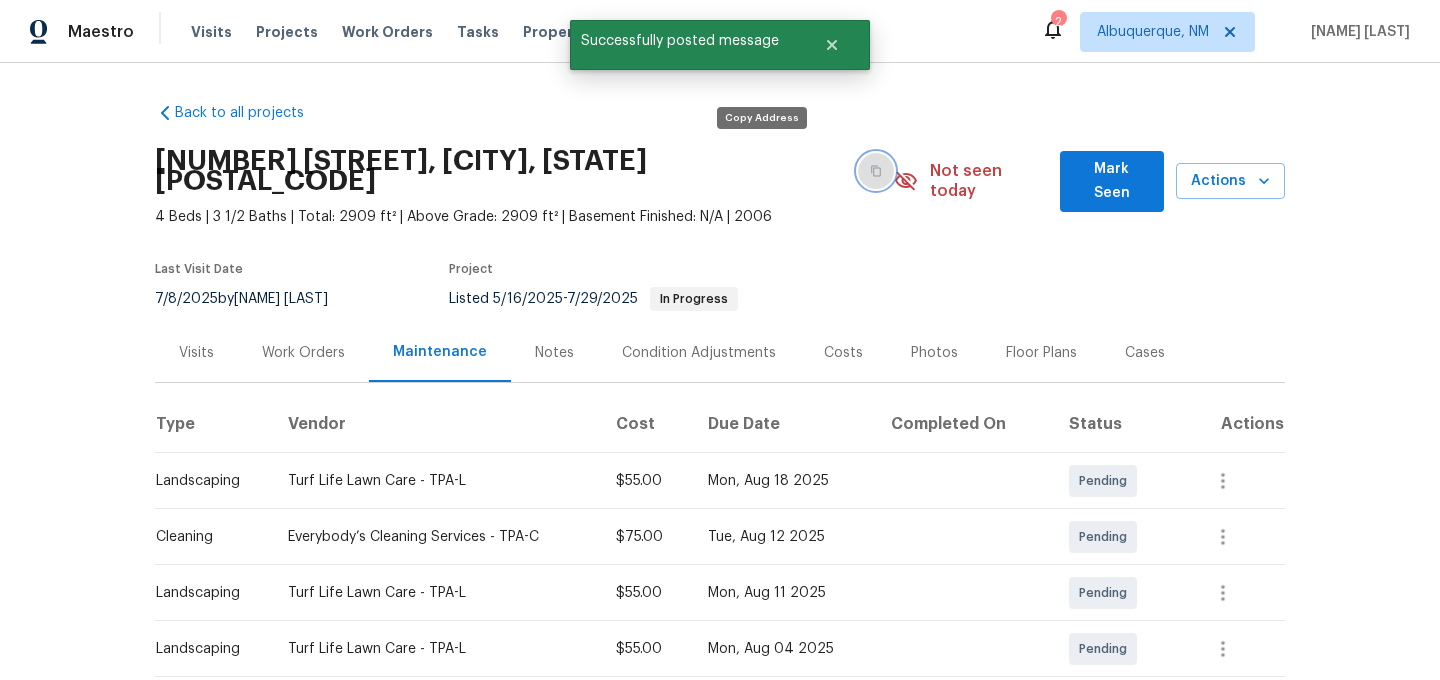 click at bounding box center [876, 171] 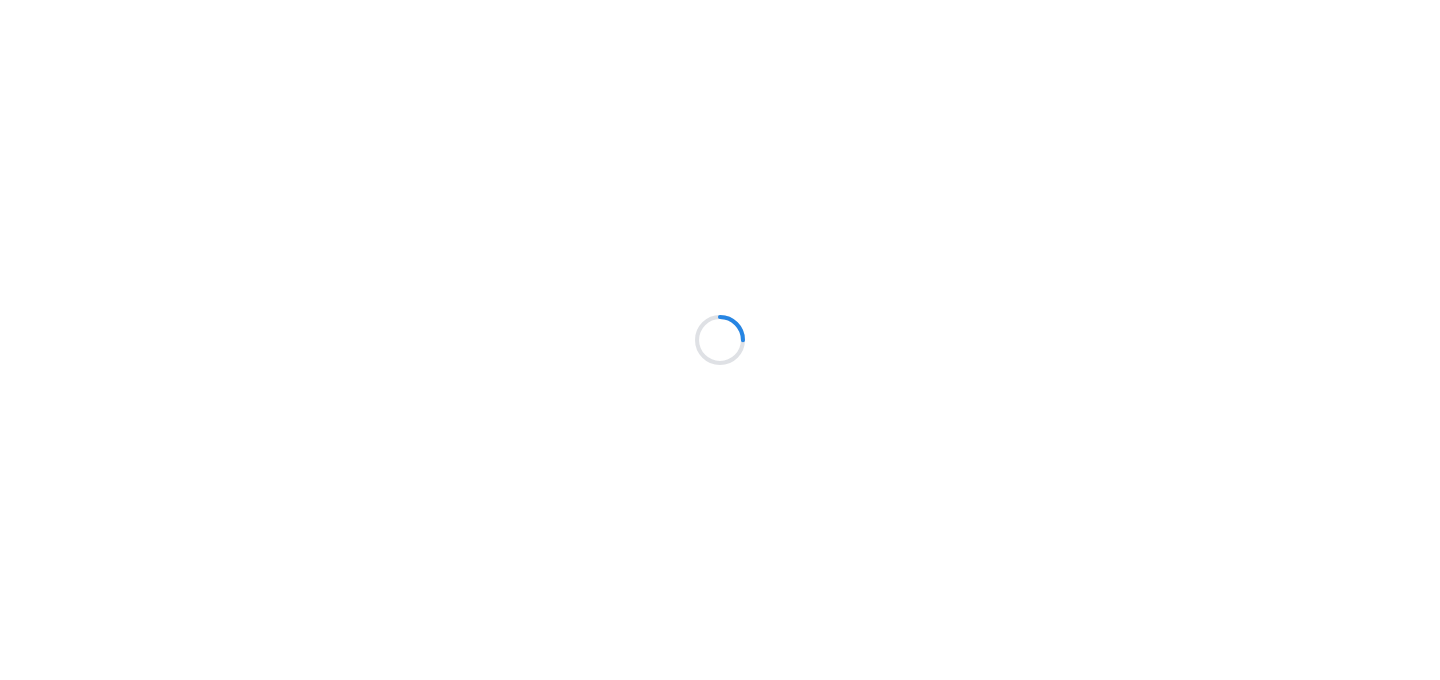 scroll, scrollTop: 0, scrollLeft: 0, axis: both 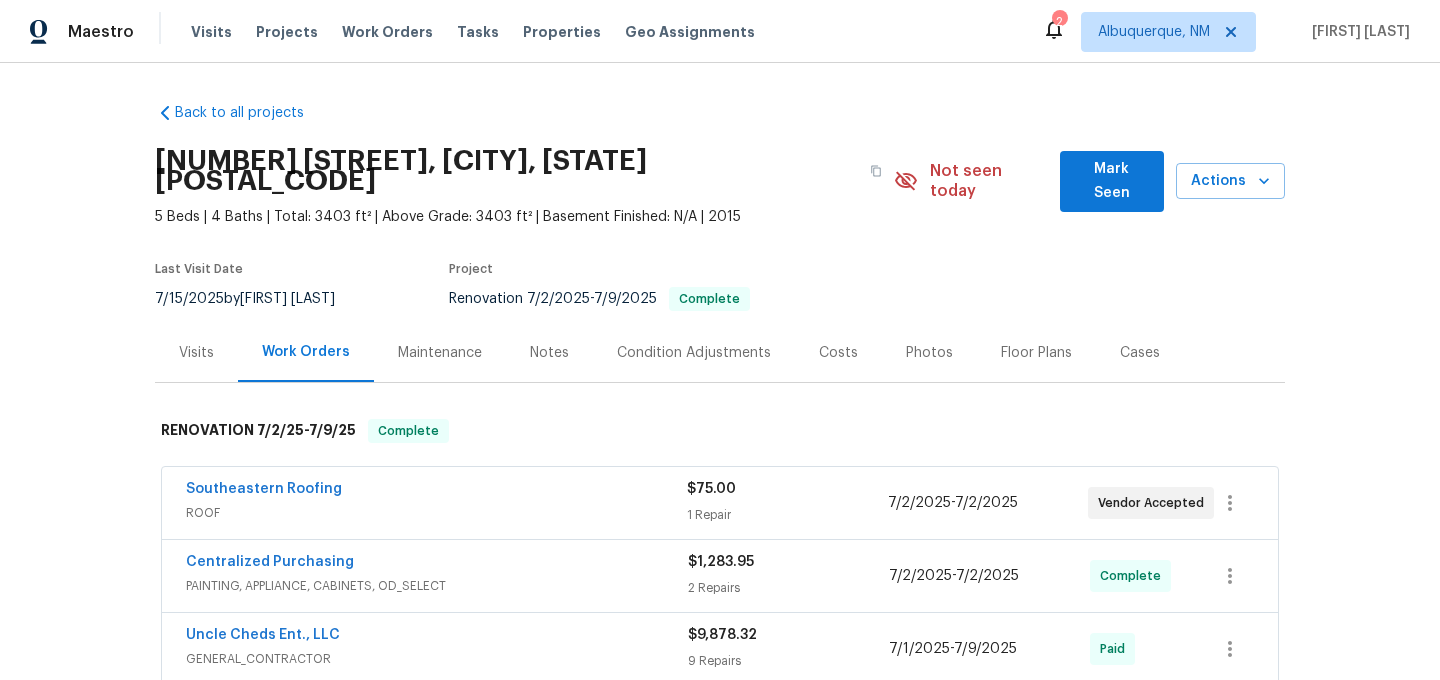 click on "Maintenance" at bounding box center [440, 352] 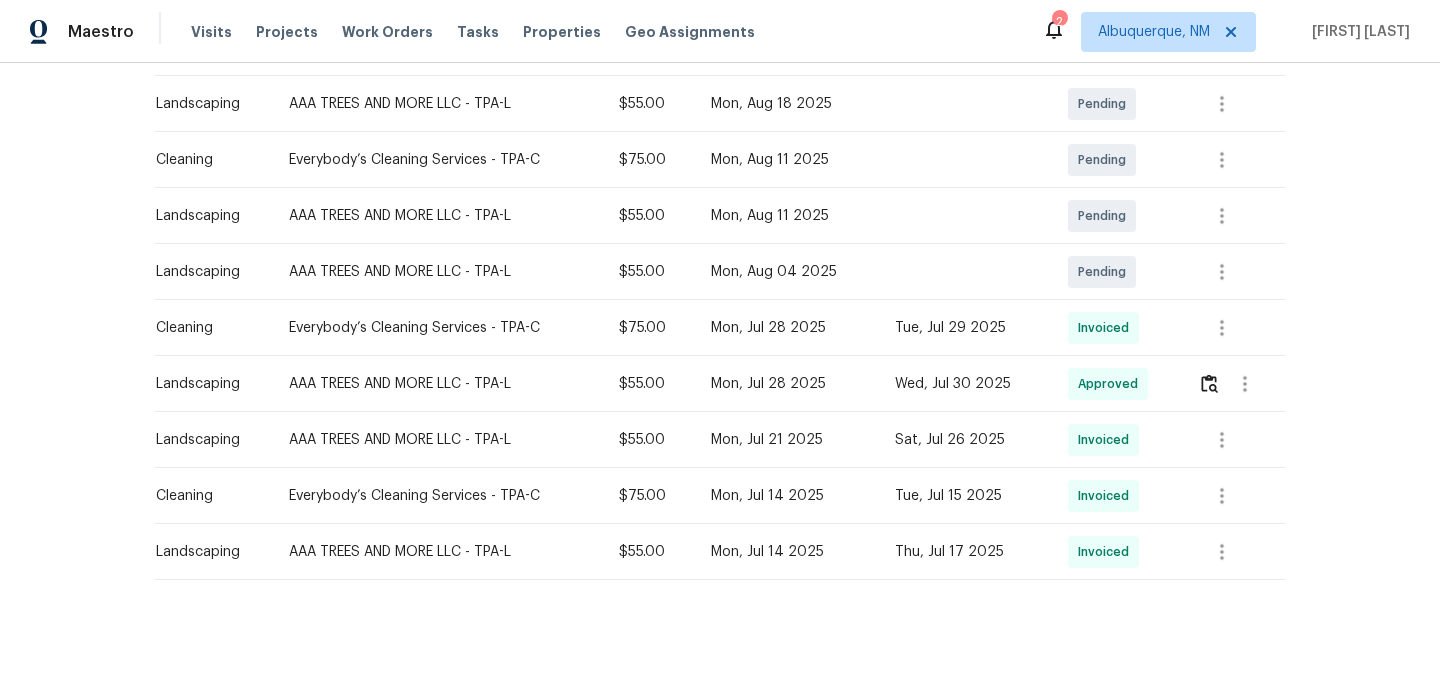 scroll, scrollTop: 0, scrollLeft: 0, axis: both 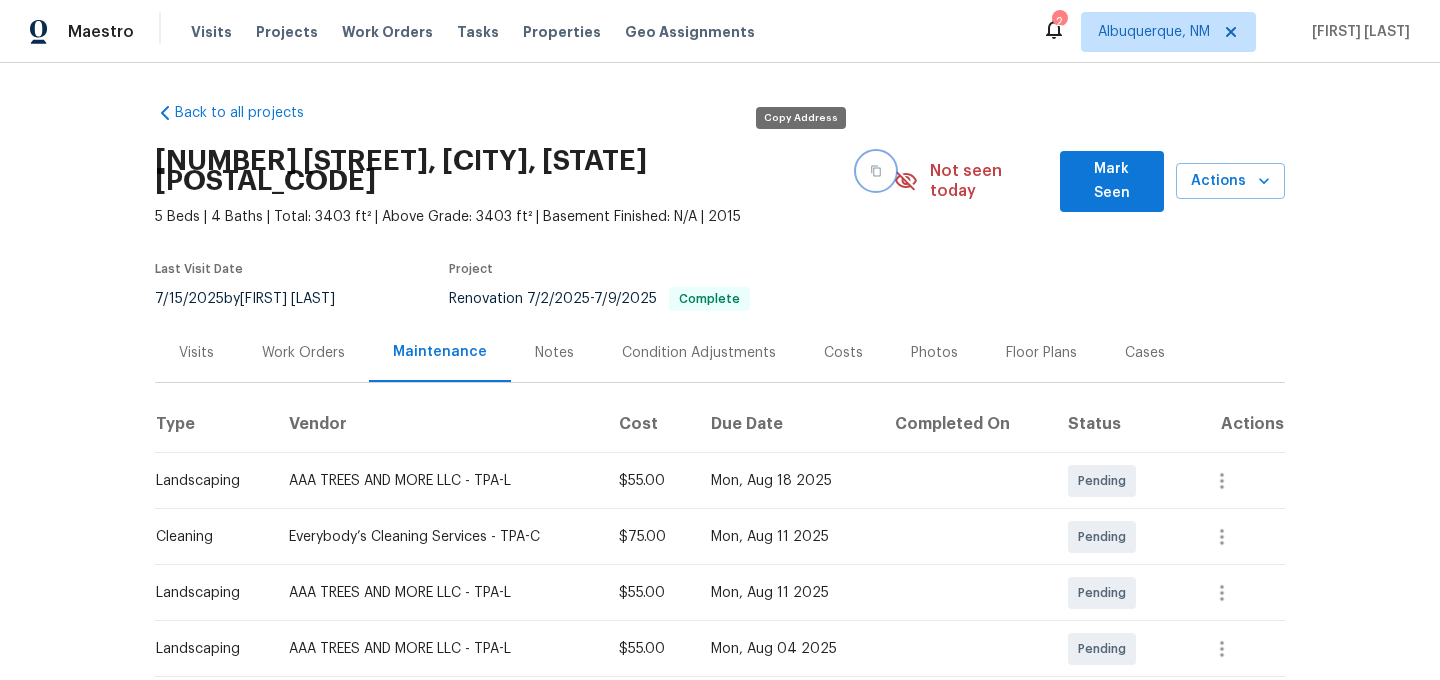 click 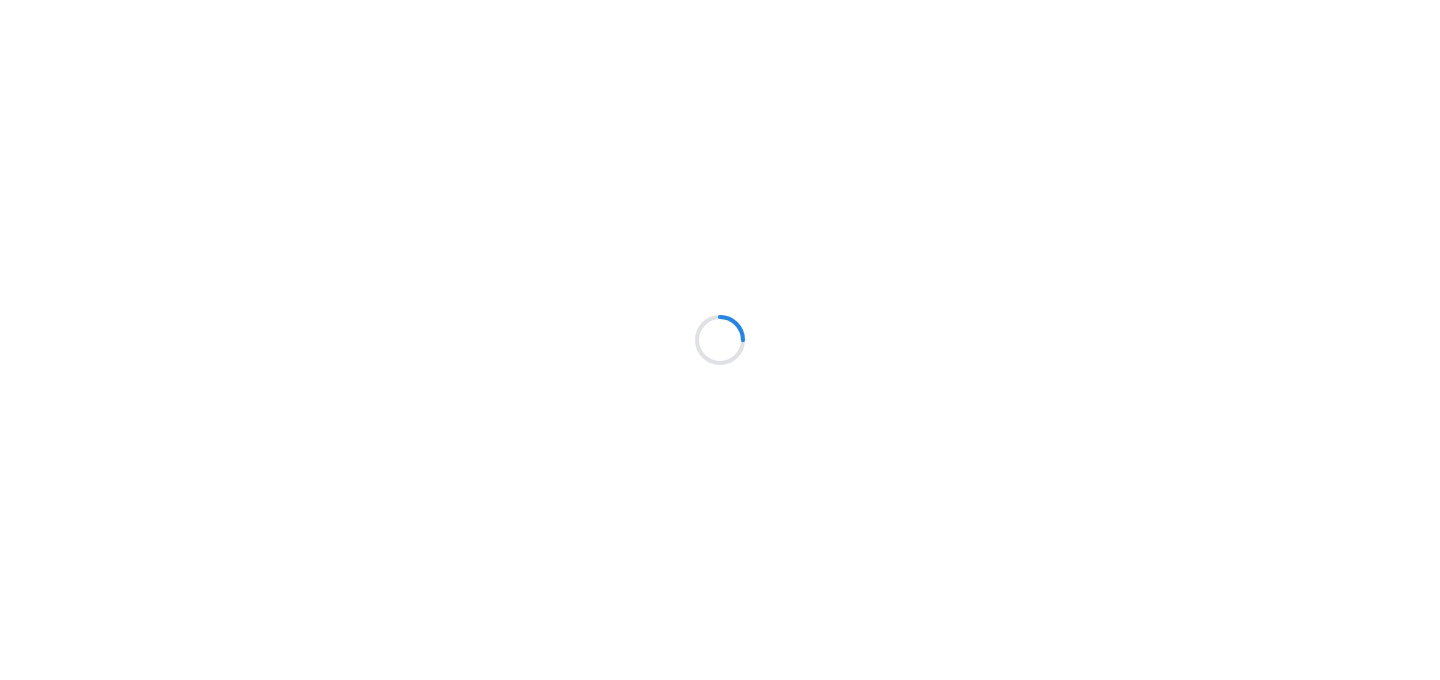 scroll, scrollTop: 0, scrollLeft: 0, axis: both 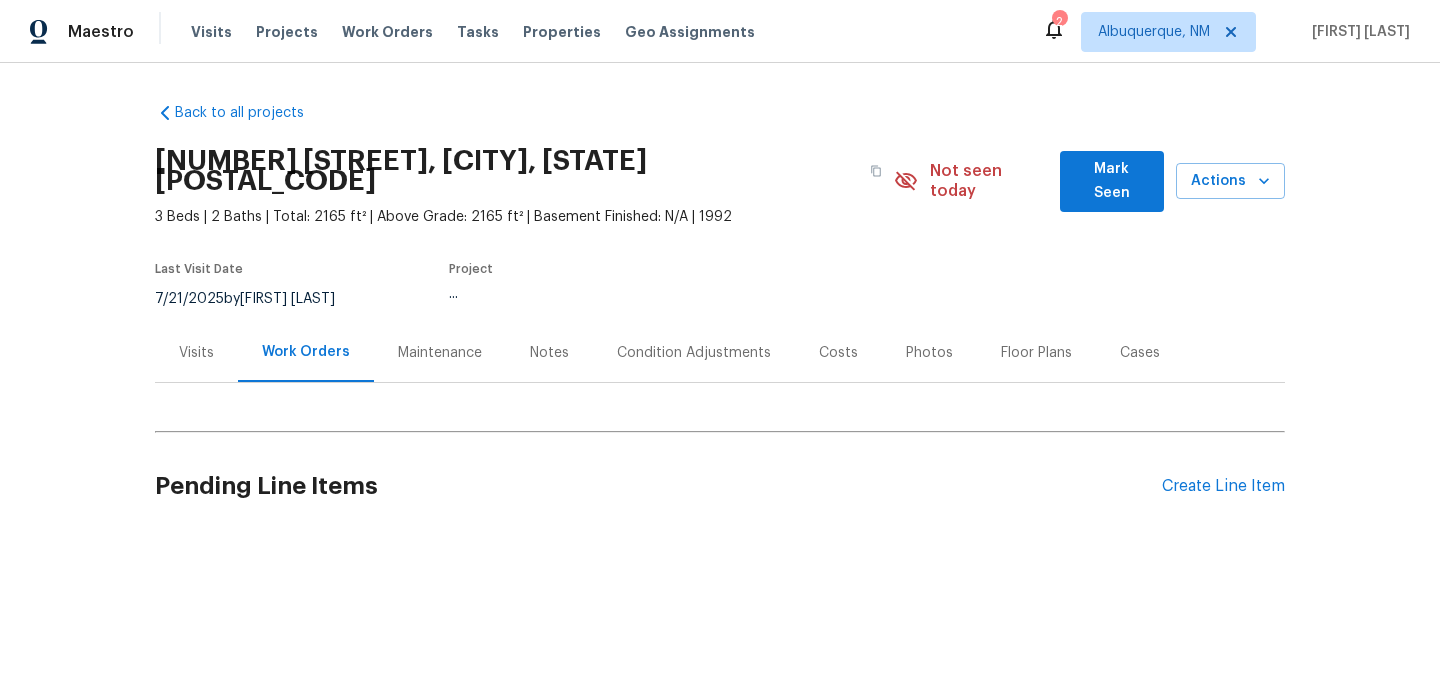 click on "Maintenance" at bounding box center (440, 353) 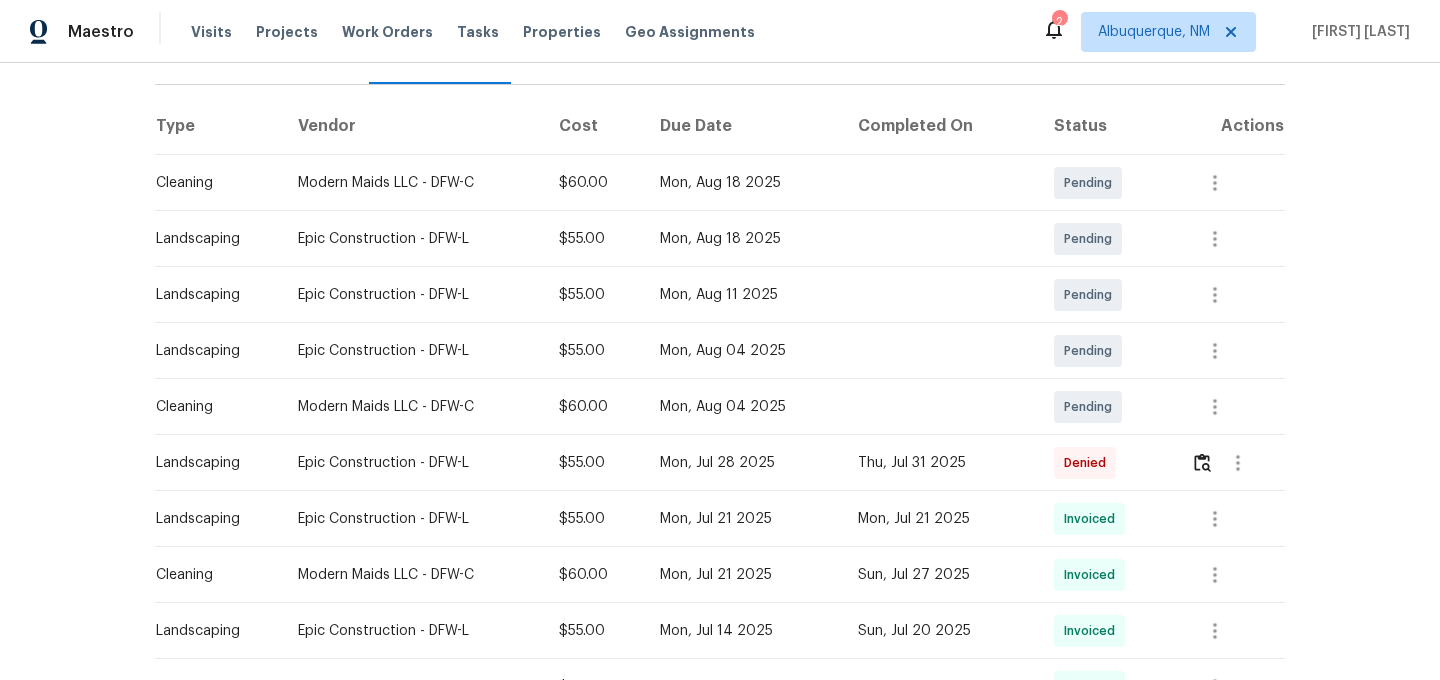 scroll, scrollTop: 300, scrollLeft: 0, axis: vertical 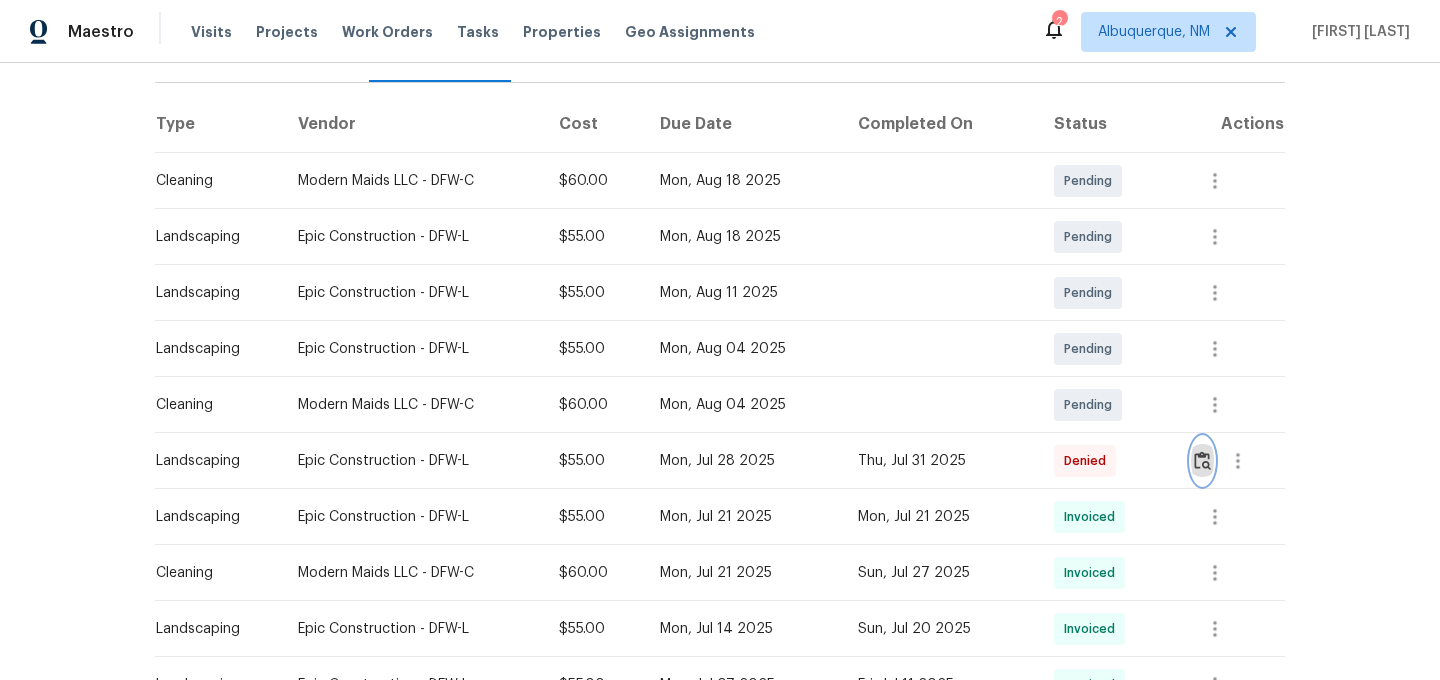 click at bounding box center [1202, 460] 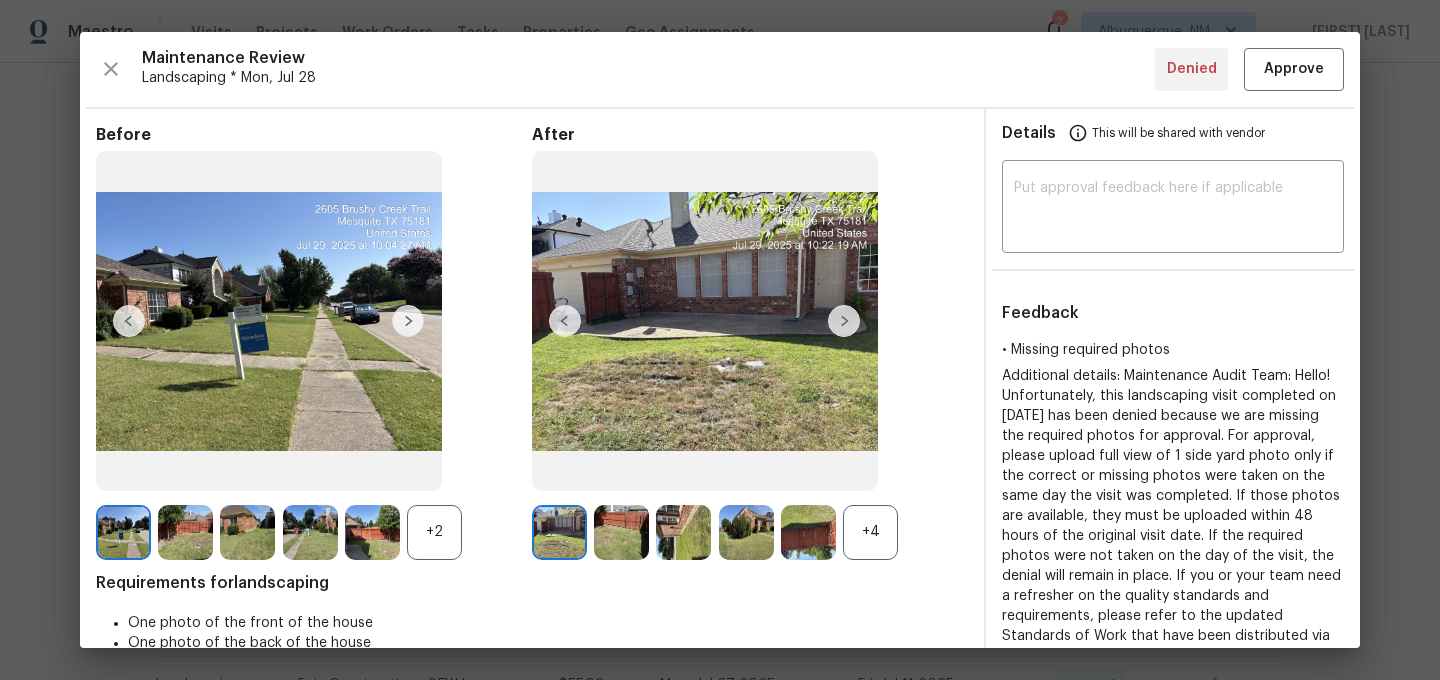 click on "+4" at bounding box center (870, 532) 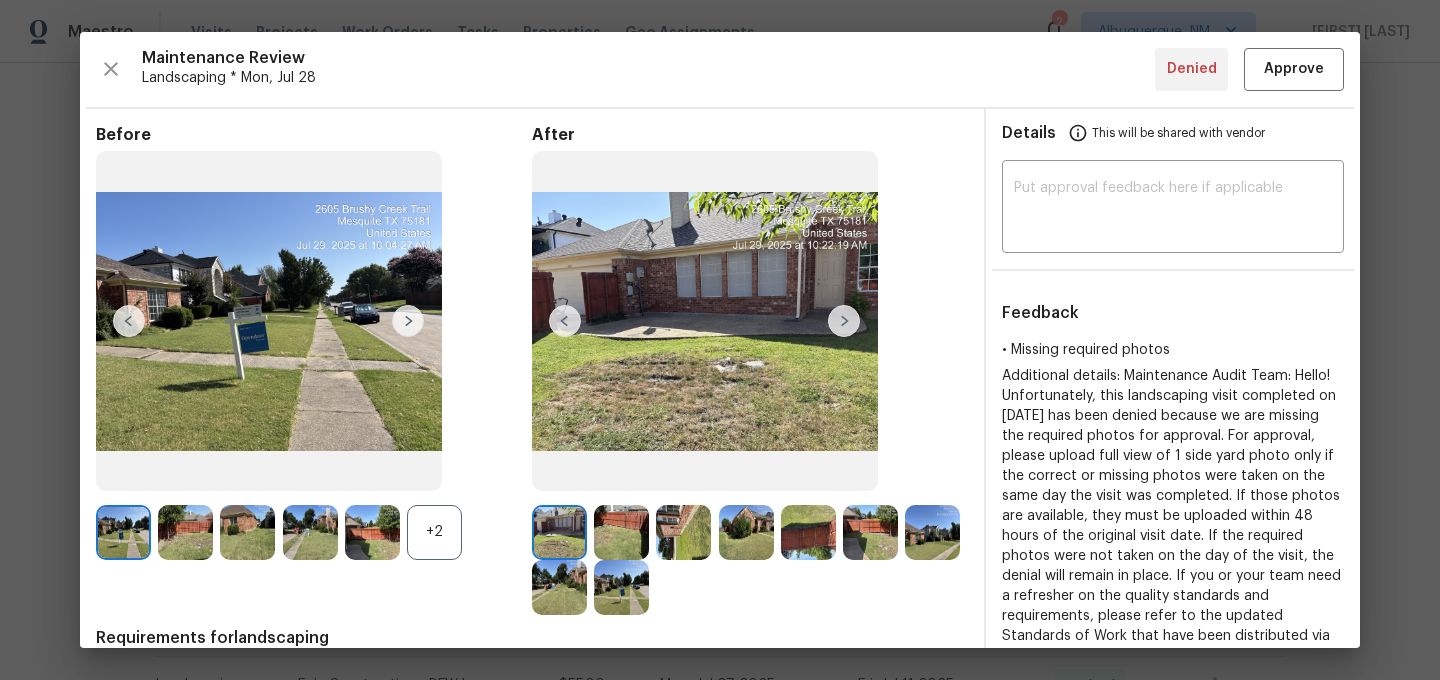 click on "+2" at bounding box center (434, 532) 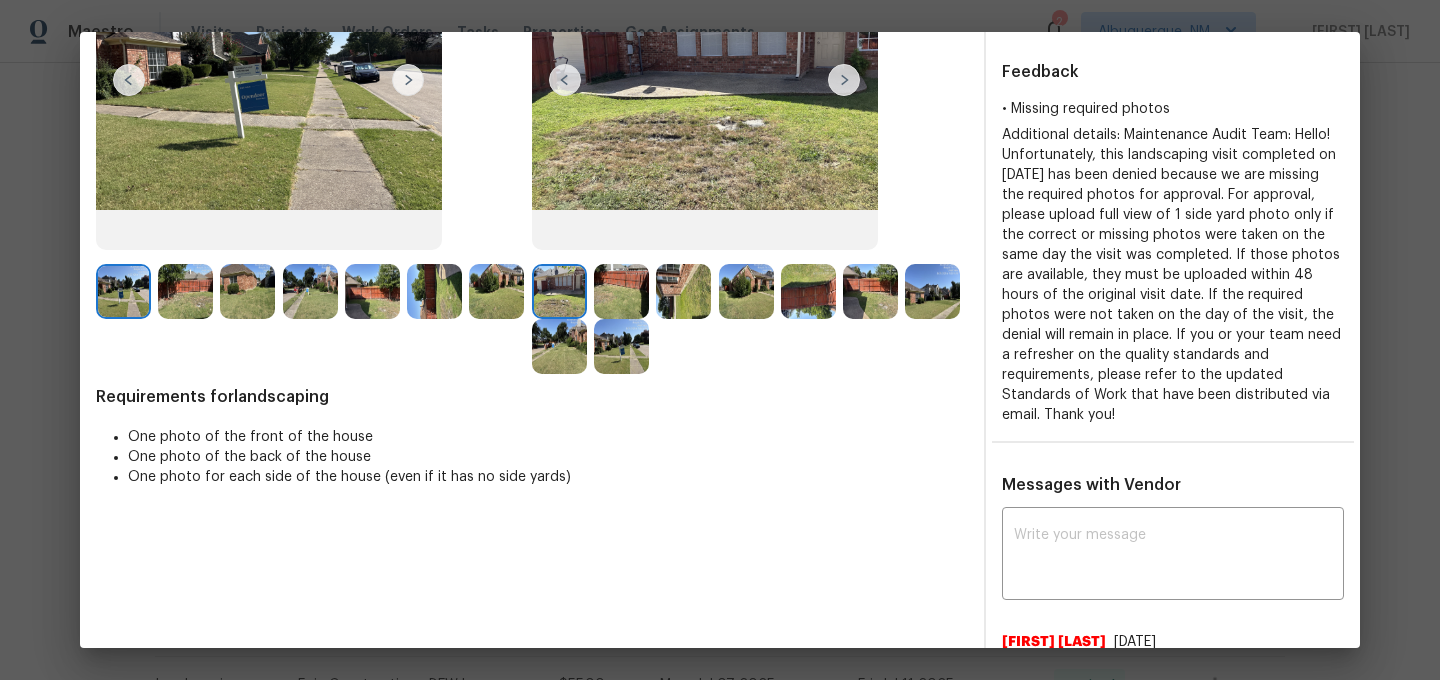 scroll, scrollTop: 139, scrollLeft: 0, axis: vertical 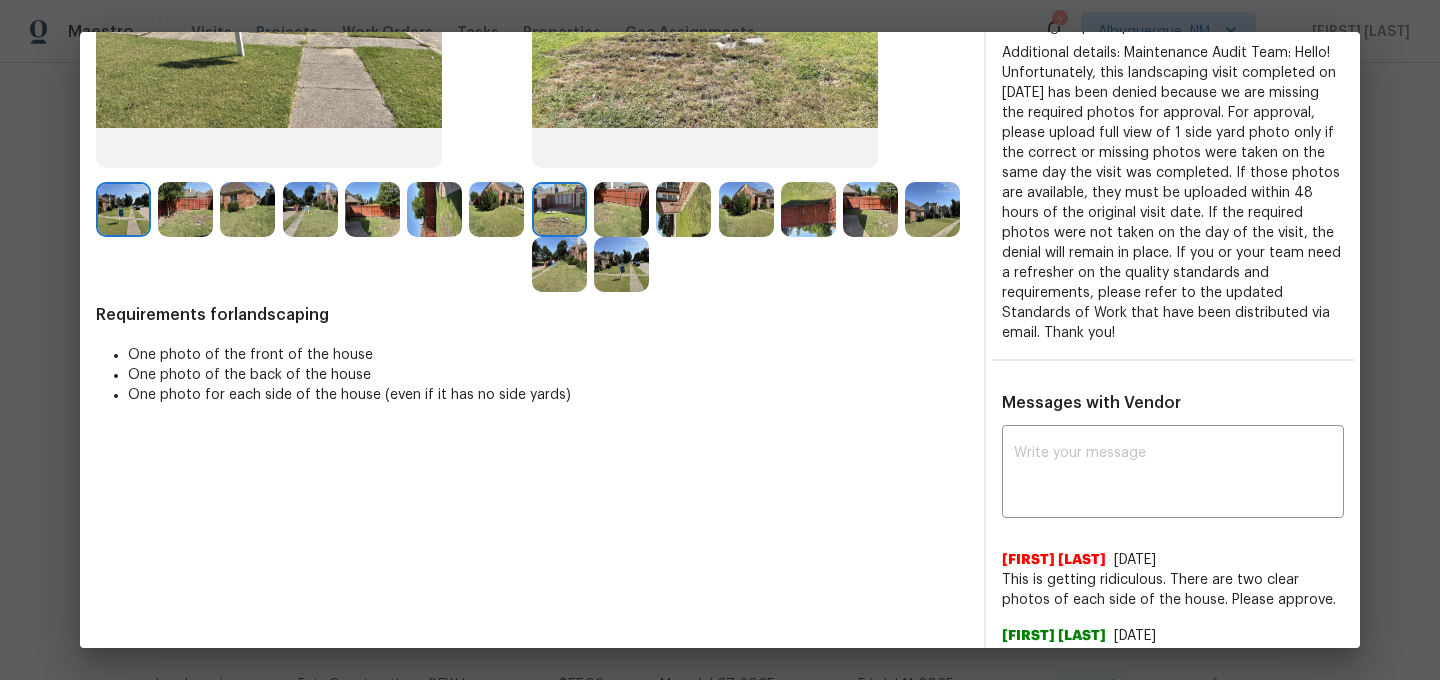 click on "Messages with Vendor   x ​ Mitch Macpherson 8/1/25, 10:12 This is getting ridiculous. There are two clear photos of each side of the house. Please approve. Pavithra Thulasiraman 8/1/25, 9:49 Maintenance Audit Team: Hello! Unfortunately, this landscaping visit completed on 07/31/2025 has been denied because we are missing the required photos for approval. For approval, please upload full view of 1 side yard photo only if the correct or missing photos were taken on the same day the visit was completed. If those photos are available, they must be uploaded within 48 hours of the original visit date. If the required photos were not taken on the day of the visit, the denial will remain in place. If you or your team need a refresher on the quality standards and requirements, please refer to the updated Standards of Work that have been distributed via email. Thank you!" at bounding box center [1173, 667] 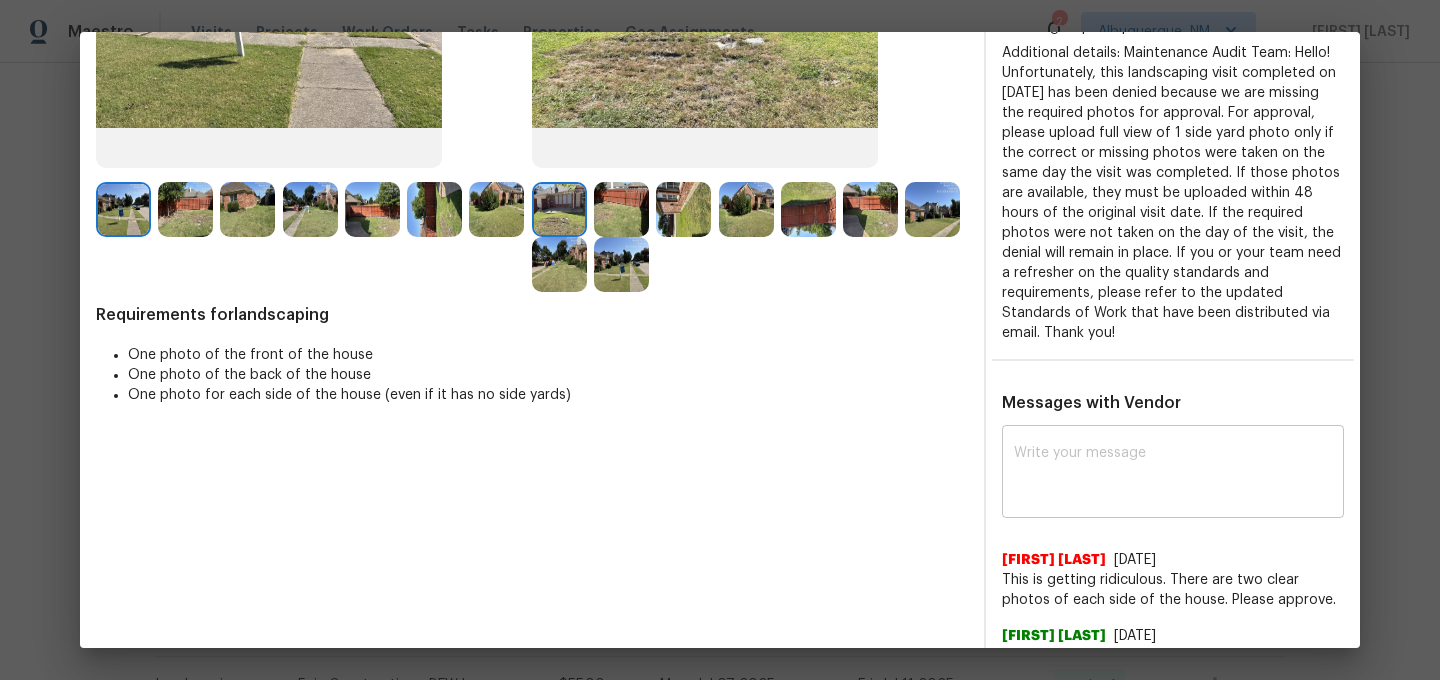 click at bounding box center (1173, 474) 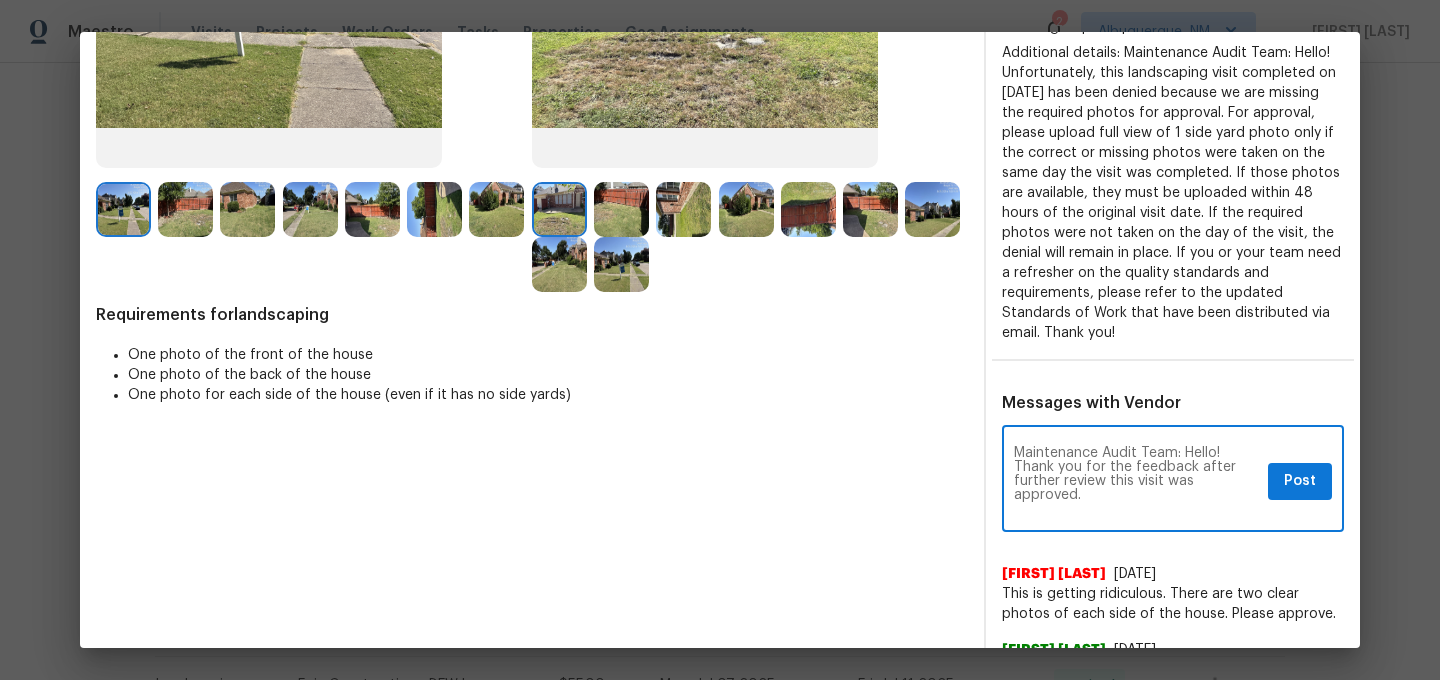 scroll, scrollTop: 0, scrollLeft: 0, axis: both 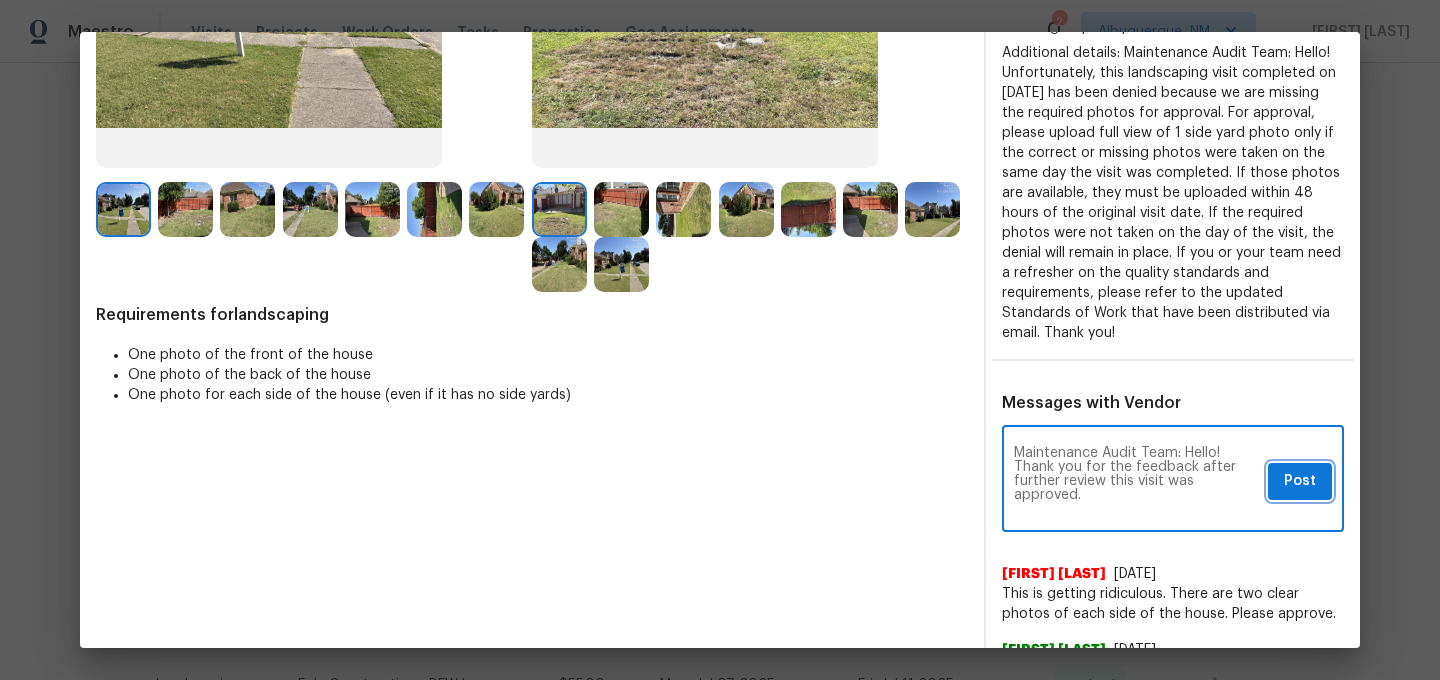 click on "Post" at bounding box center [1300, 481] 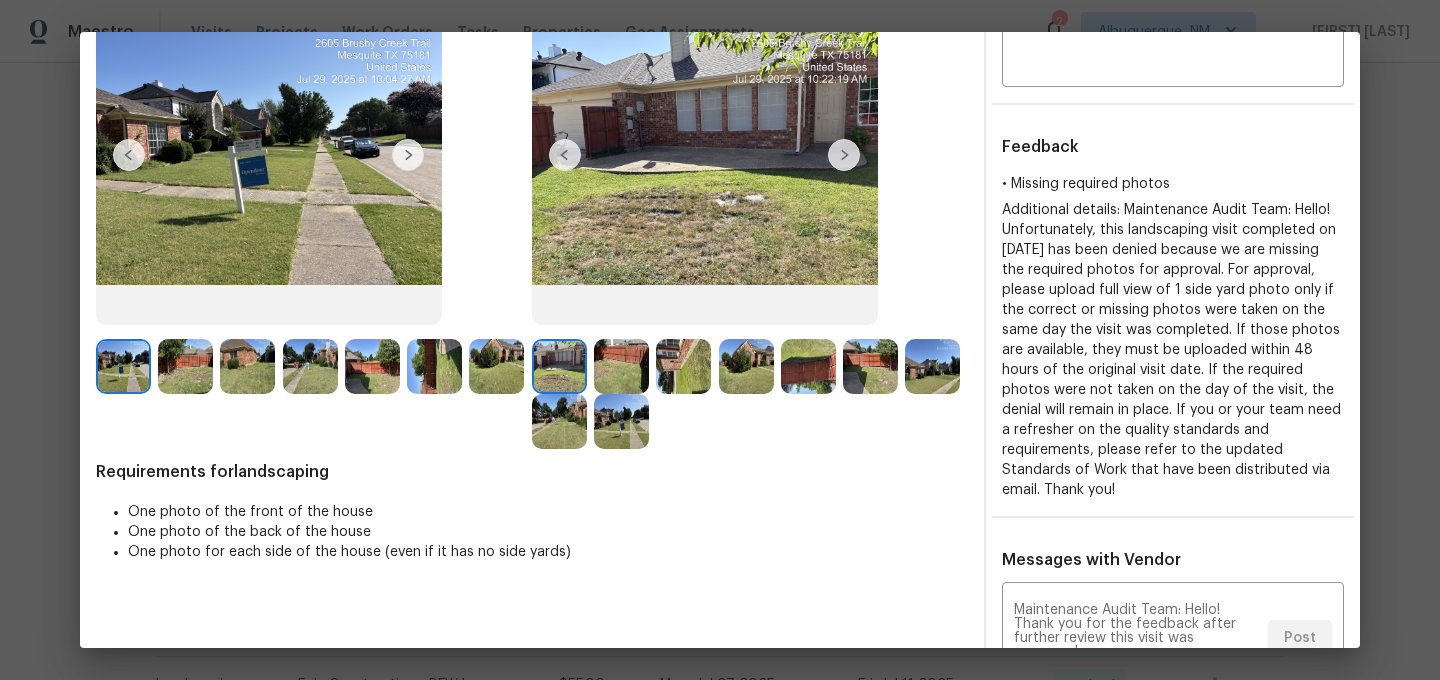 scroll, scrollTop: 0, scrollLeft: 0, axis: both 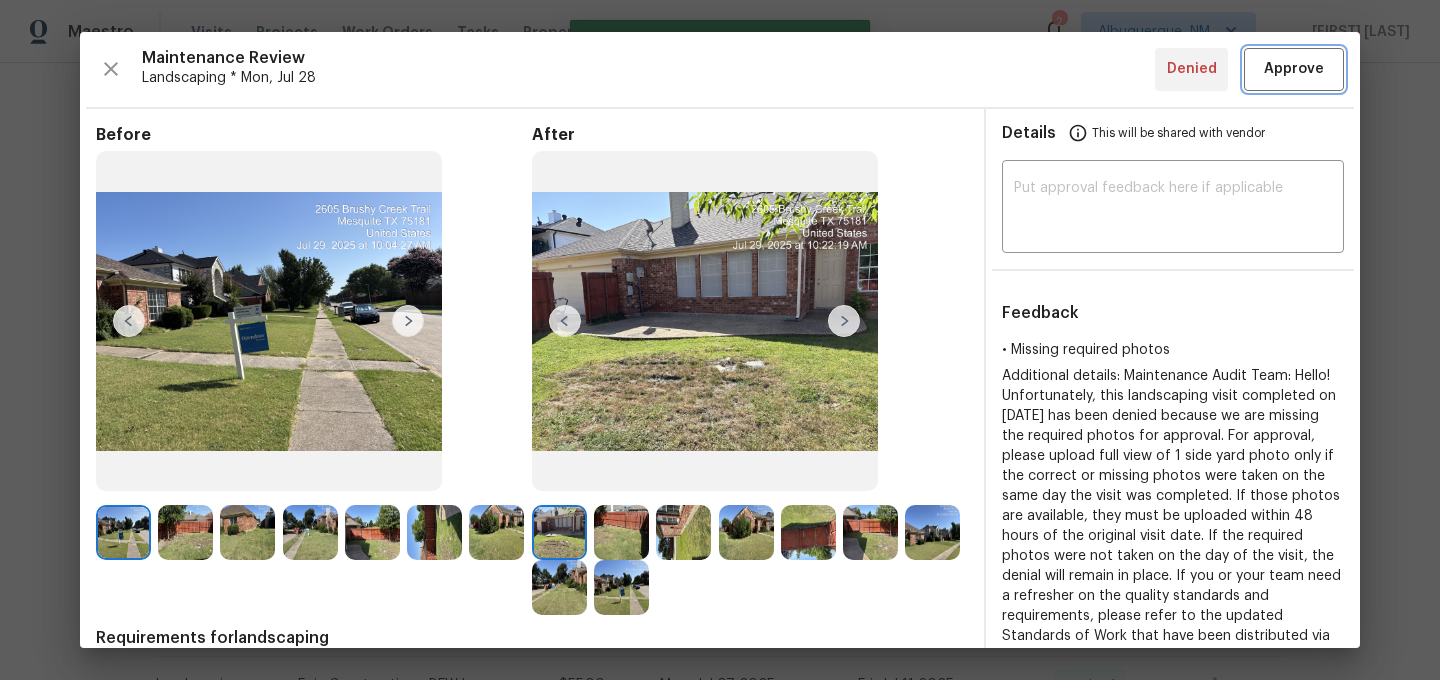 click on "Approve" at bounding box center [1294, 69] 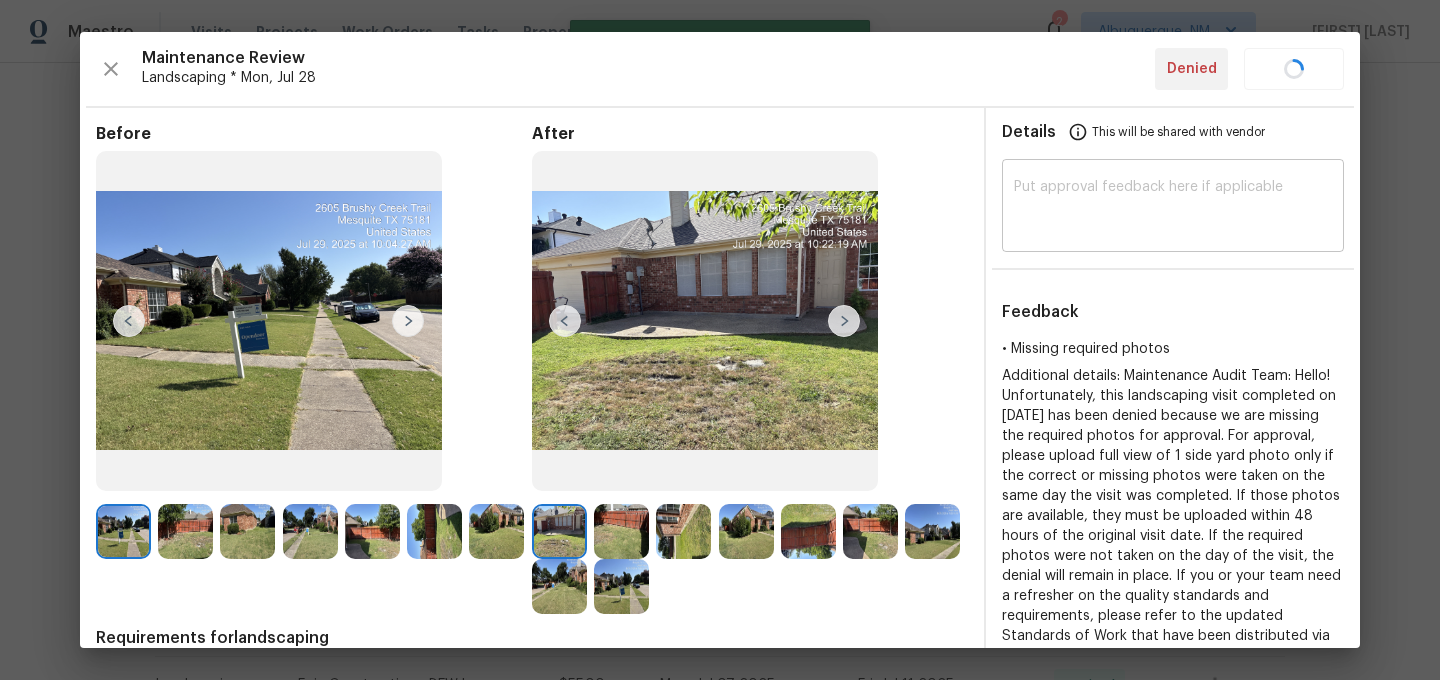 type 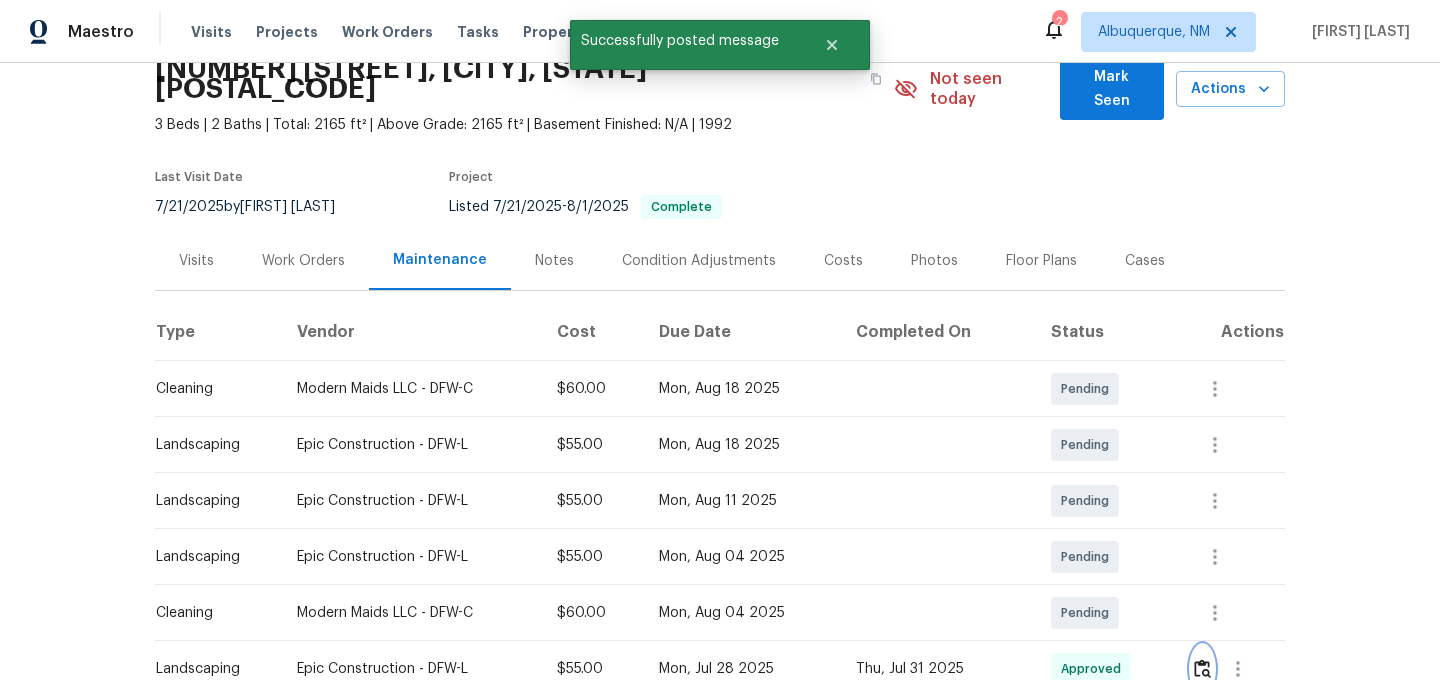 scroll, scrollTop: 0, scrollLeft: 0, axis: both 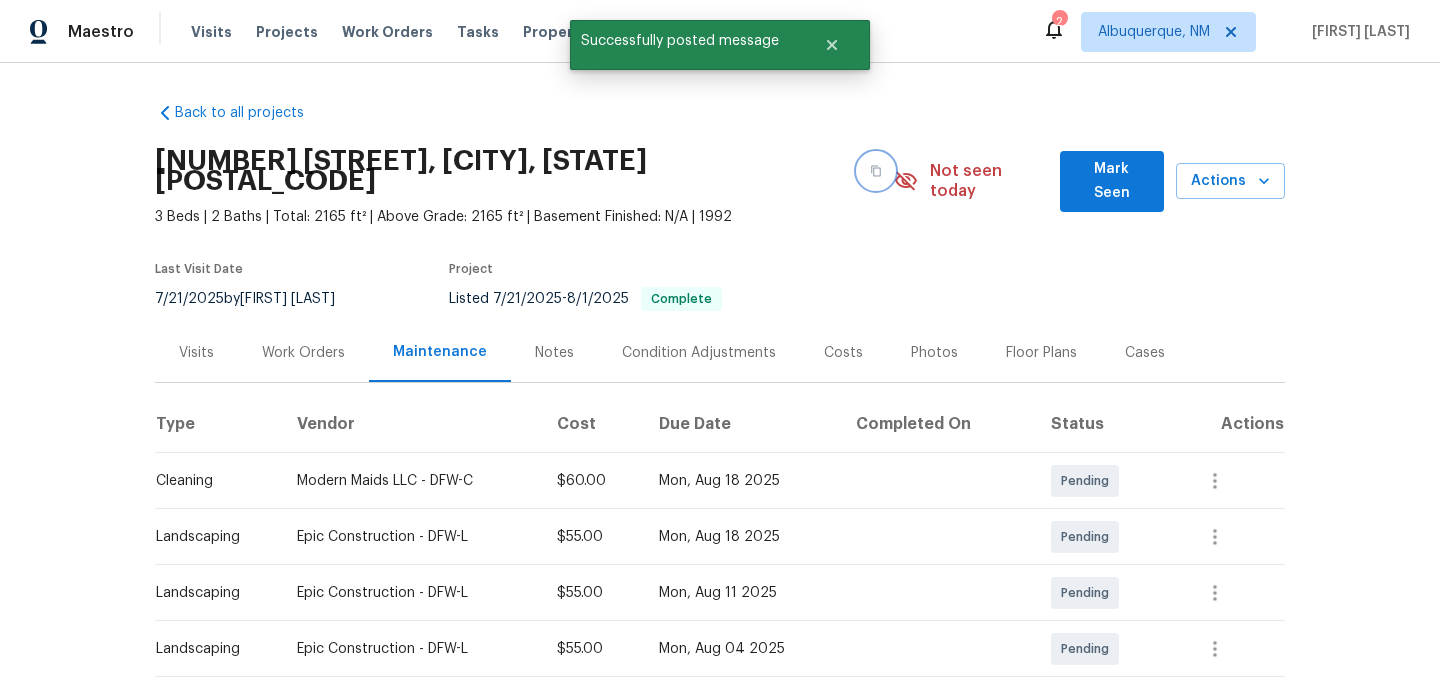 click at bounding box center [876, 171] 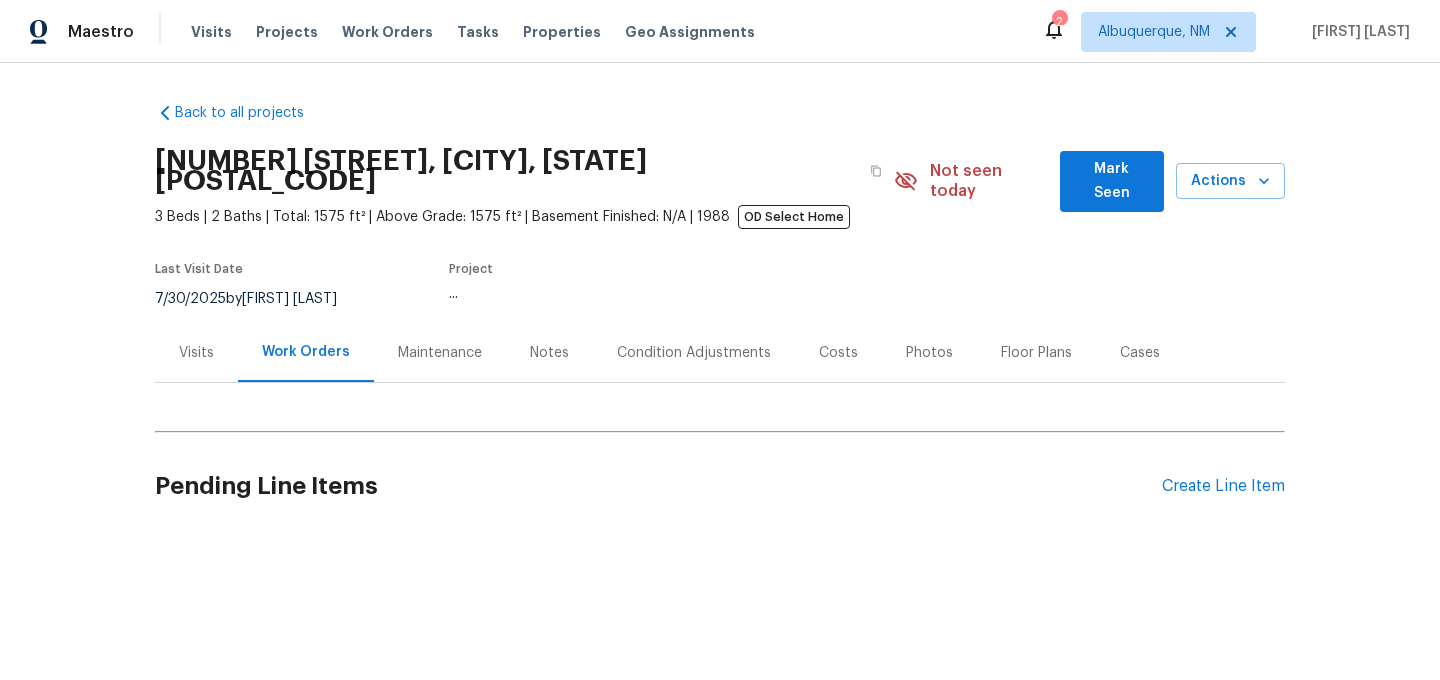scroll, scrollTop: 0, scrollLeft: 0, axis: both 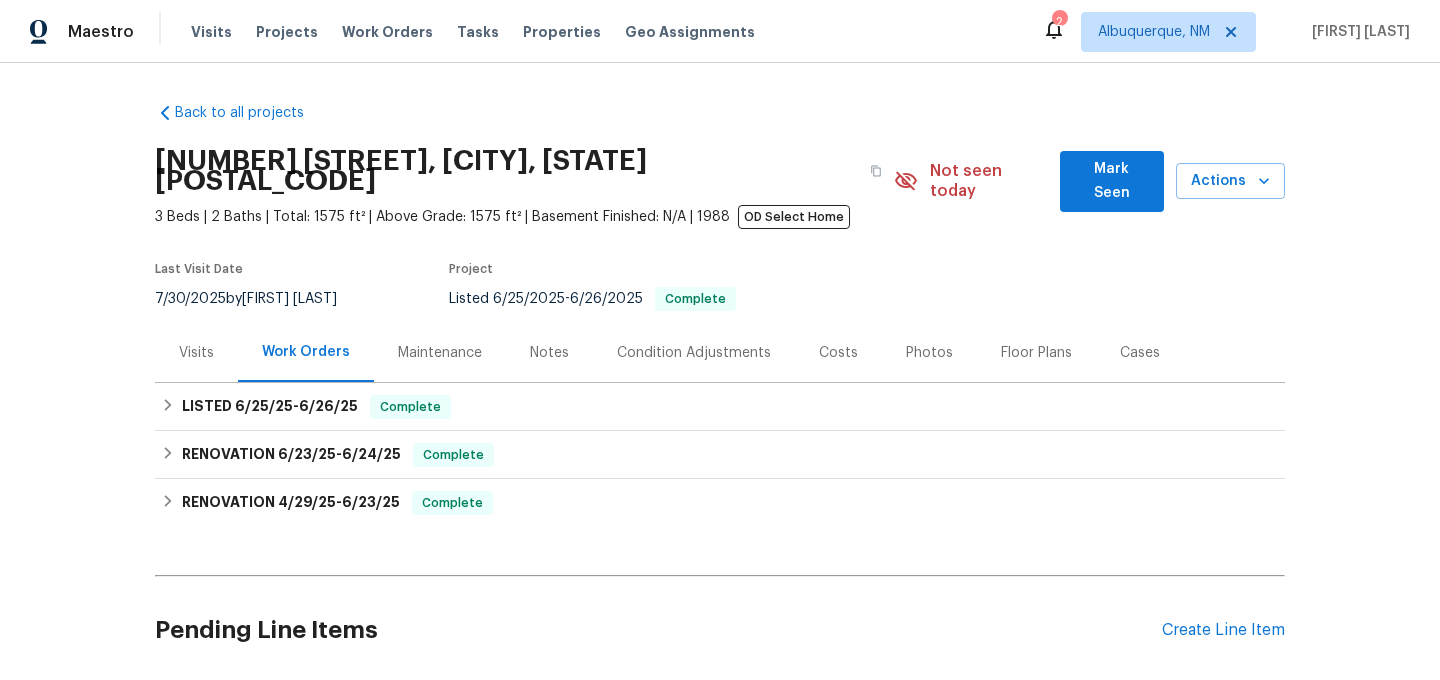 click on "Maintenance" at bounding box center (440, 353) 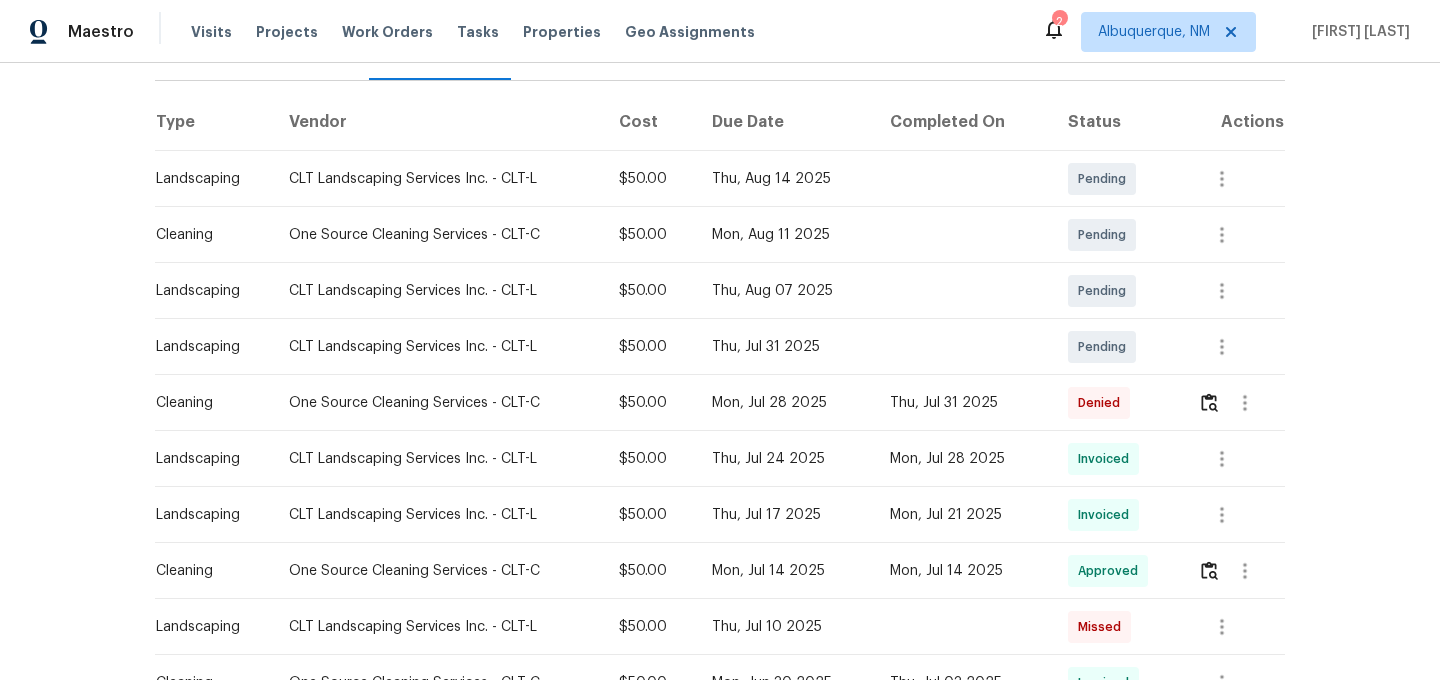 scroll, scrollTop: 322, scrollLeft: 0, axis: vertical 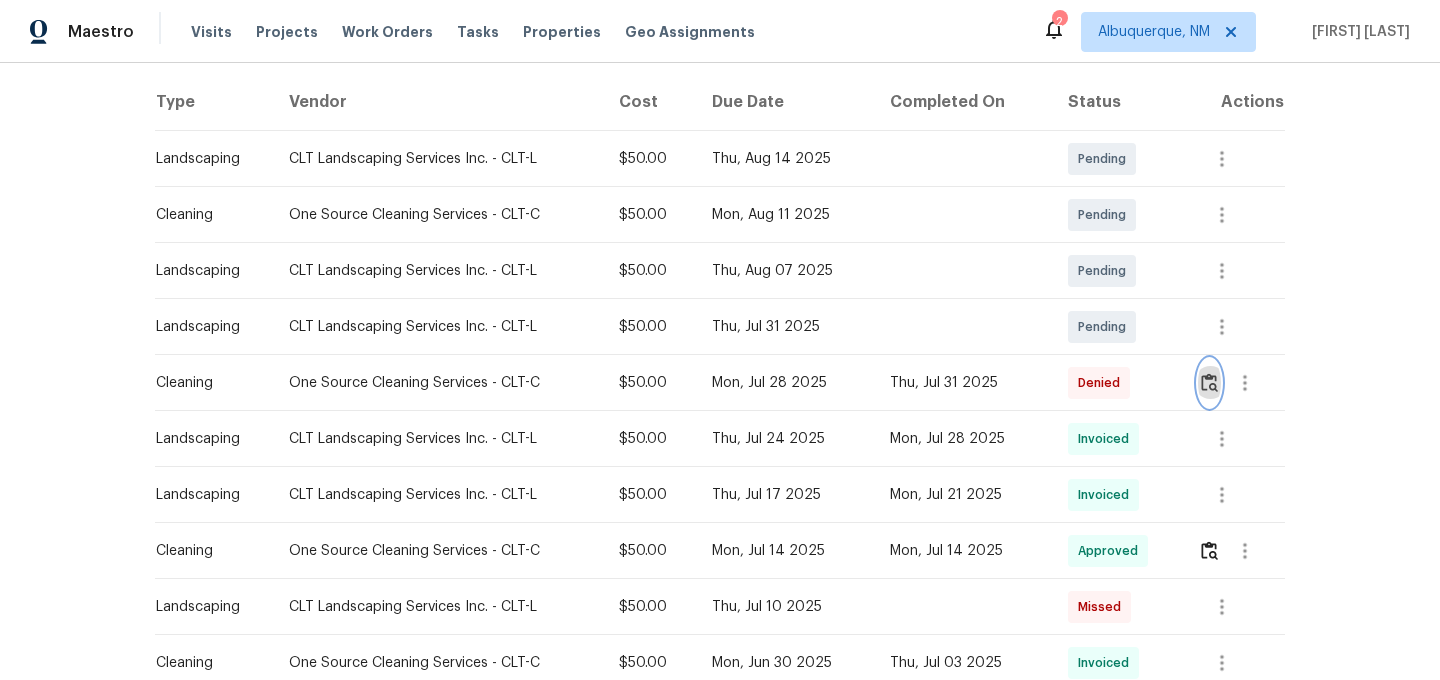 click at bounding box center (1209, 382) 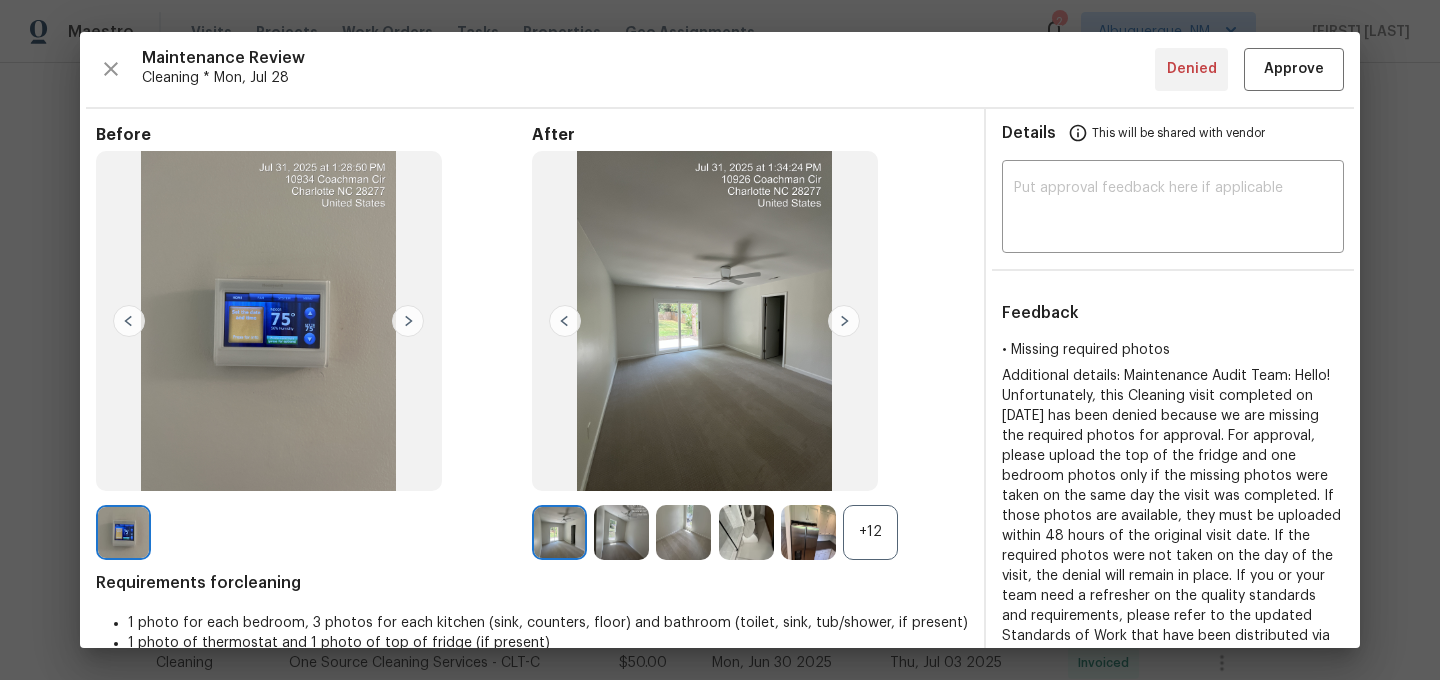 click on "+12" at bounding box center [870, 532] 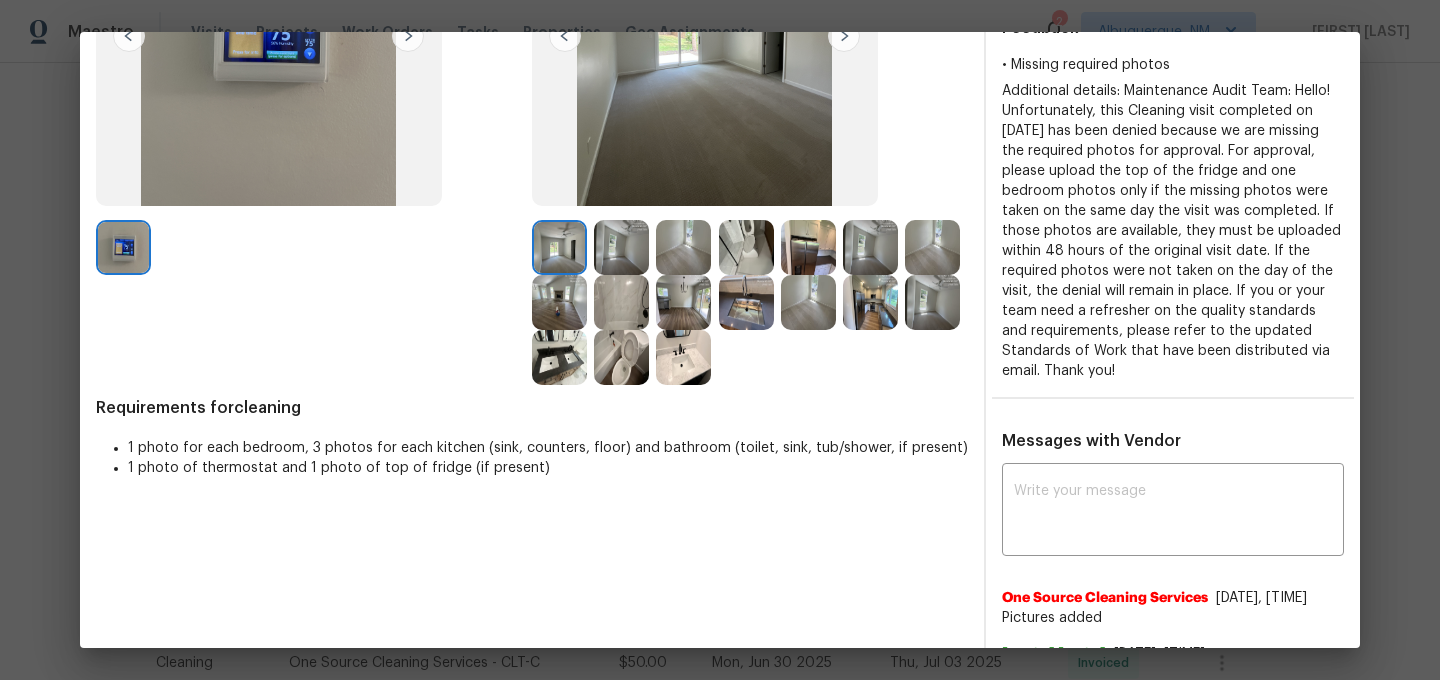 scroll, scrollTop: 233, scrollLeft: 0, axis: vertical 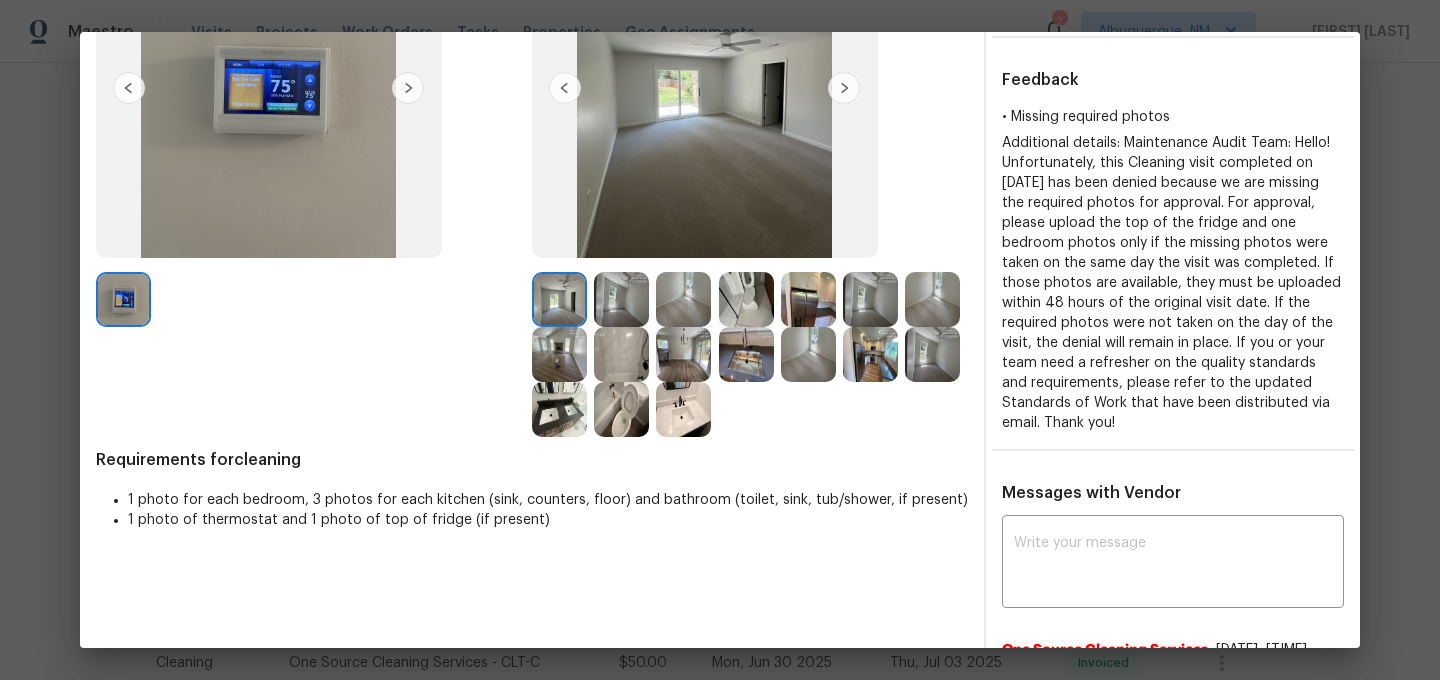 click at bounding box center [808, 299] 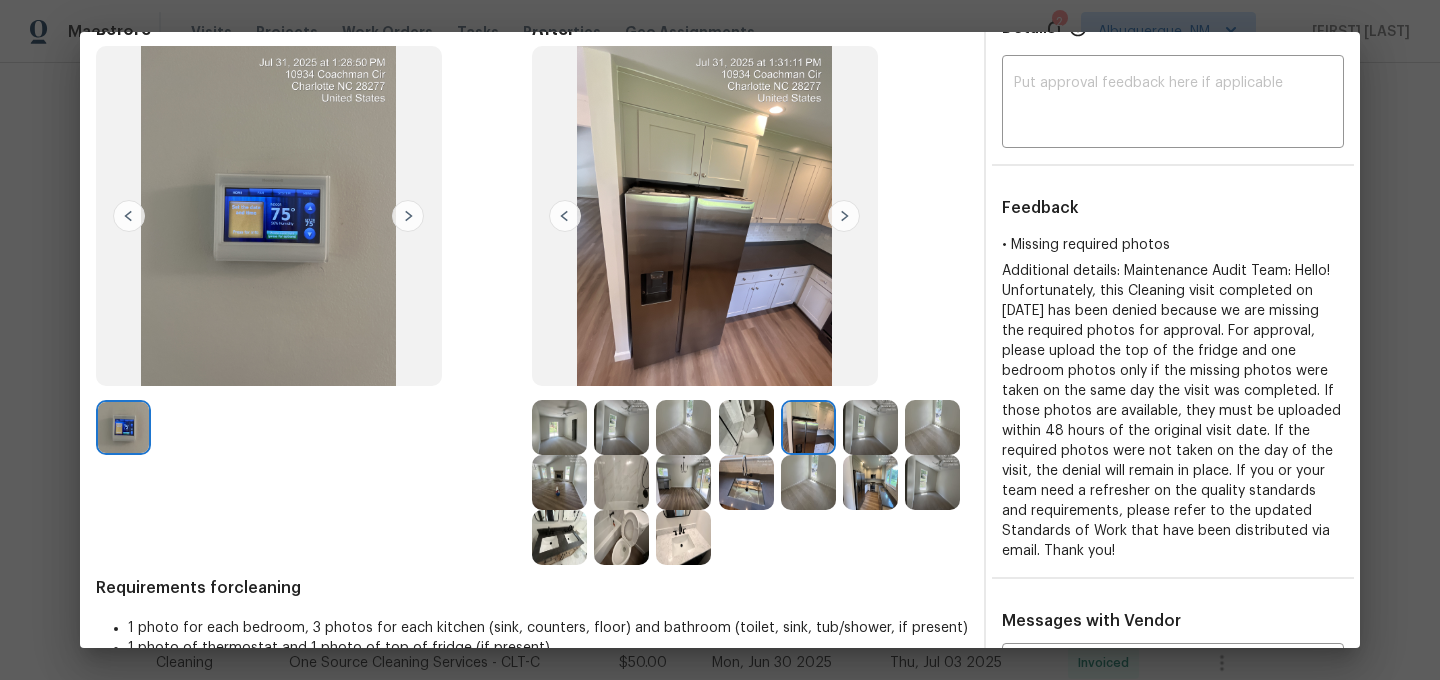 scroll, scrollTop: 181, scrollLeft: 0, axis: vertical 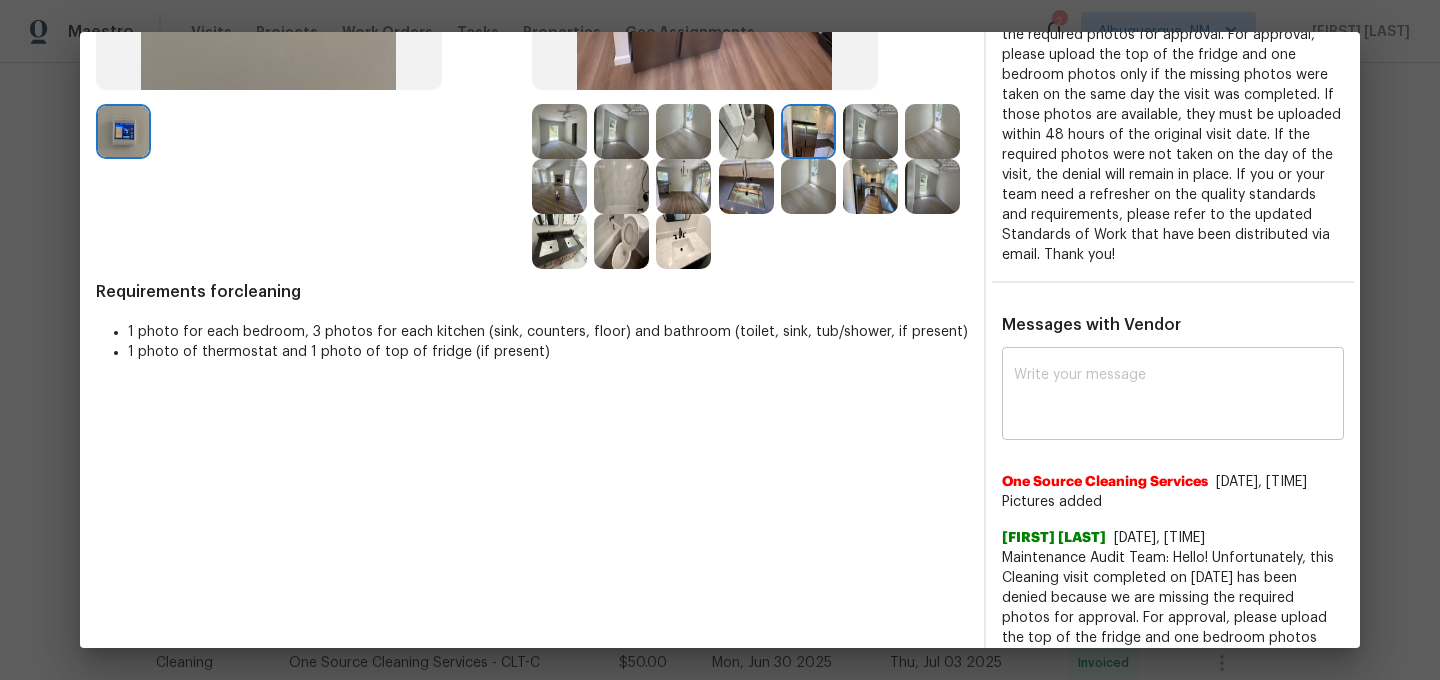 click at bounding box center [1173, 396] 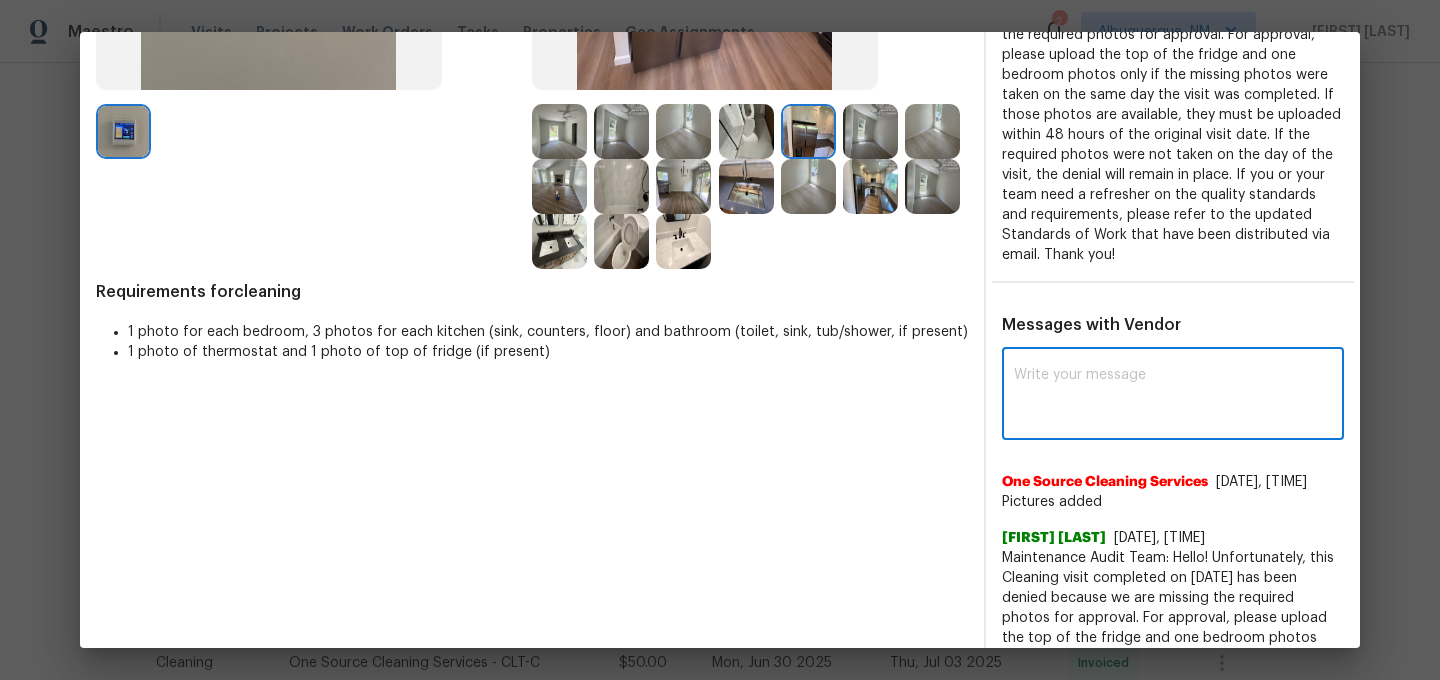 paste on "Maintenance Audit Team: Hello! Thank you for uploading the photo, after further review this visit was approved. (edited)" 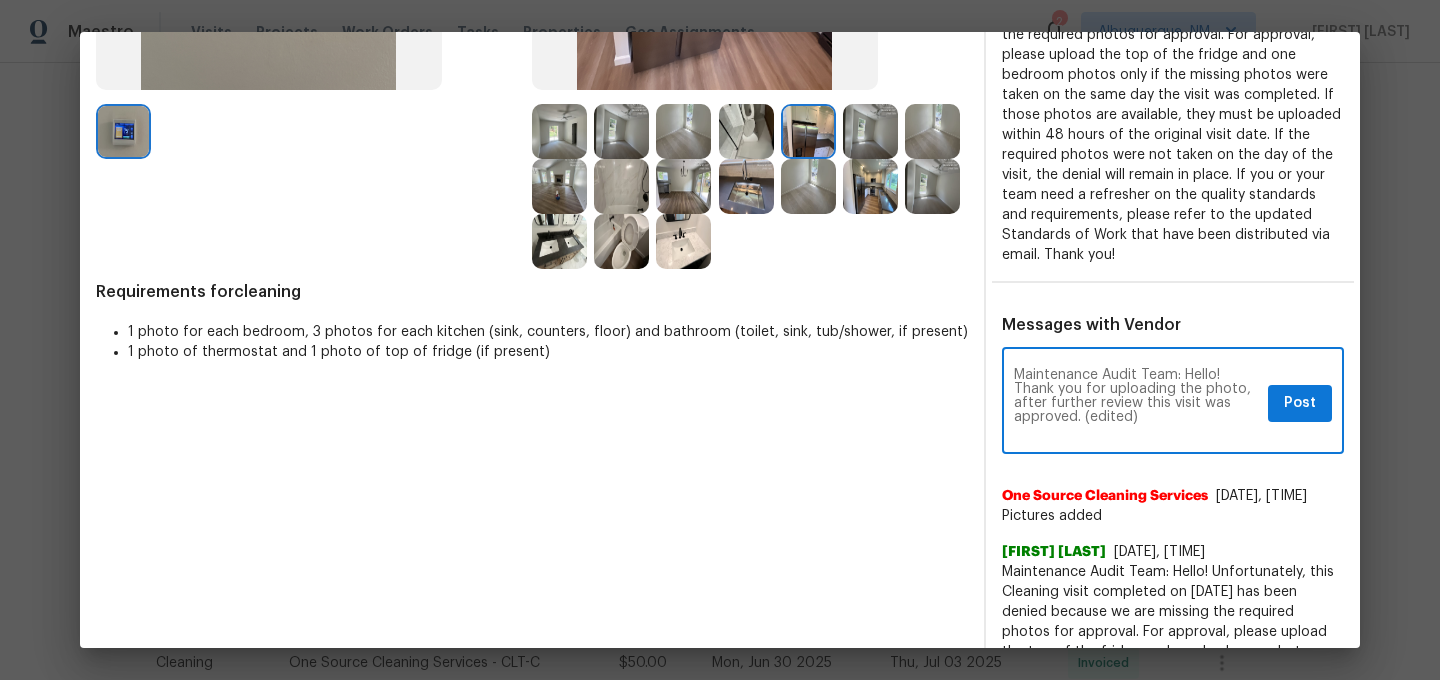 scroll, scrollTop: 0, scrollLeft: 0, axis: both 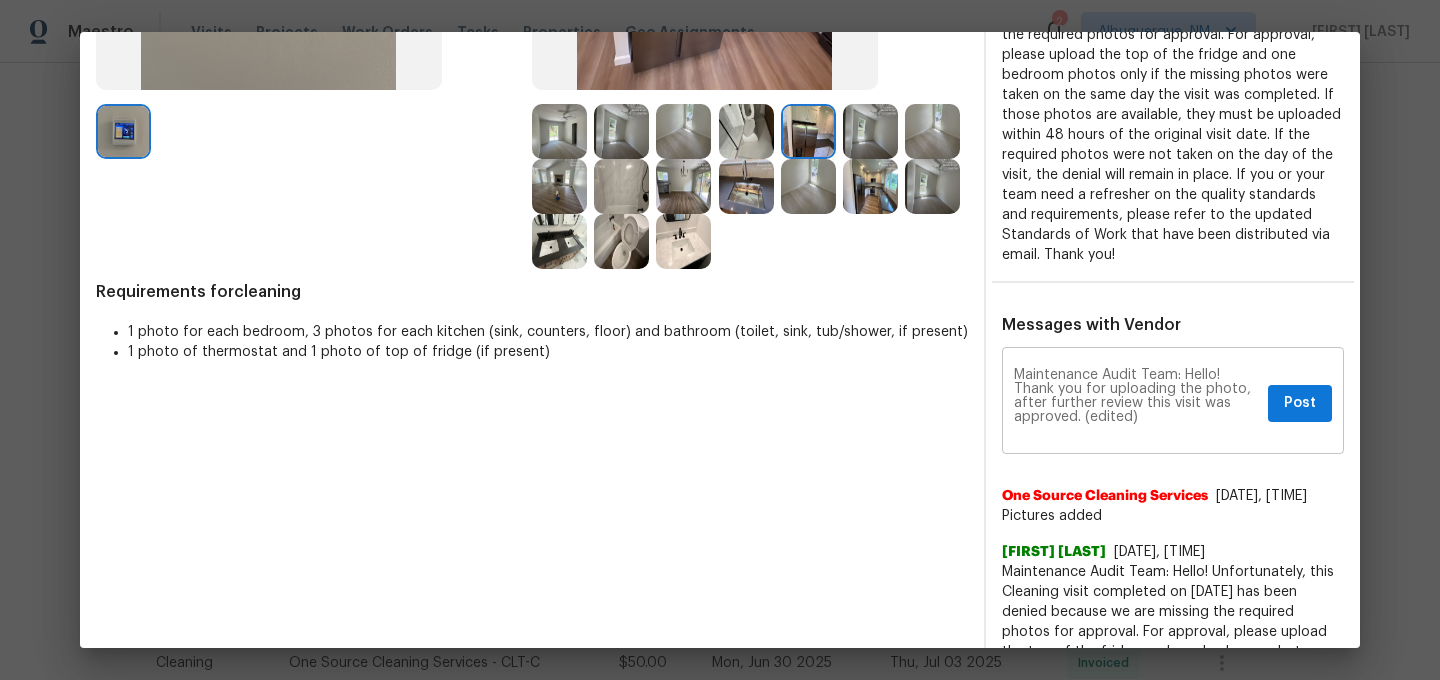 click on "Maintenance Audit Team: Hello! Thank you for uploading the photo, after further review this visit was approved. (edited)
x Post ​" at bounding box center (1173, 403) 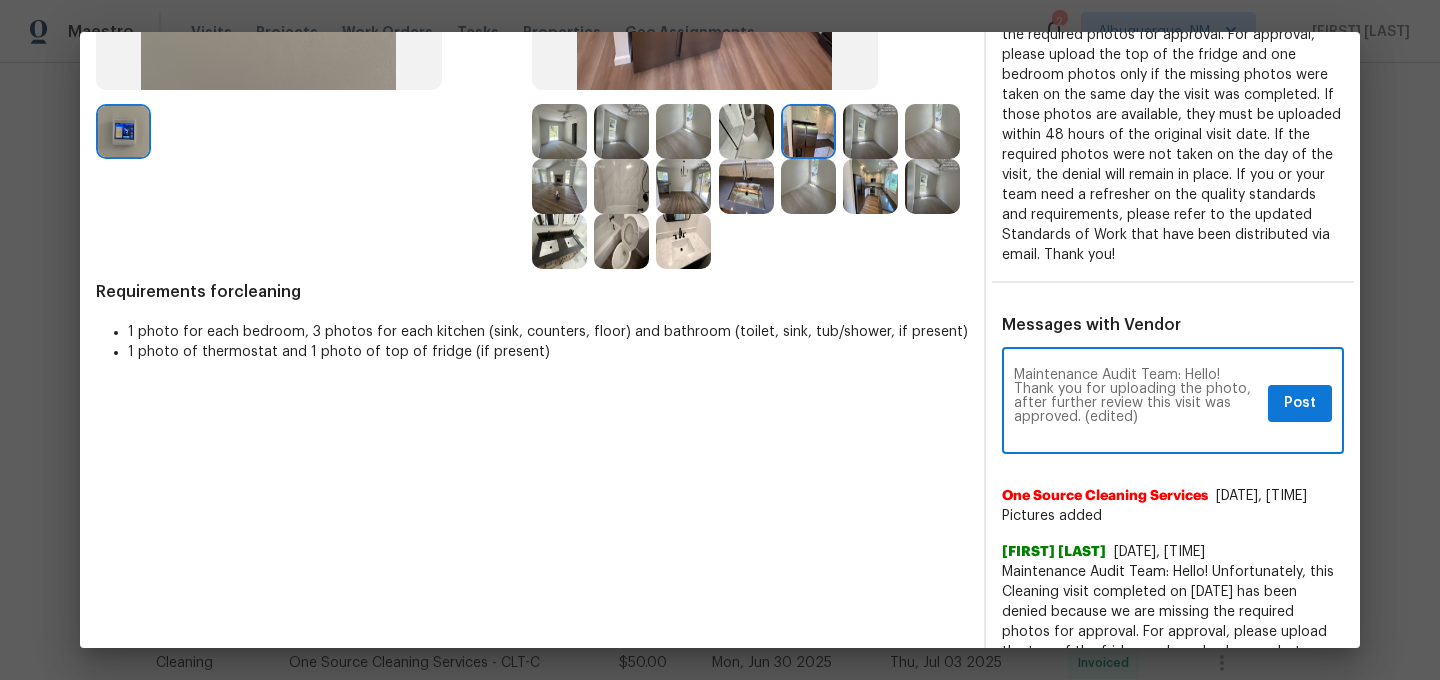 click on "Maintenance Audit Team: Hello! Thank you for uploading the photo, after further review this visit was approved. (edited)" at bounding box center [1137, 403] 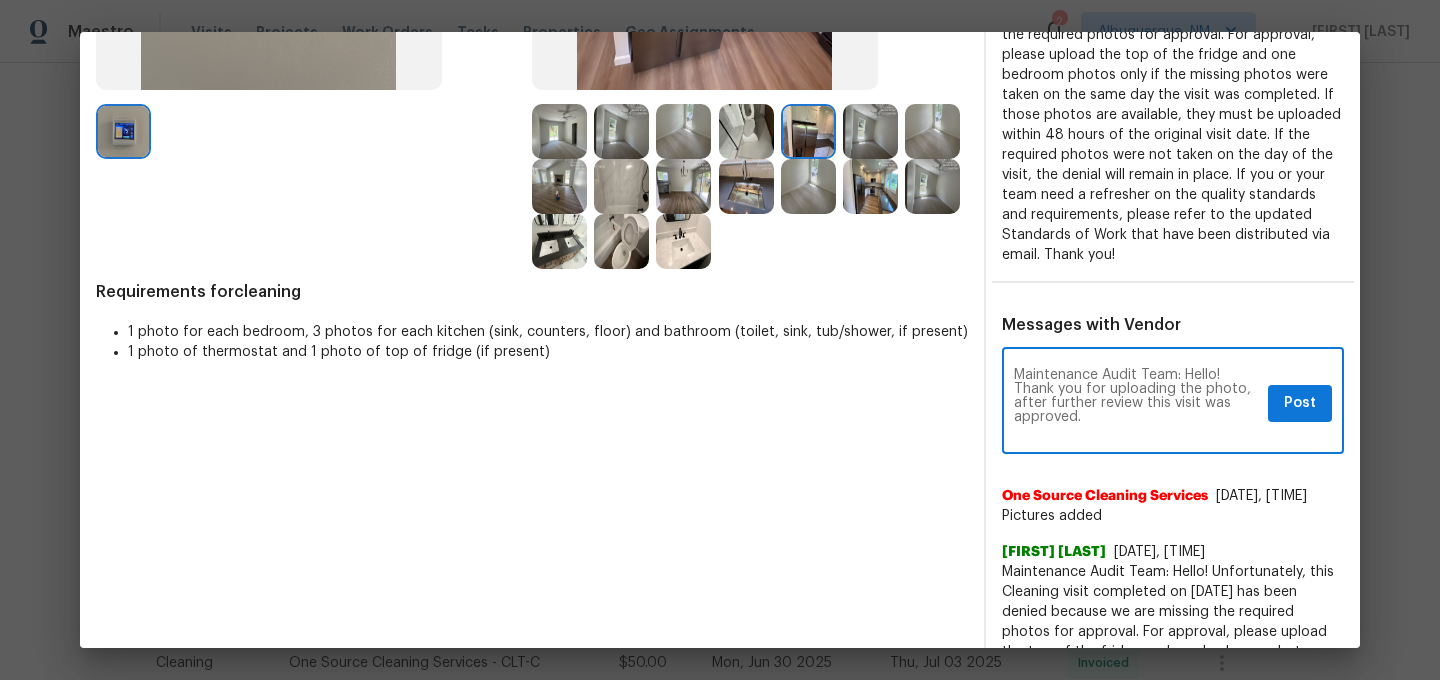 type on "Maintenance Audit Team: Hello! Thank you for uploading the photo, after further review this visit was approved." 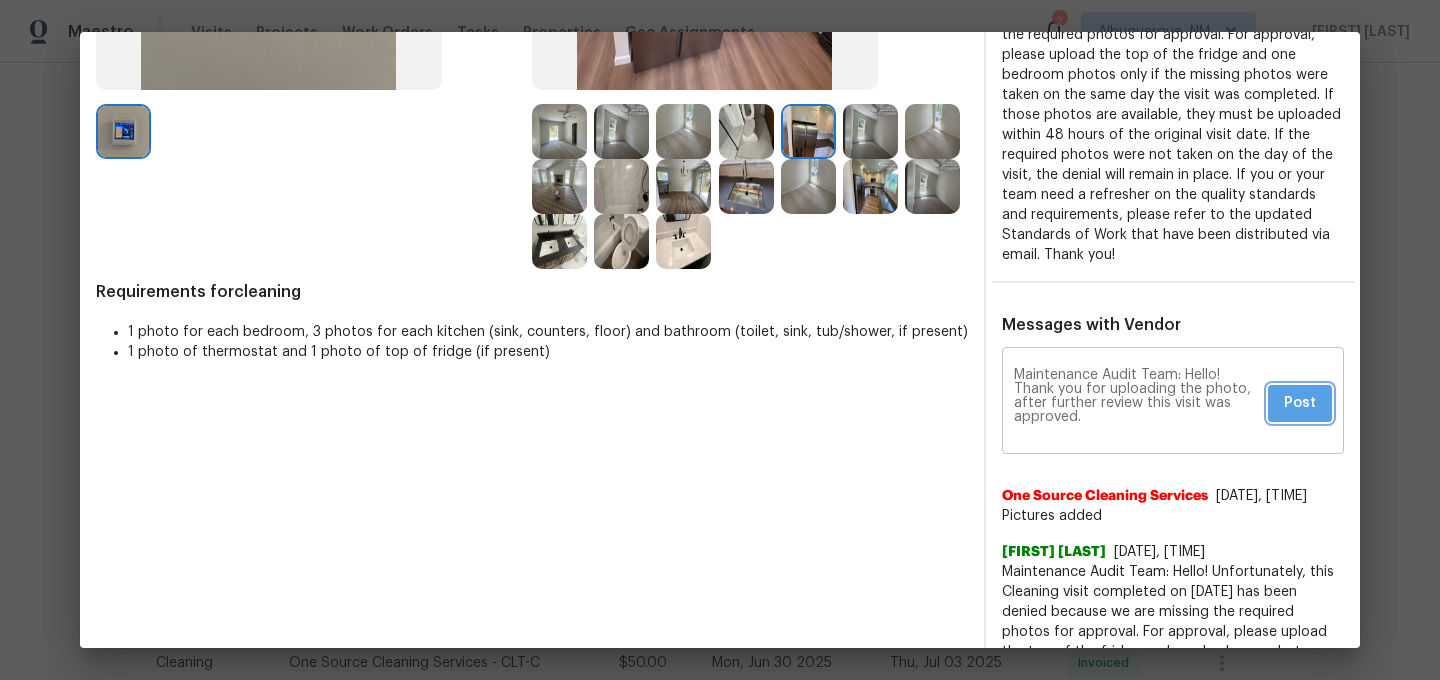 click on "Post" at bounding box center (1300, 403) 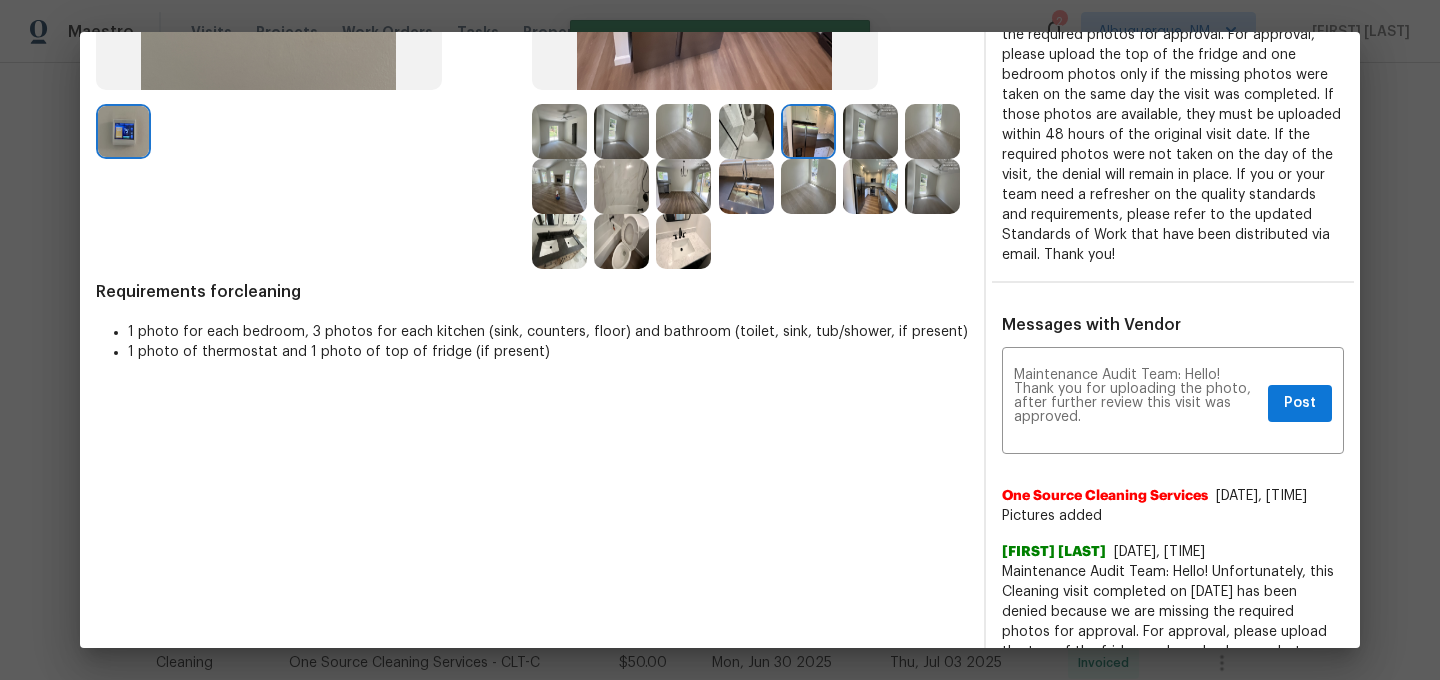 scroll, scrollTop: 0, scrollLeft: 0, axis: both 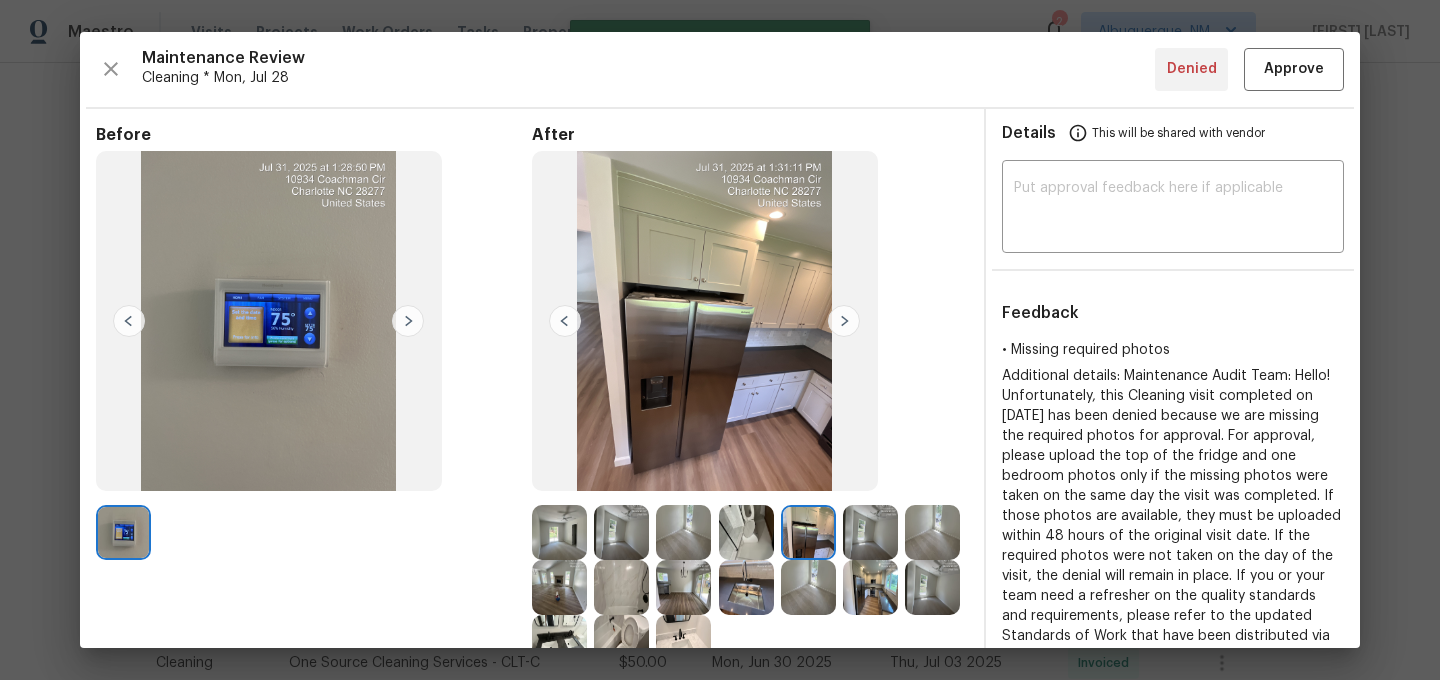 type 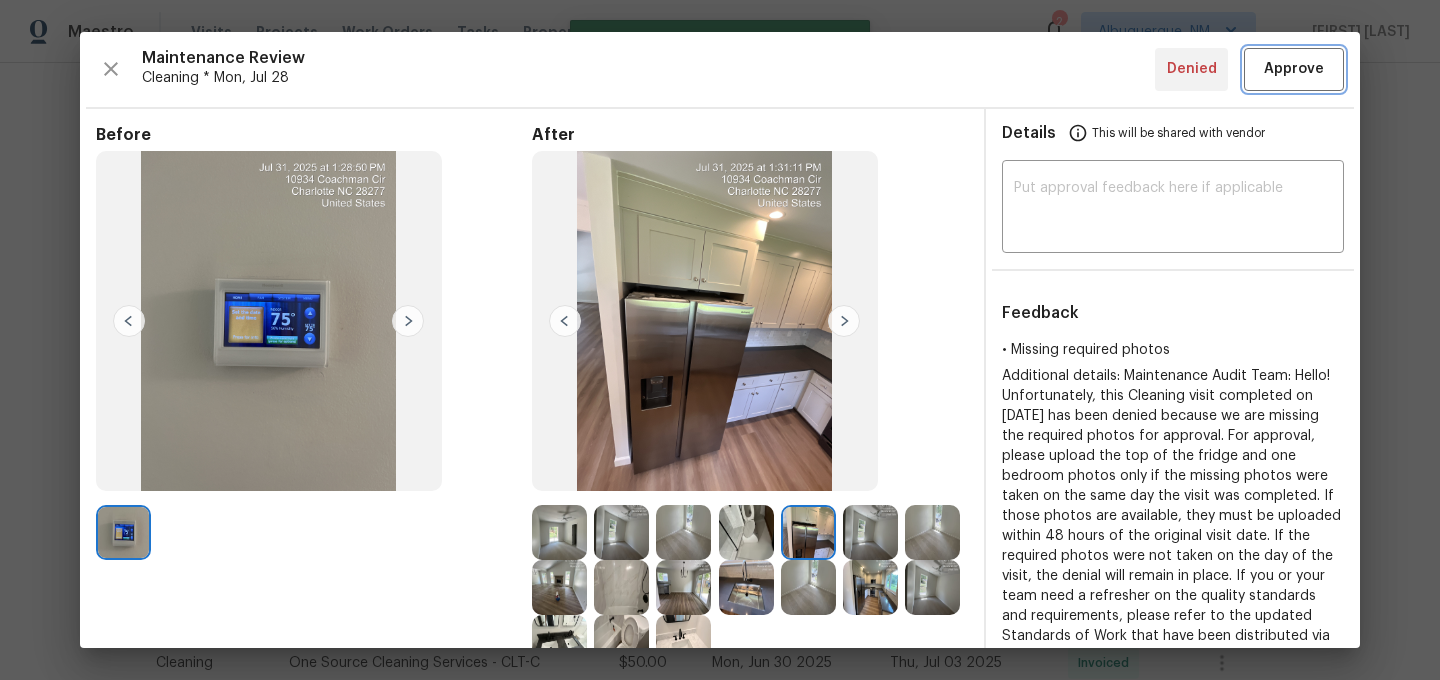 click on "Approve" at bounding box center (1294, 69) 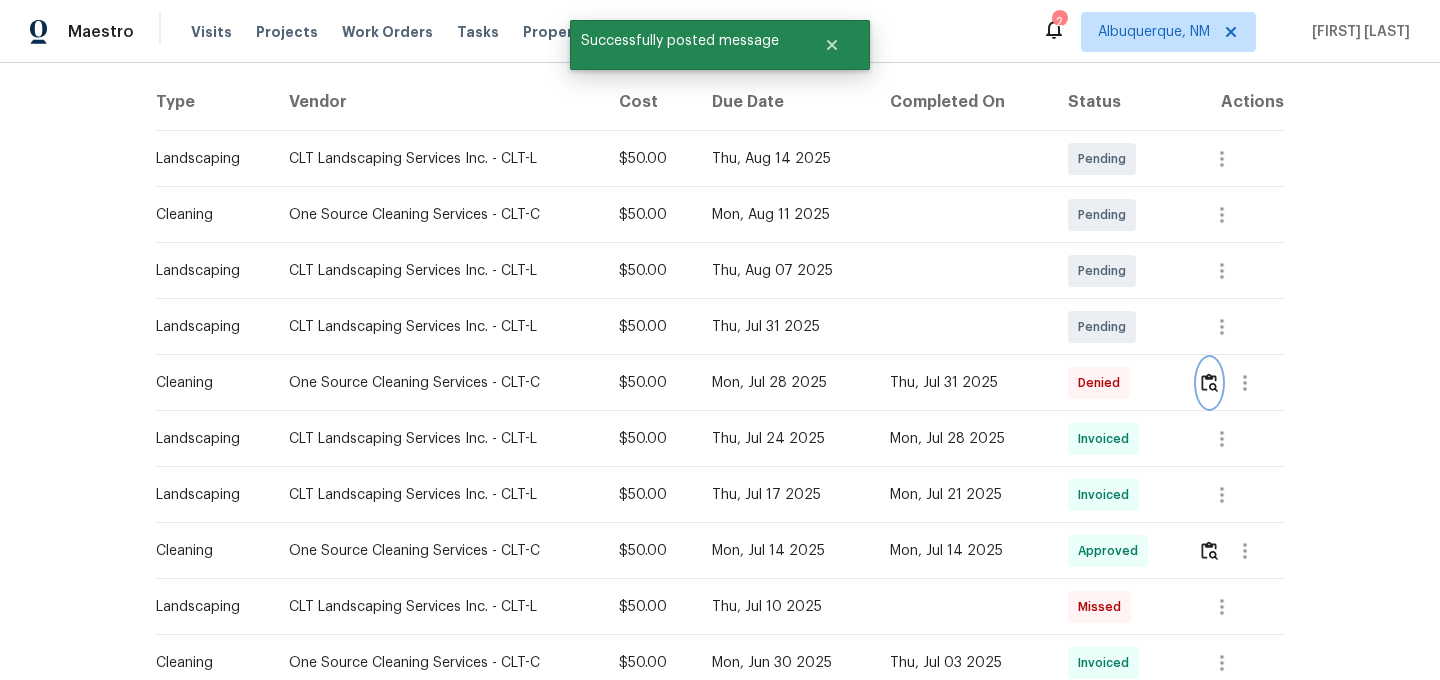 scroll, scrollTop: 0, scrollLeft: 0, axis: both 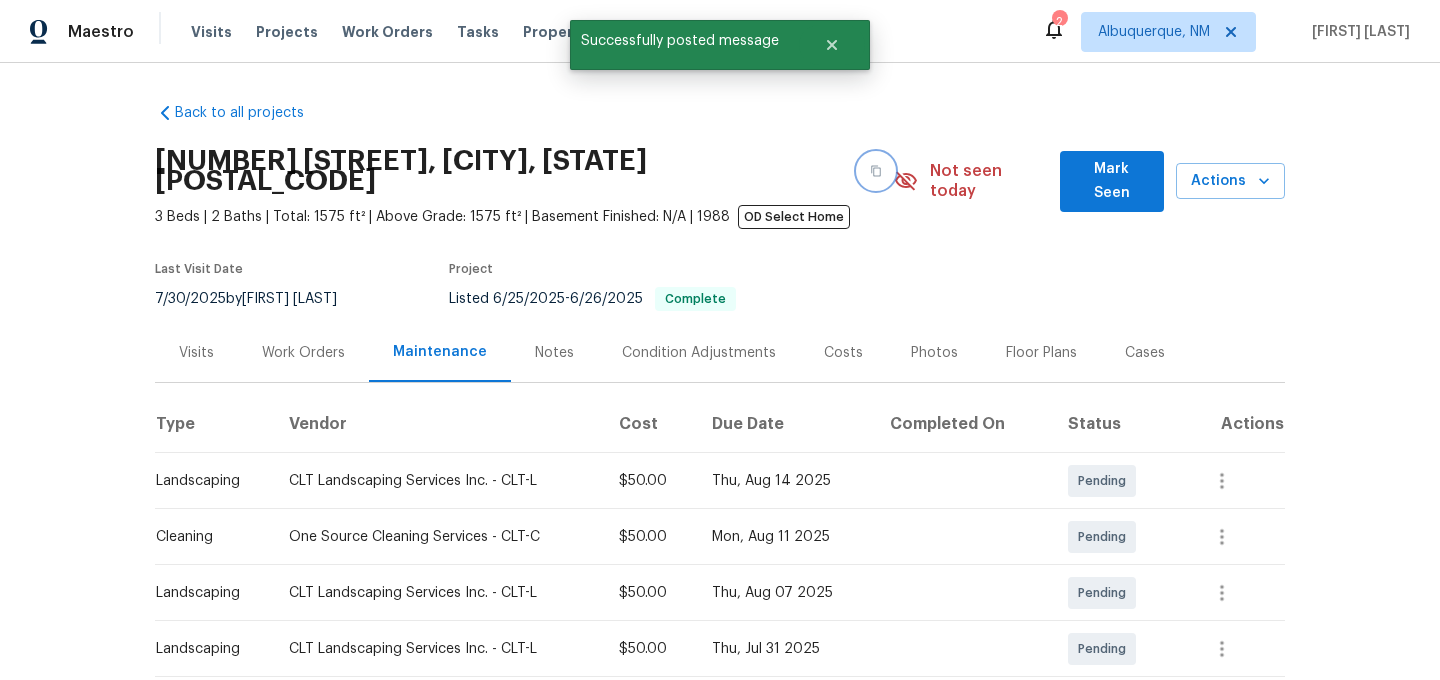 click at bounding box center [876, 171] 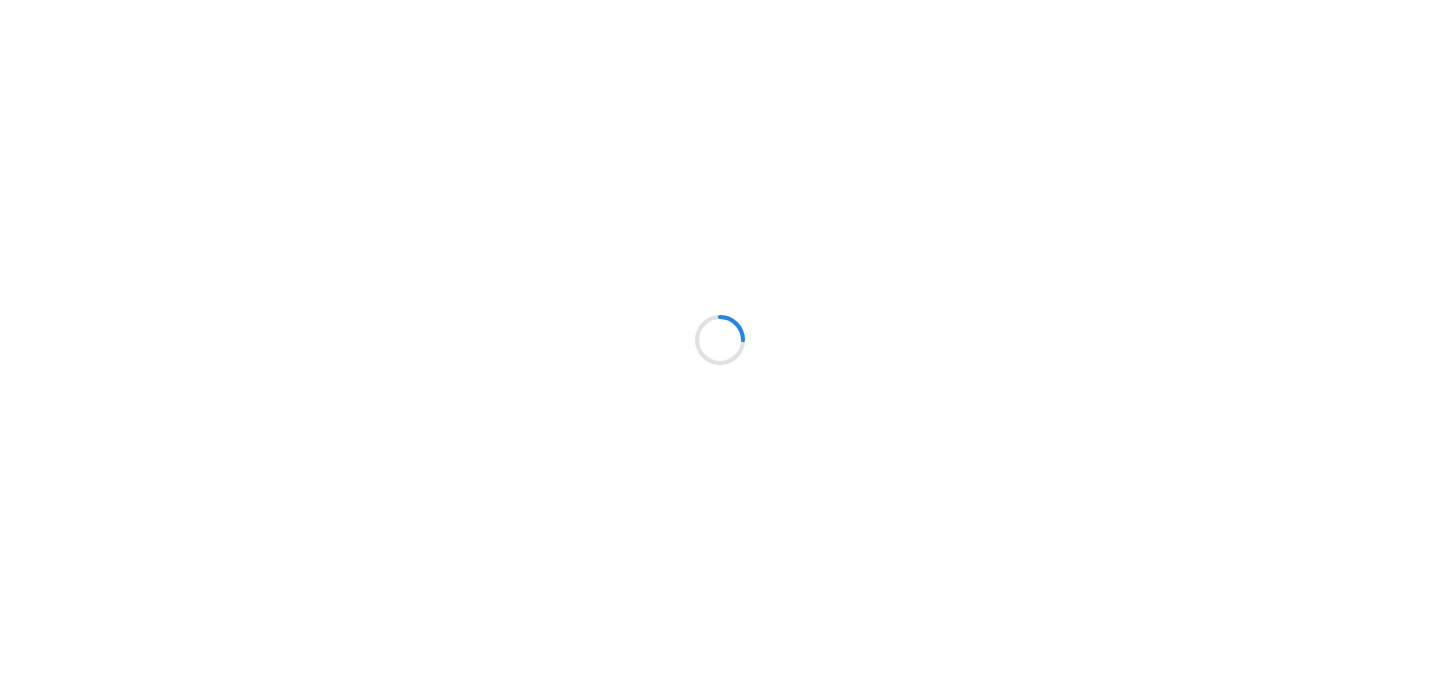 scroll, scrollTop: 0, scrollLeft: 0, axis: both 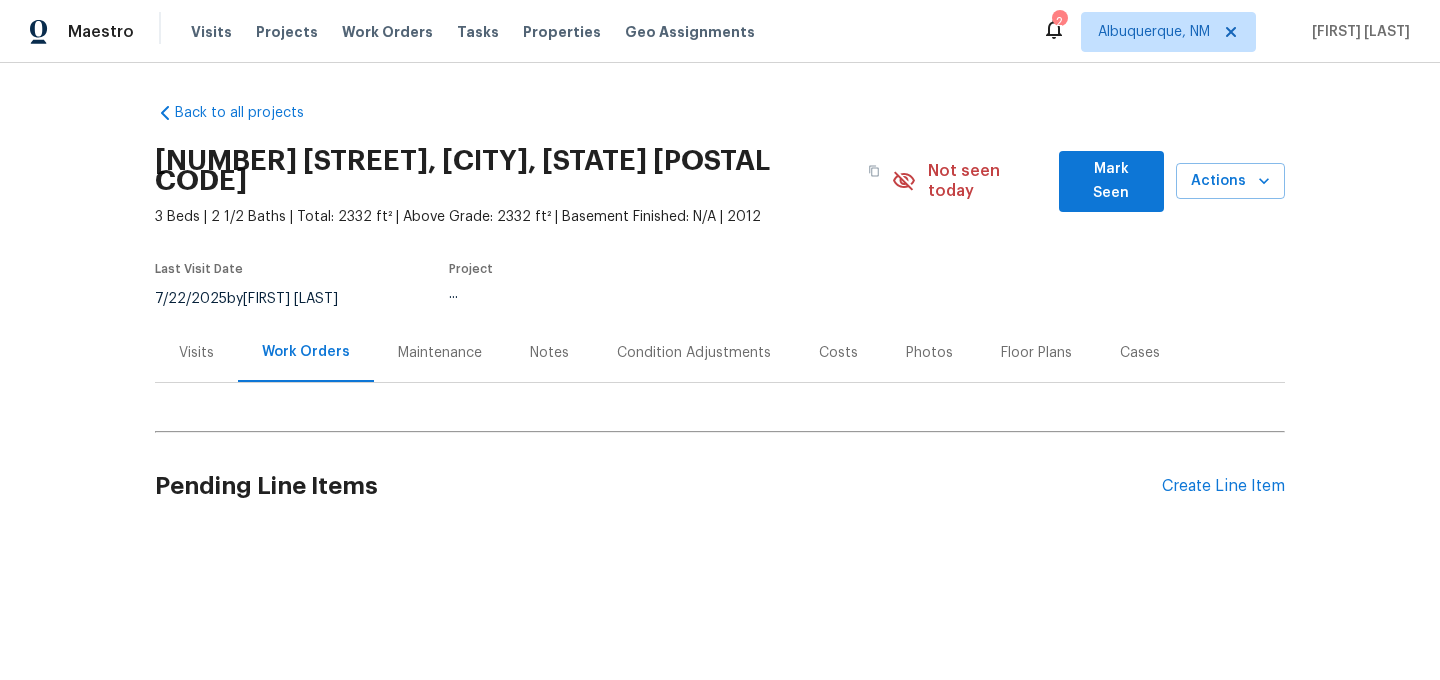 click on "Maintenance" at bounding box center [440, 353] 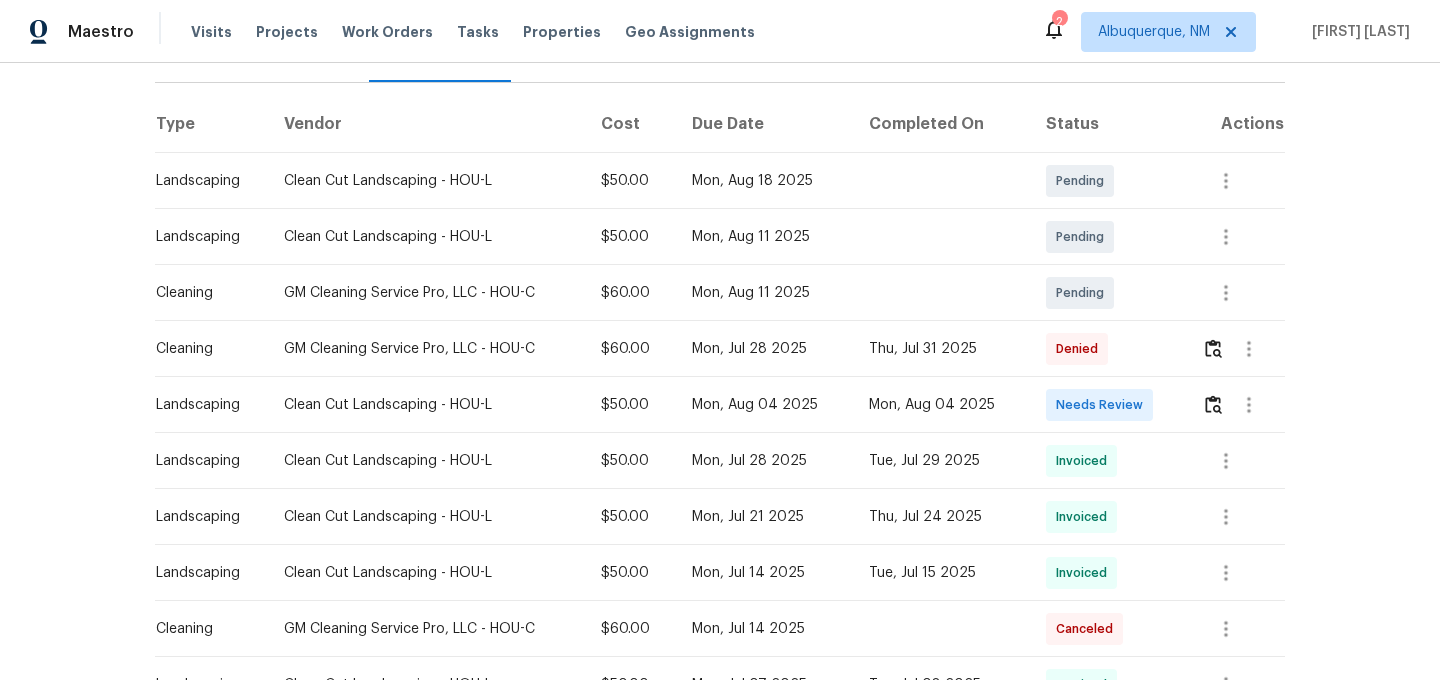 scroll, scrollTop: 319, scrollLeft: 0, axis: vertical 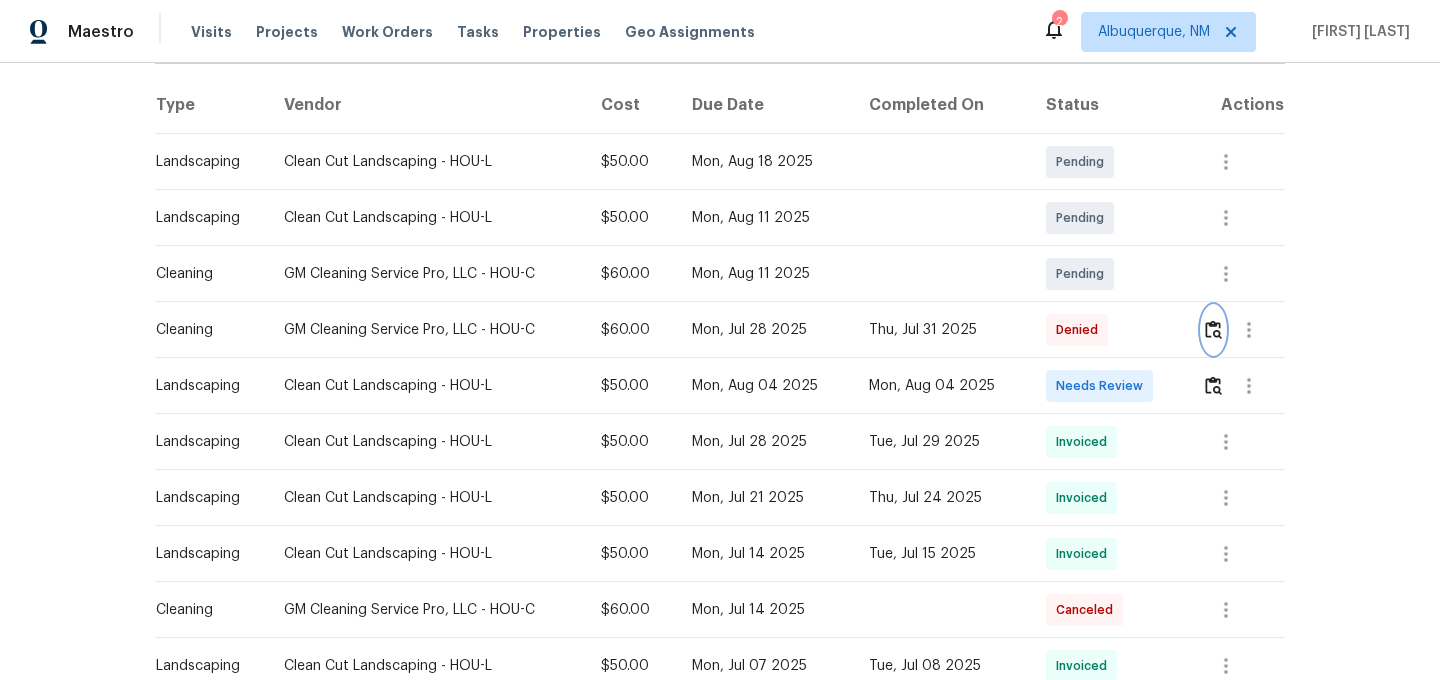 click at bounding box center [1213, 329] 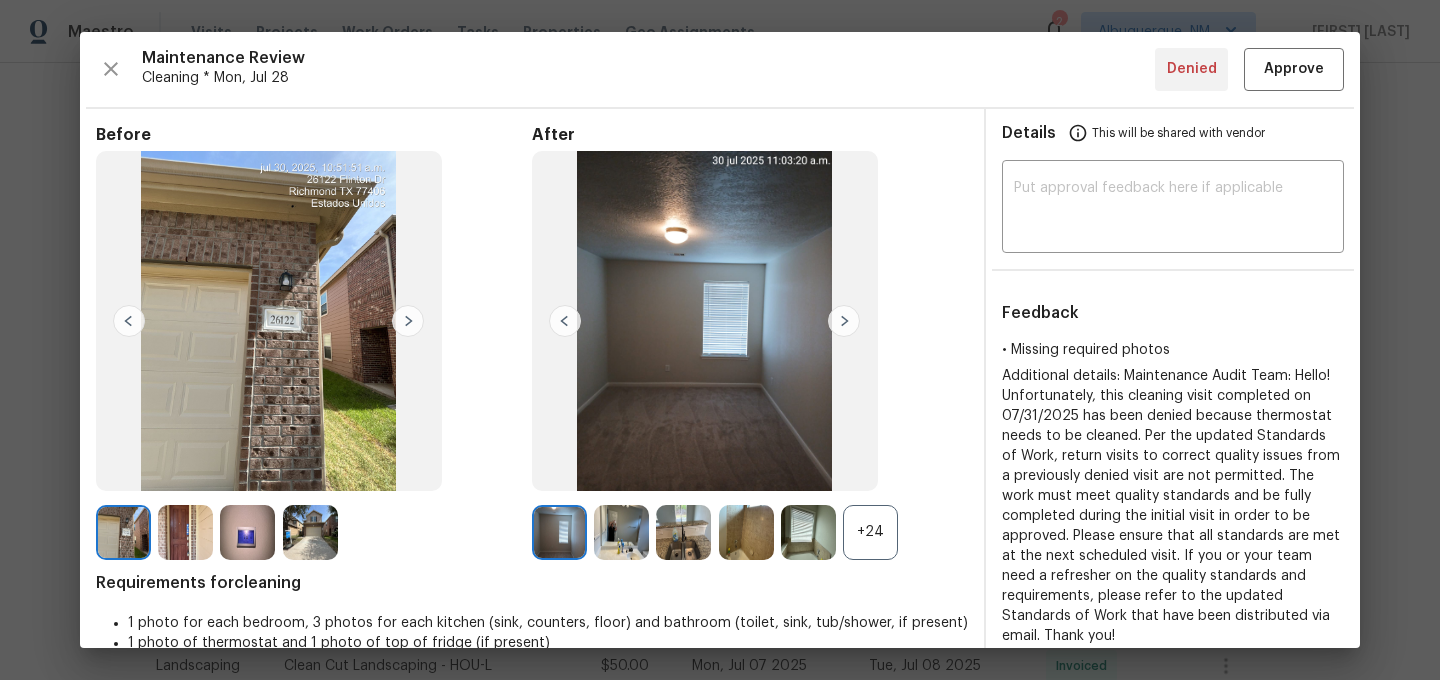 click on "+24" at bounding box center [870, 532] 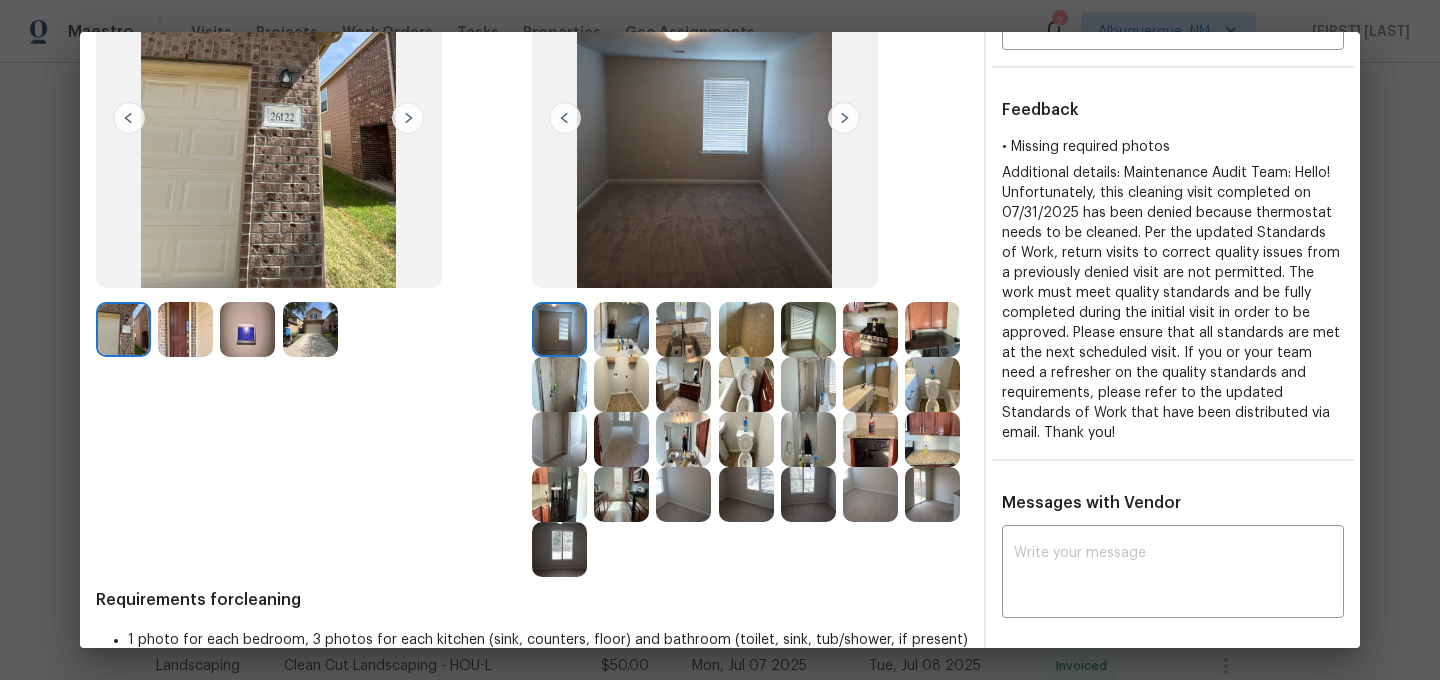 scroll, scrollTop: 187, scrollLeft: 0, axis: vertical 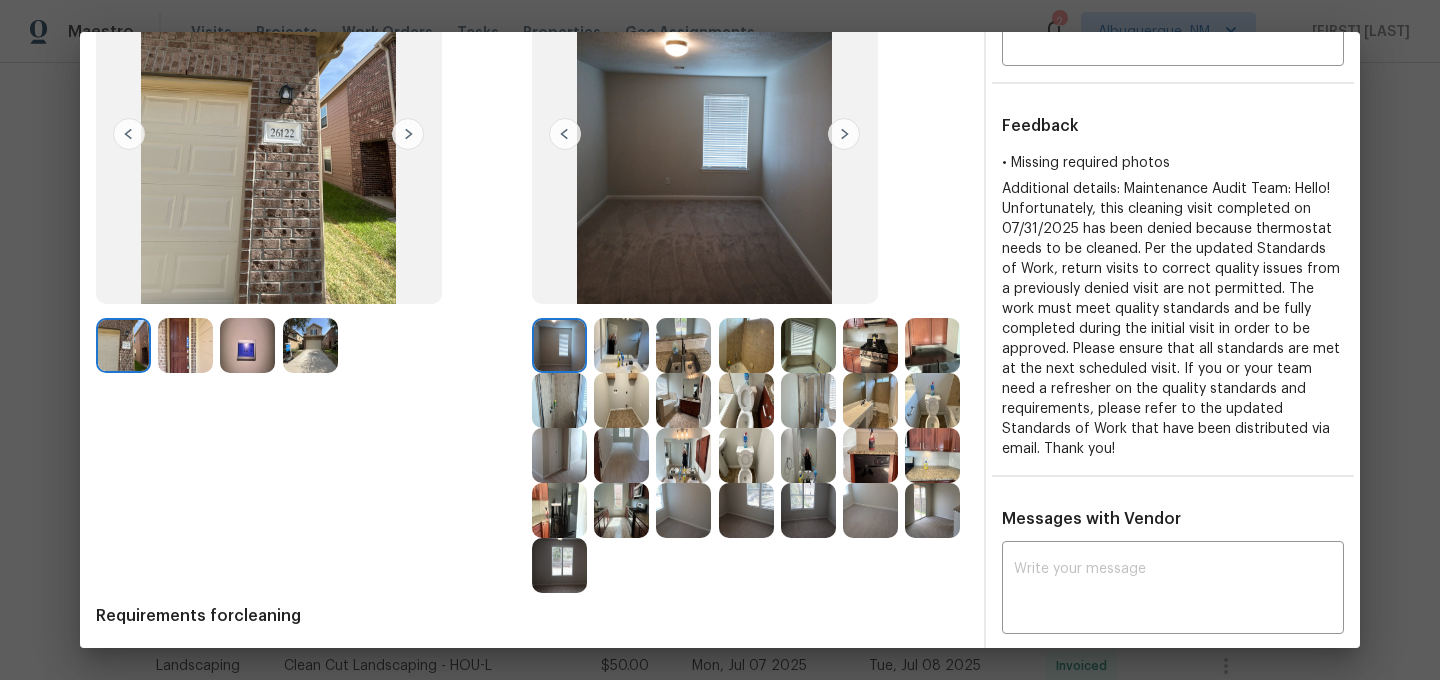 click at bounding box center [247, 345] 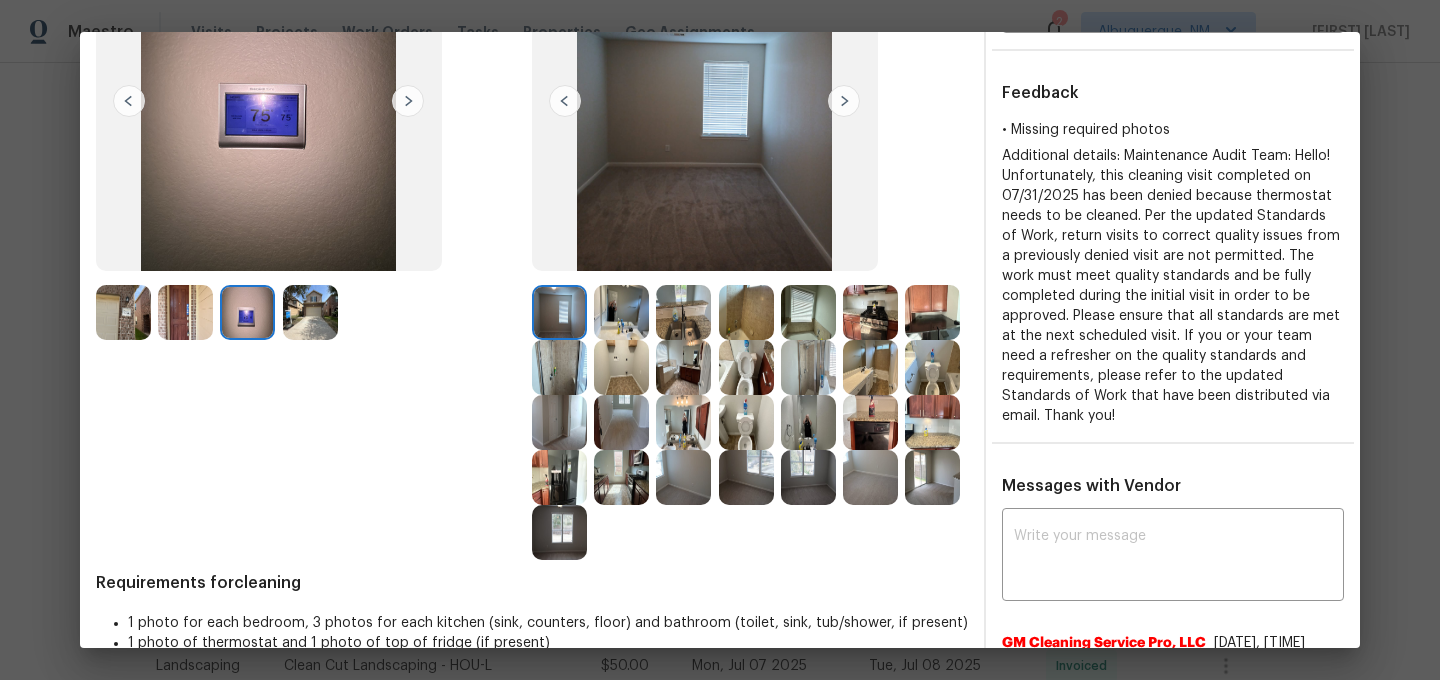 scroll, scrollTop: 370, scrollLeft: 0, axis: vertical 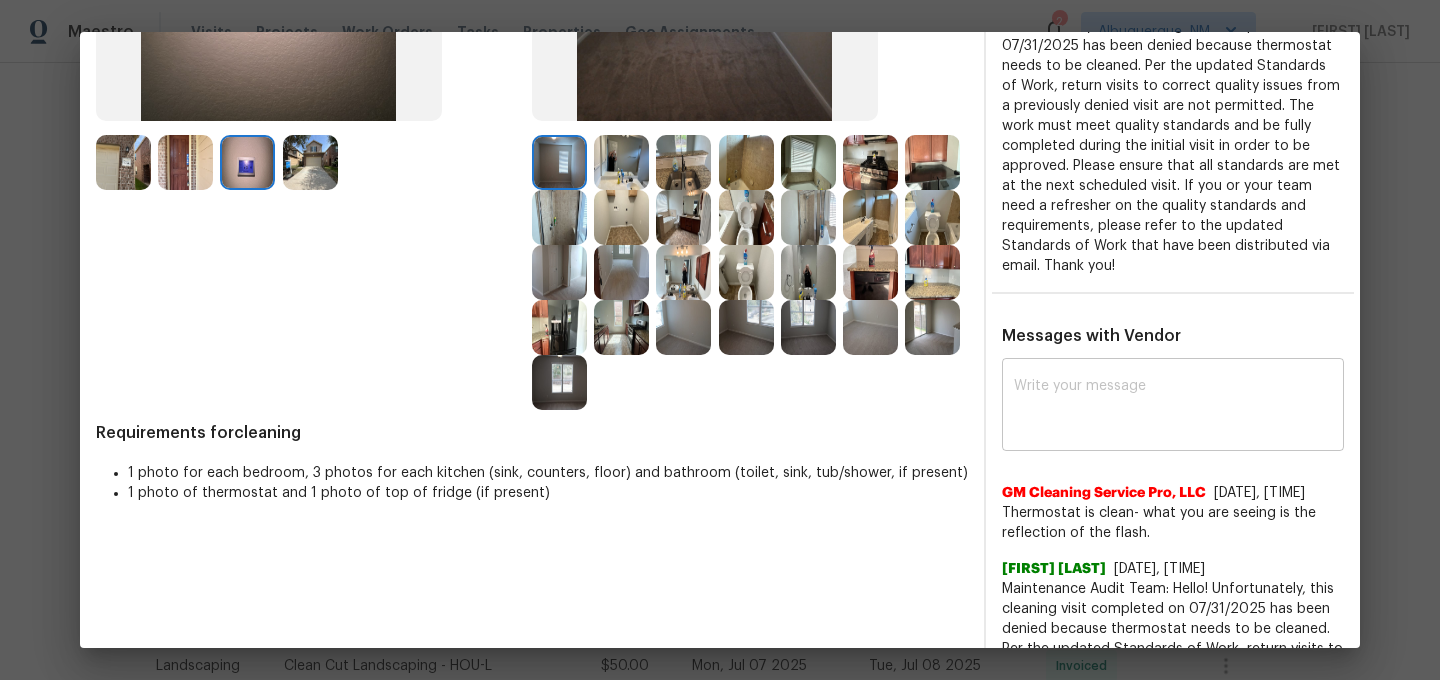 click at bounding box center [1173, 407] 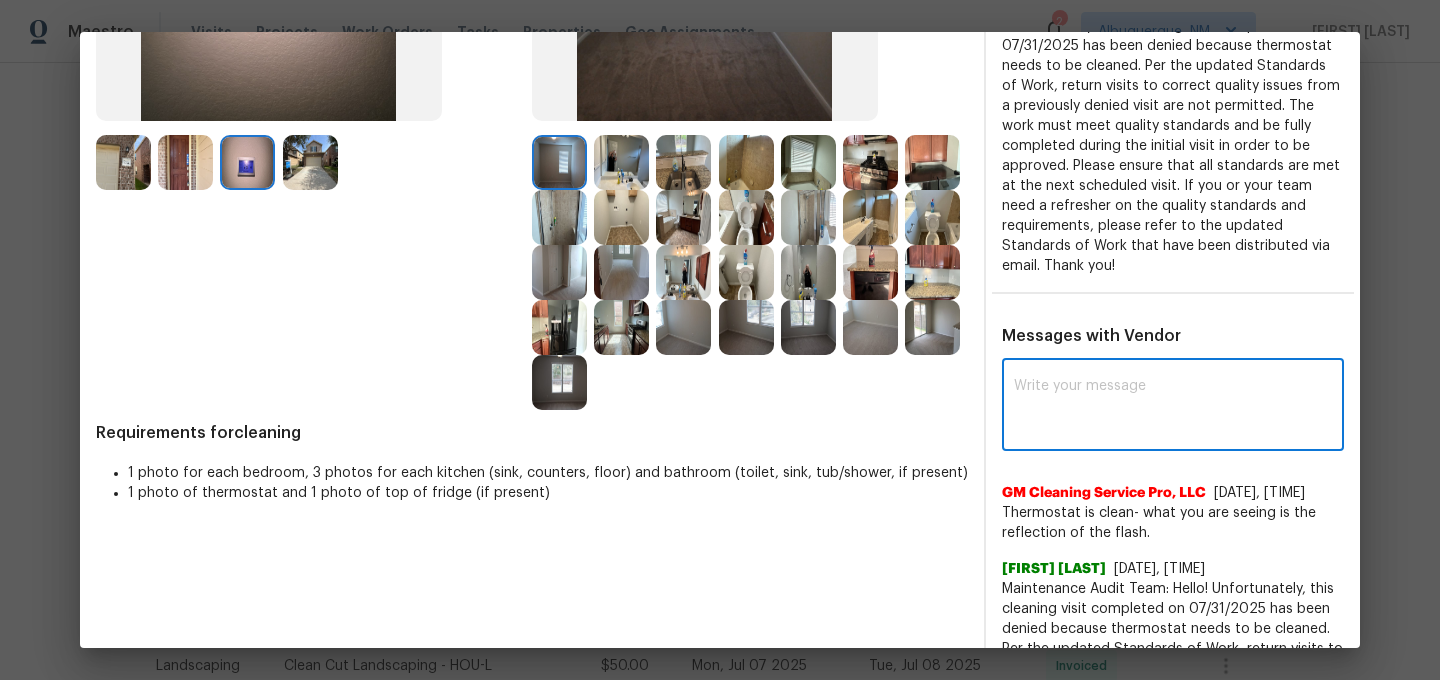 paste on "Maintenance Audit Team: Hello! Thank you for the feedback after further review this visit was approved." 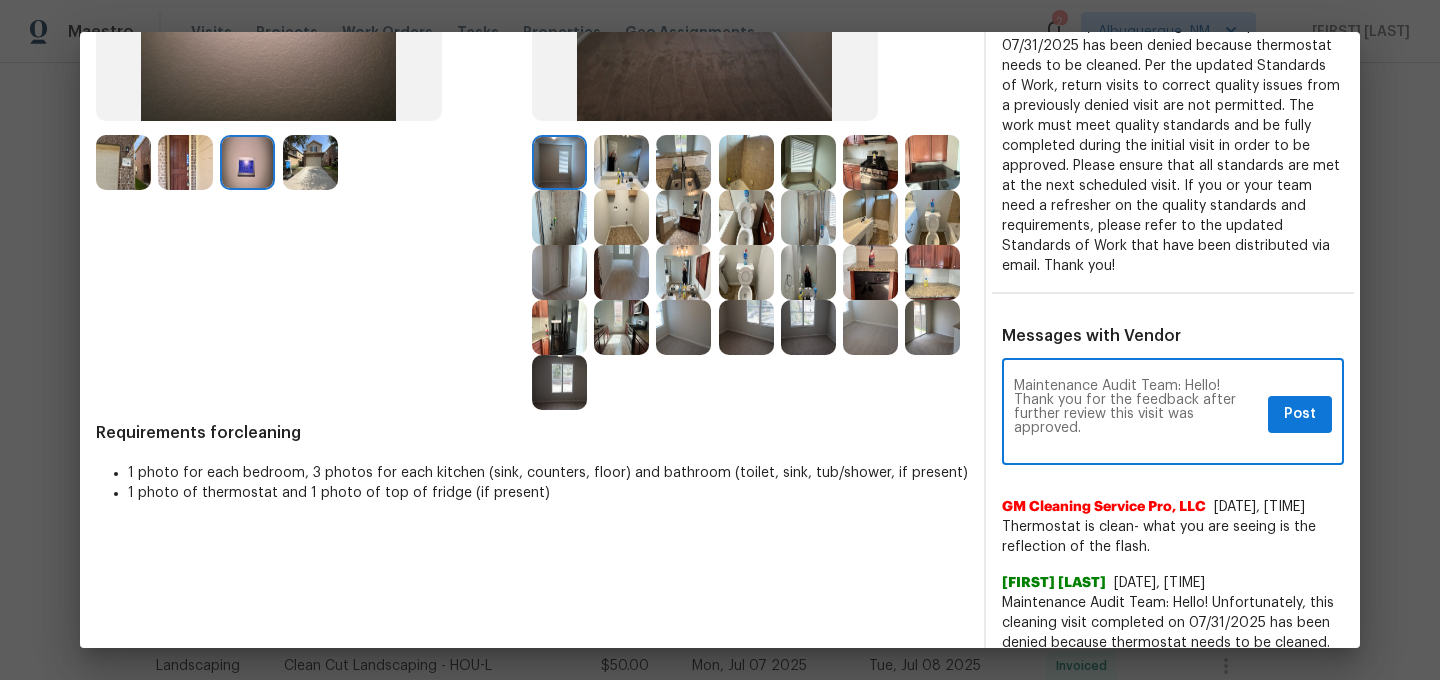 scroll, scrollTop: 0, scrollLeft: 0, axis: both 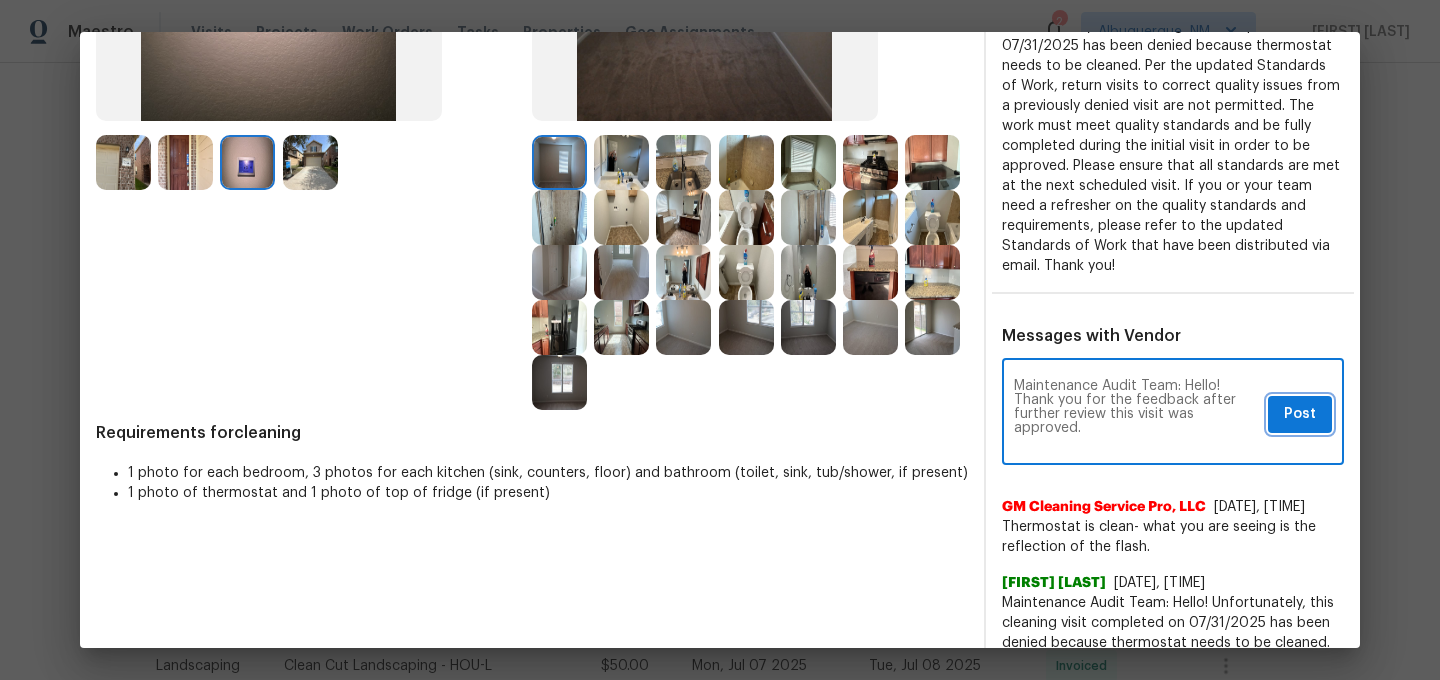 click on "Post" at bounding box center (1300, 414) 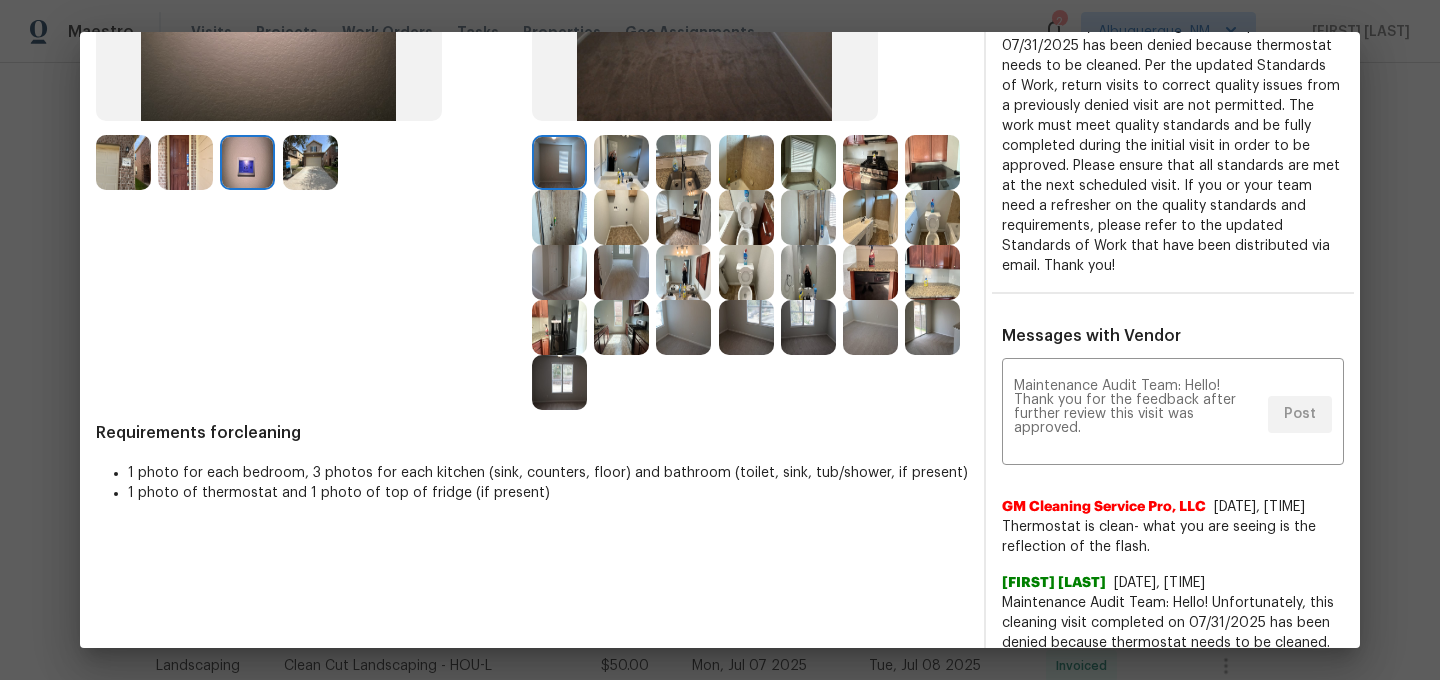 scroll, scrollTop: 0, scrollLeft: 0, axis: both 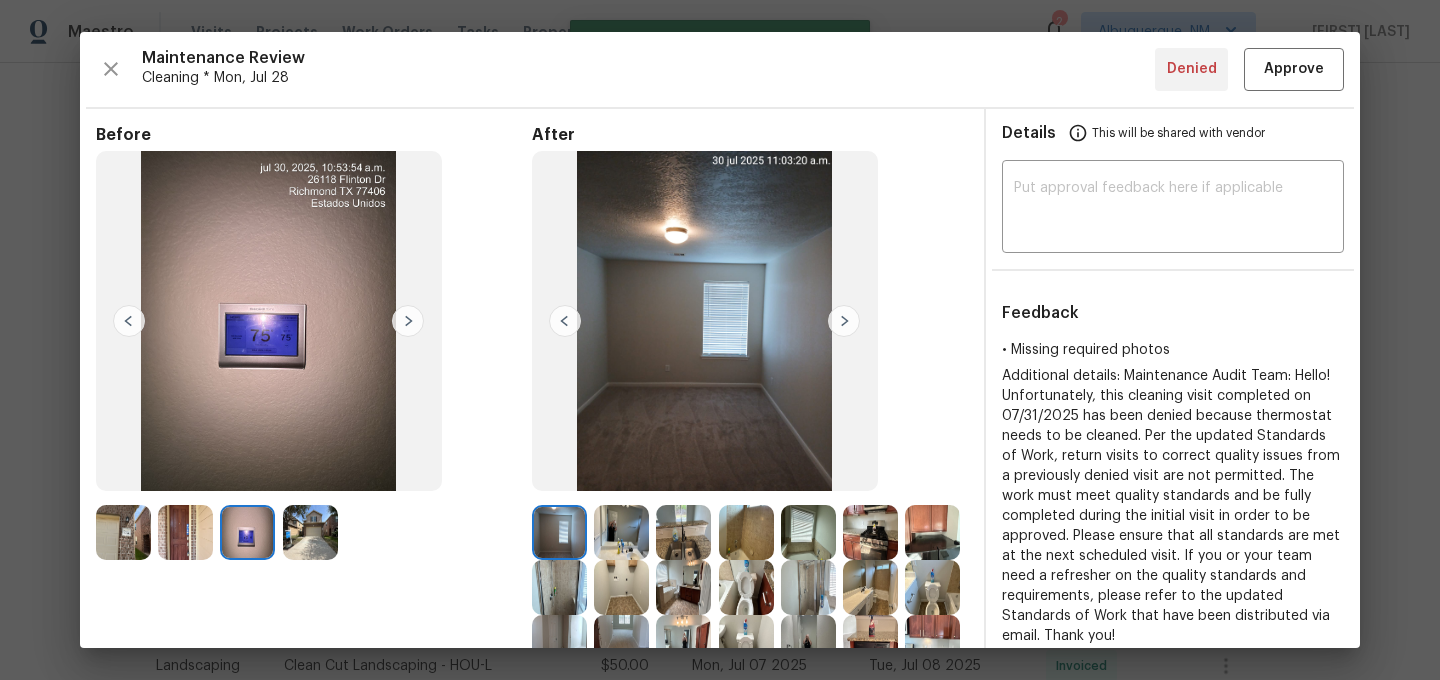 type 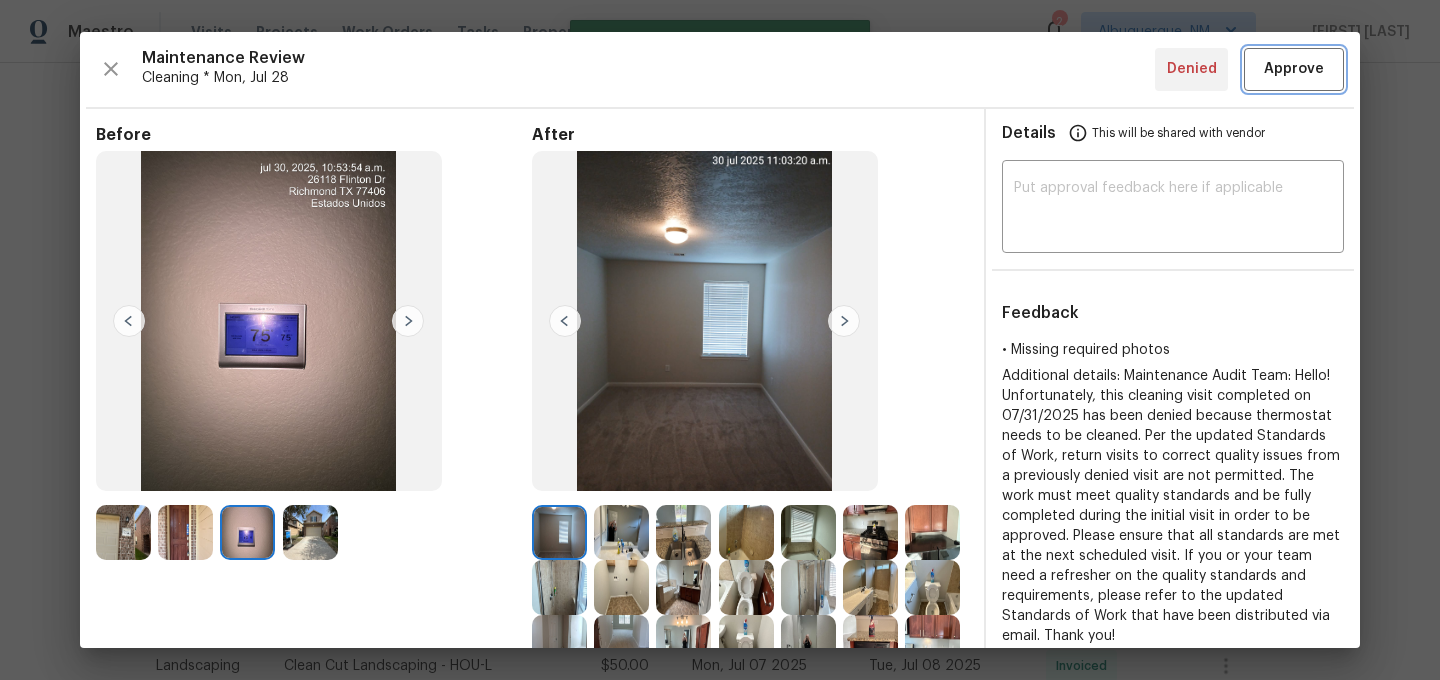 click on "Approve" at bounding box center (1294, 69) 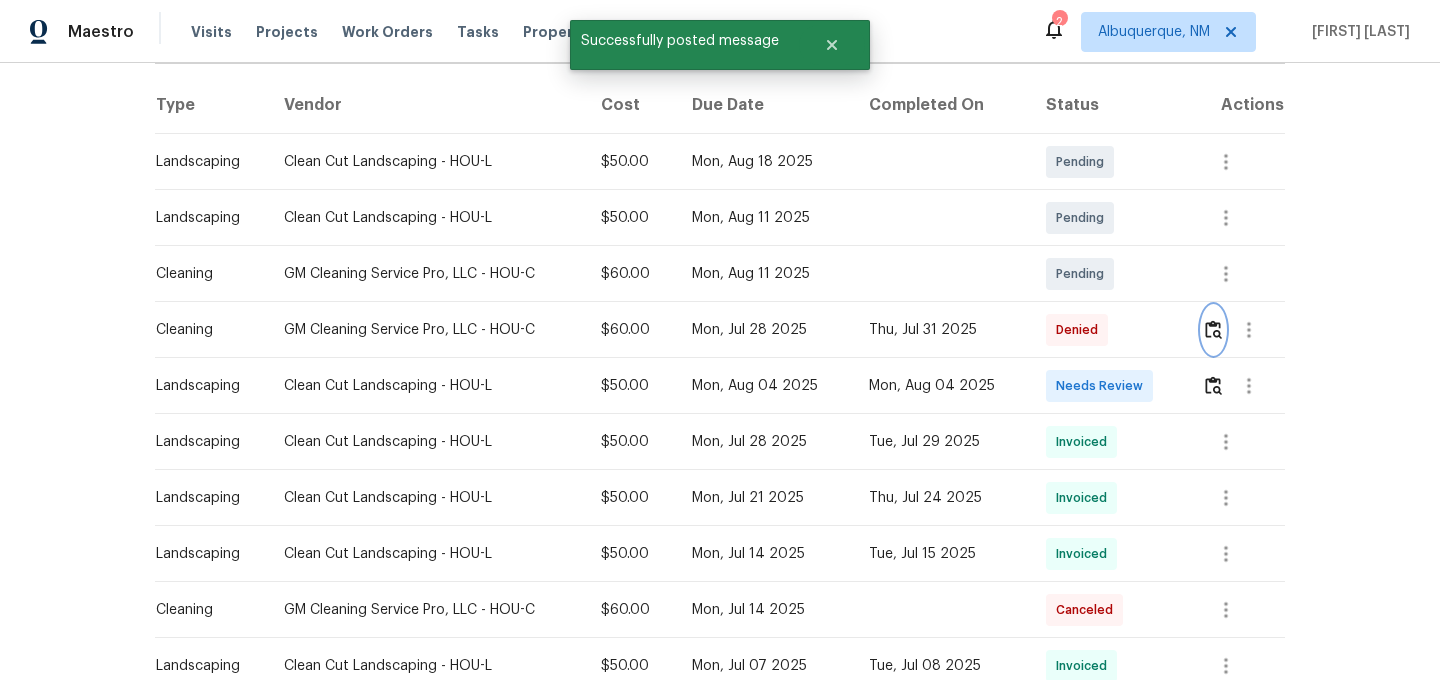 scroll, scrollTop: 0, scrollLeft: 0, axis: both 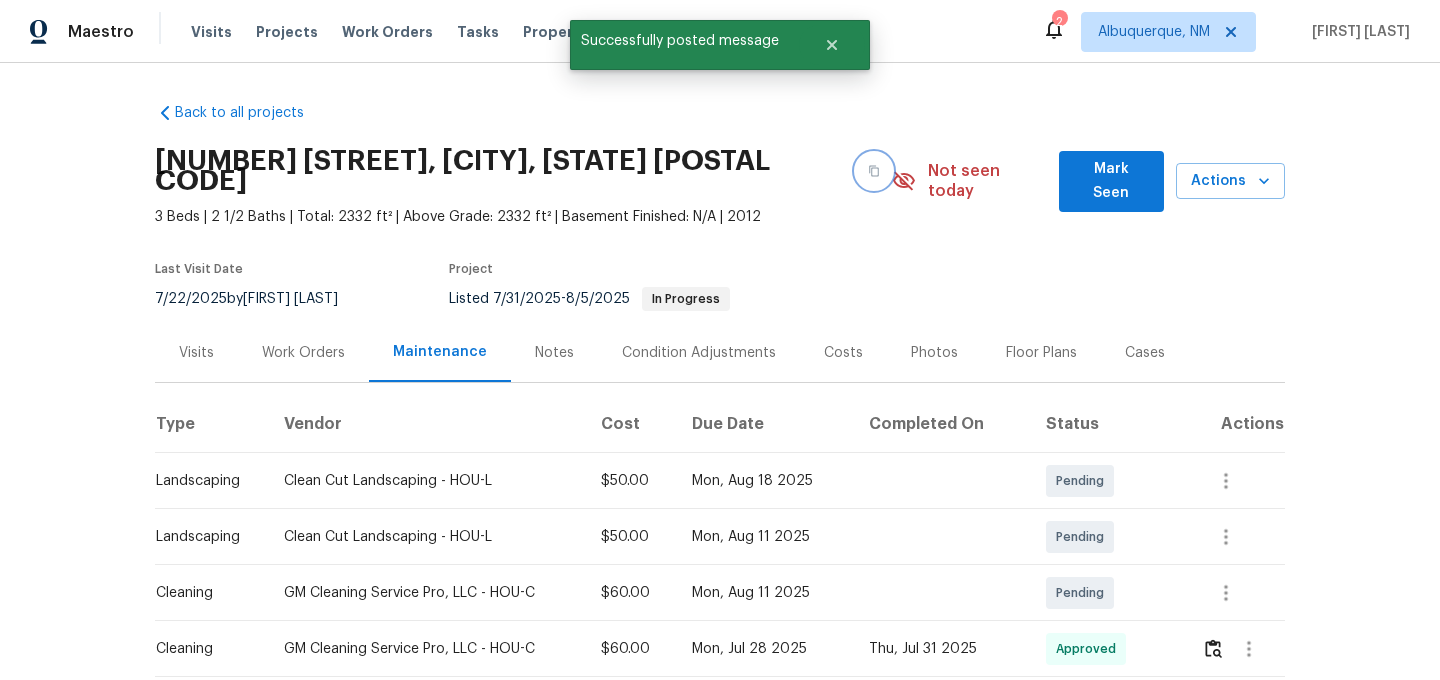 click 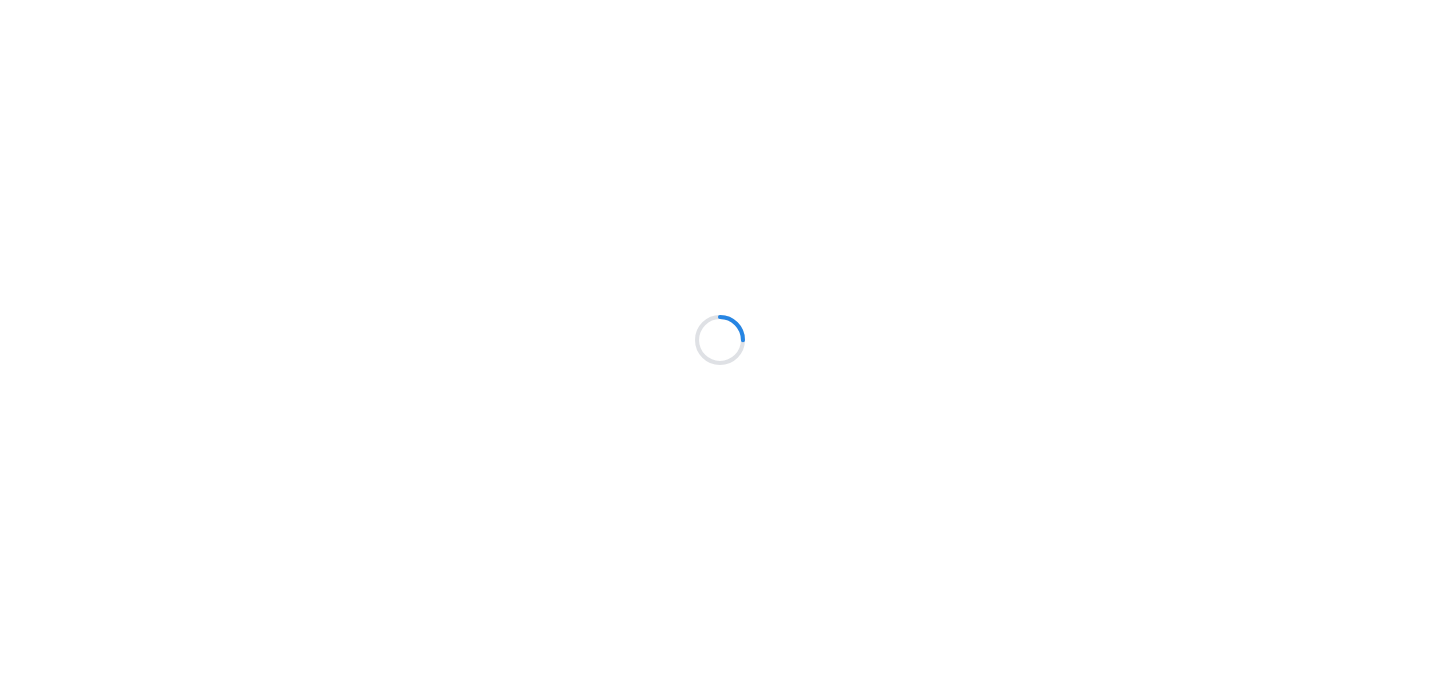 scroll, scrollTop: 0, scrollLeft: 0, axis: both 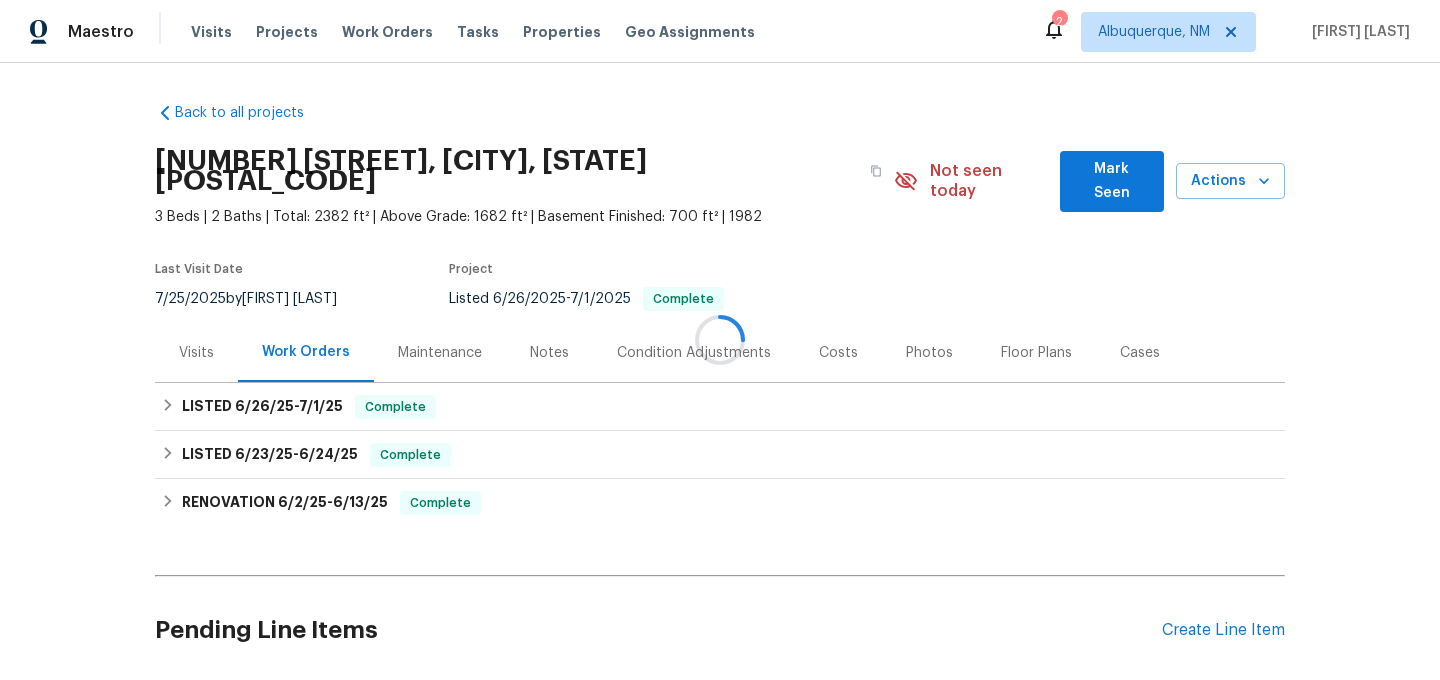 click at bounding box center (720, 340) 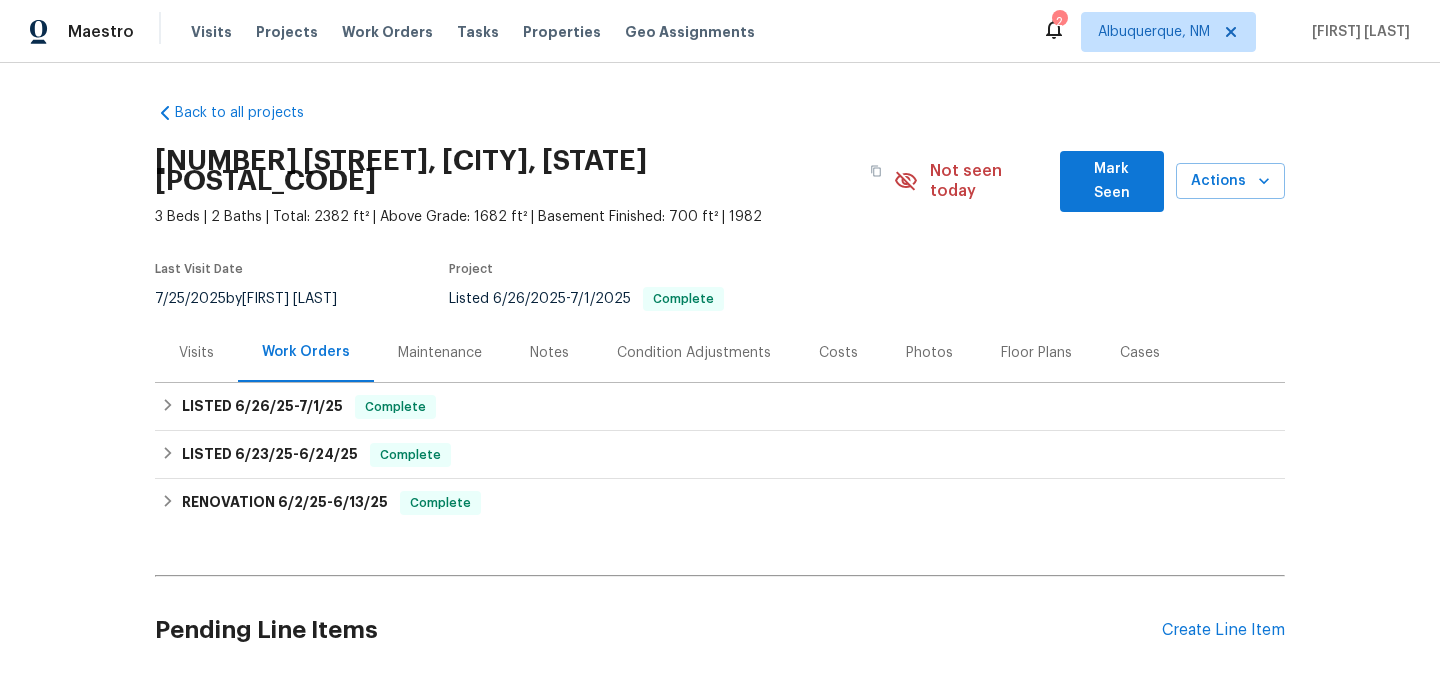 click on "Maintenance" at bounding box center (440, 353) 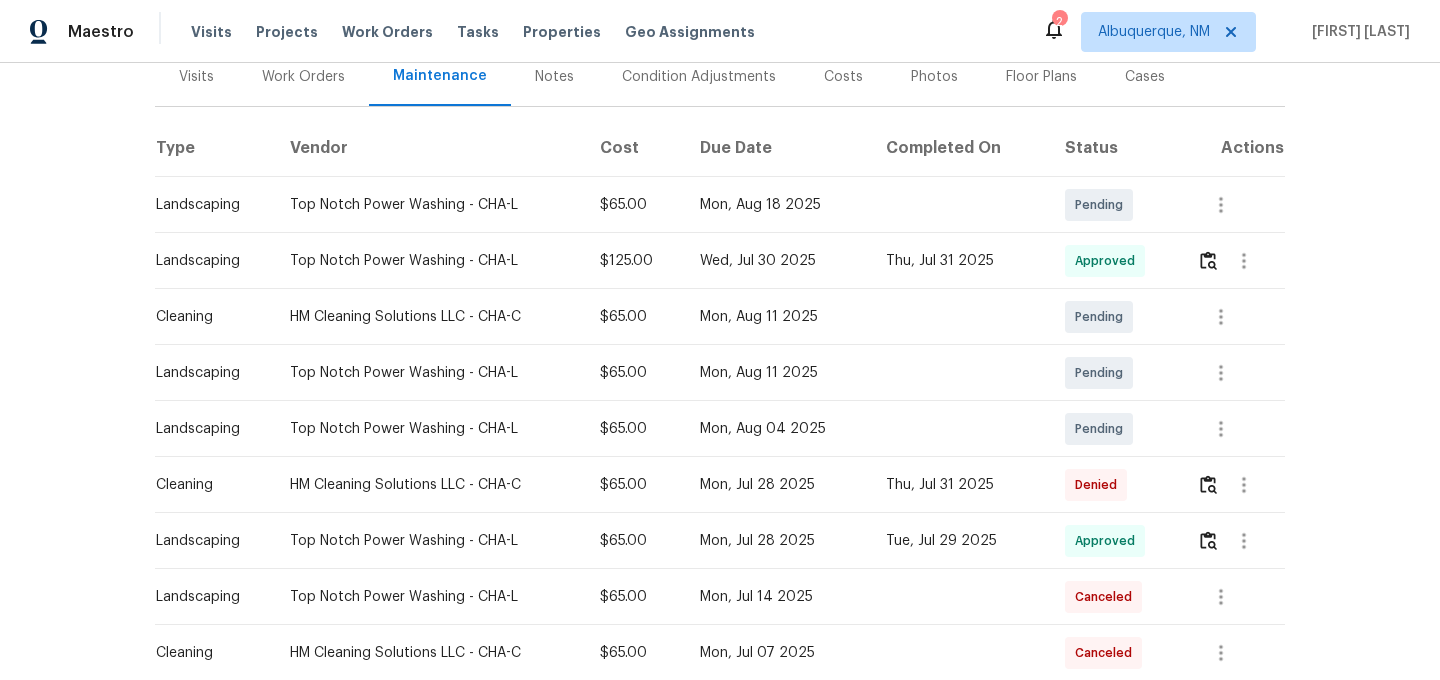 scroll, scrollTop: 483, scrollLeft: 0, axis: vertical 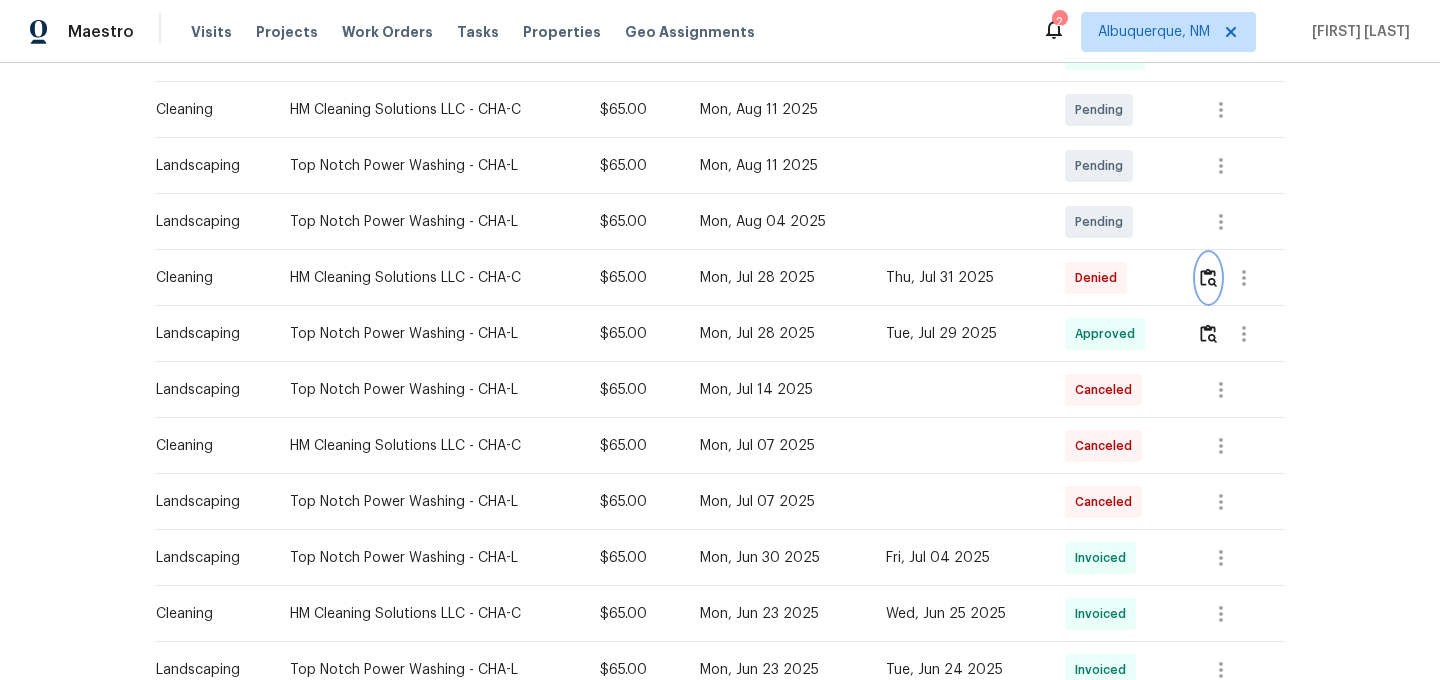 click at bounding box center [1208, 277] 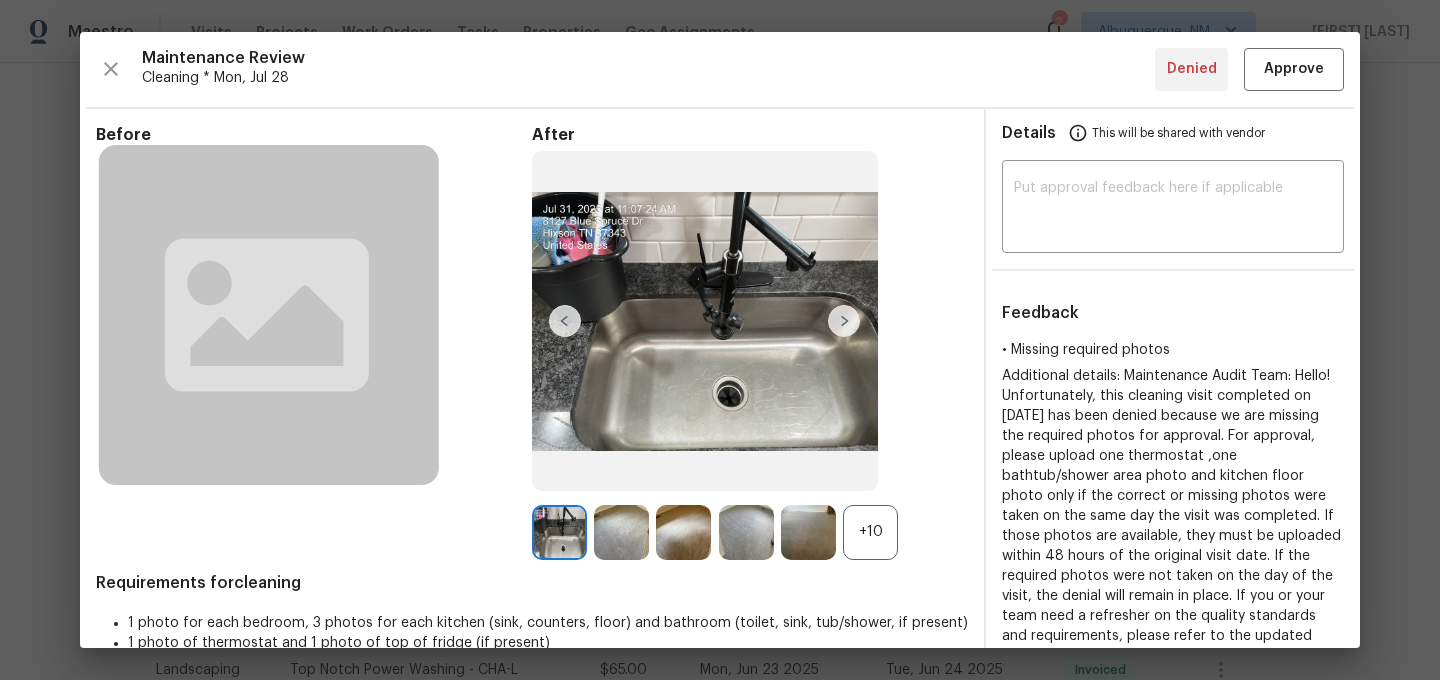 click on "Before After +10 Requirements for cleaning 1 photo for each bedroom, 3 photos for each kitchen (sink, counters, floor) and bathroom (toilet, sink, tub/shower, if present) 1 photo of thermostat and 1 photo of top of fridge (if present)" at bounding box center [532, 677] 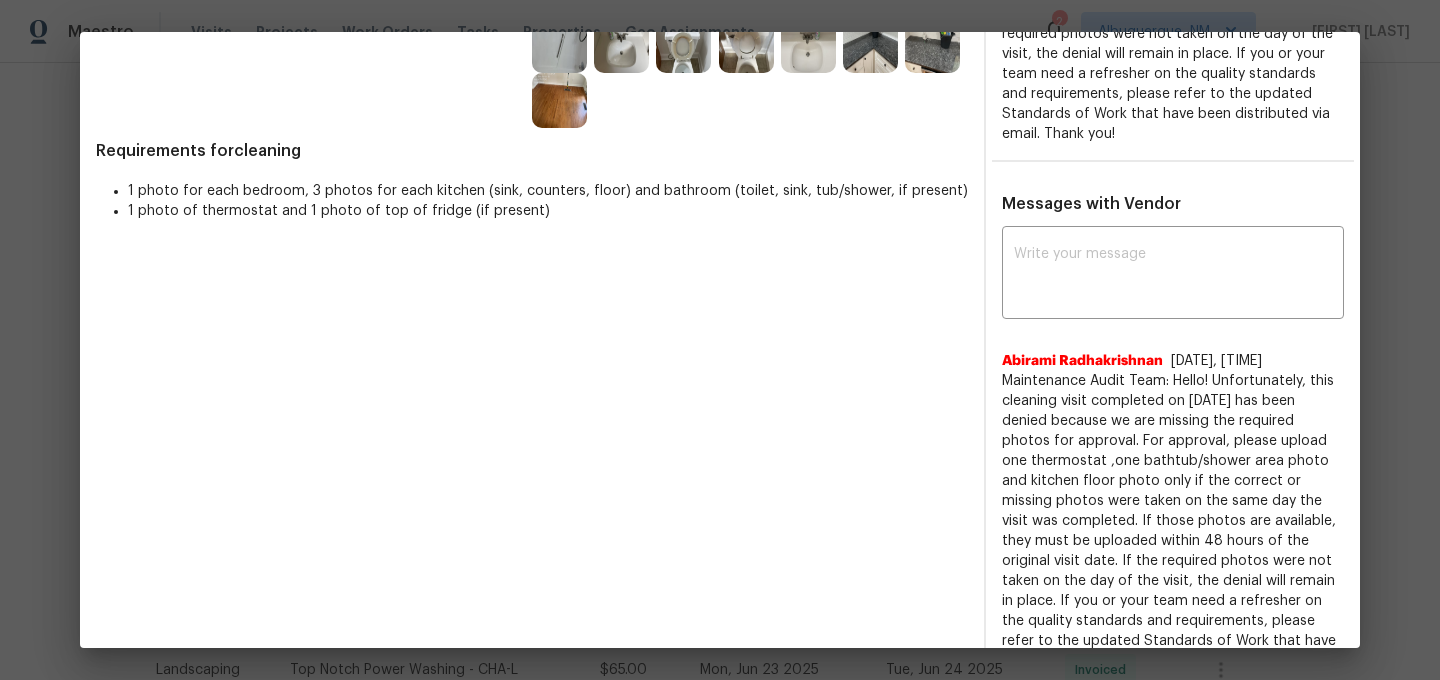 scroll, scrollTop: 580, scrollLeft: 0, axis: vertical 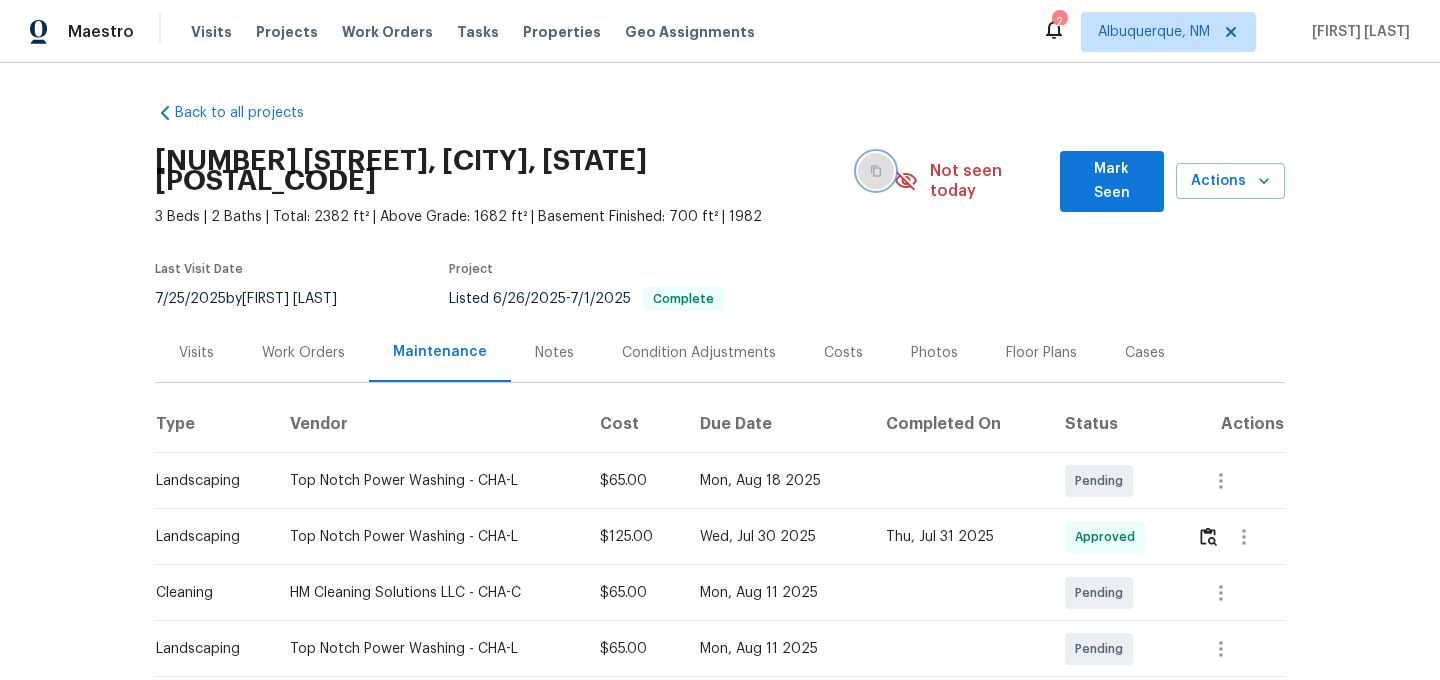 click 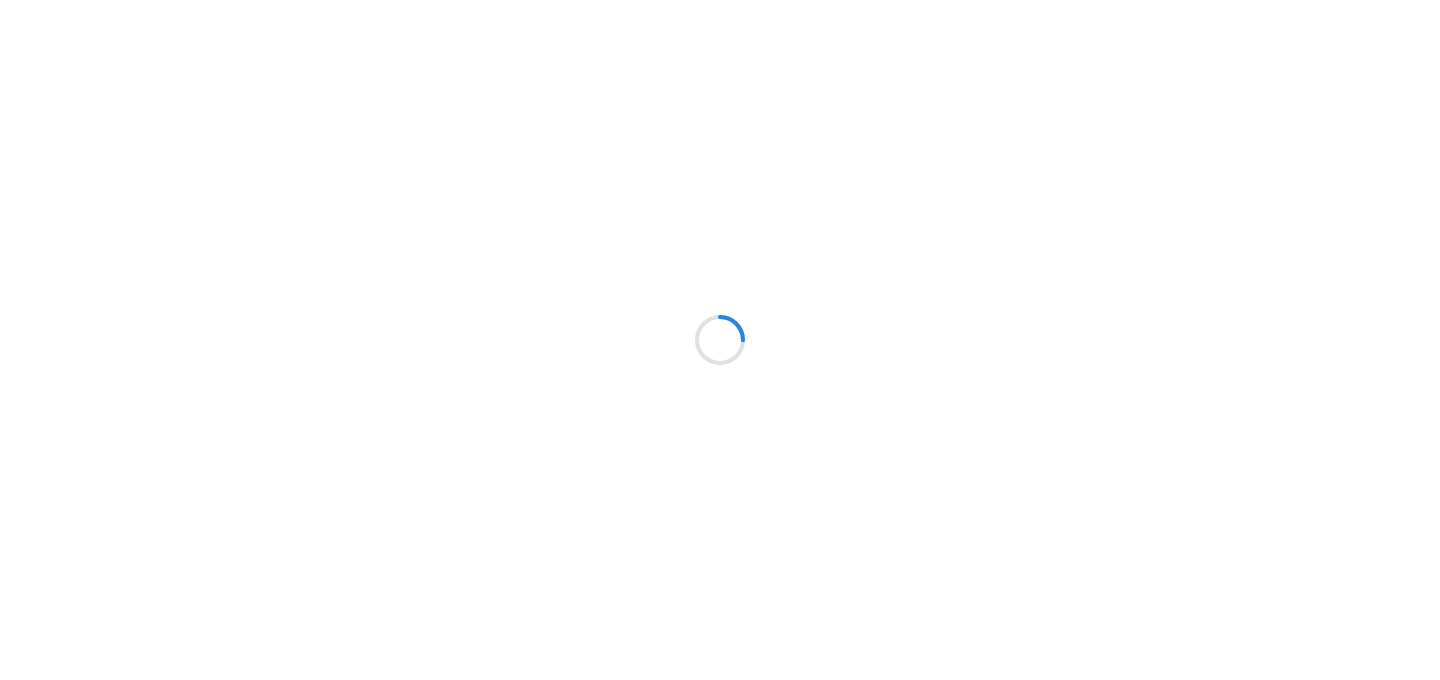 scroll, scrollTop: 0, scrollLeft: 0, axis: both 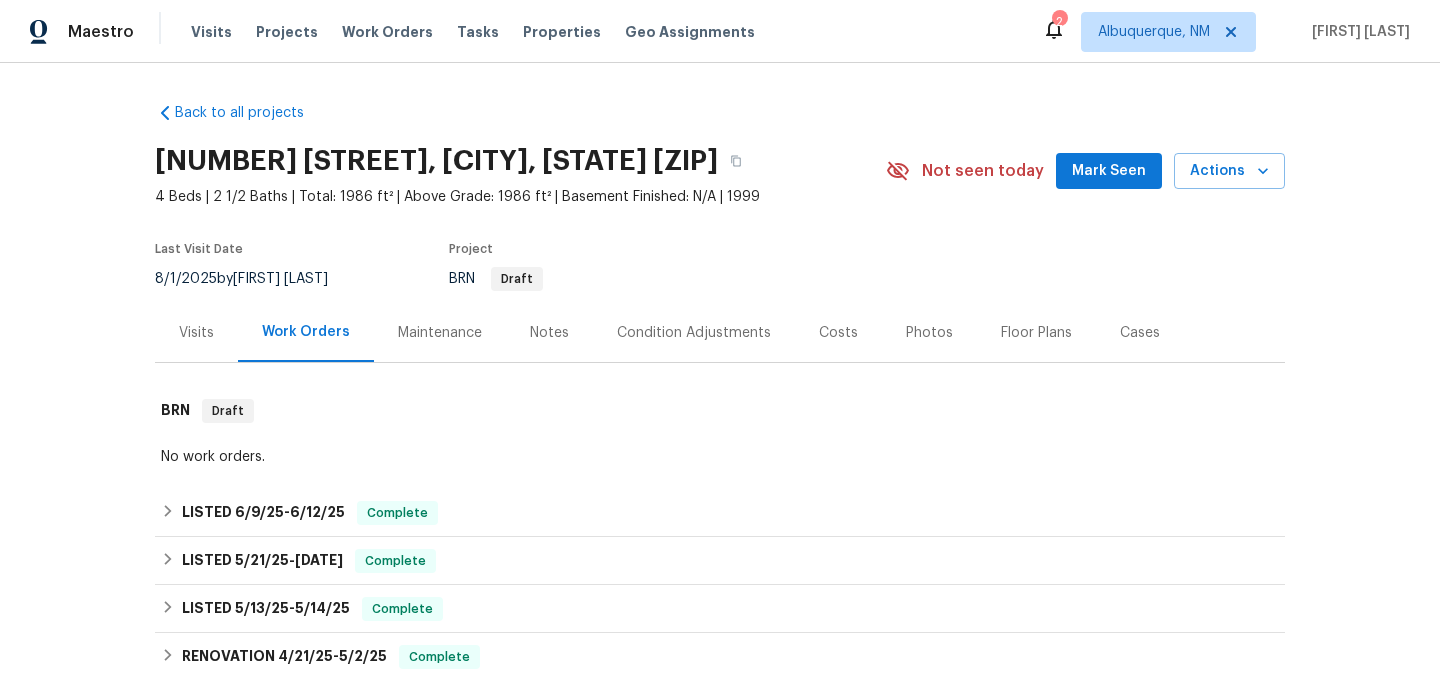 click on "Maintenance" at bounding box center (440, 333) 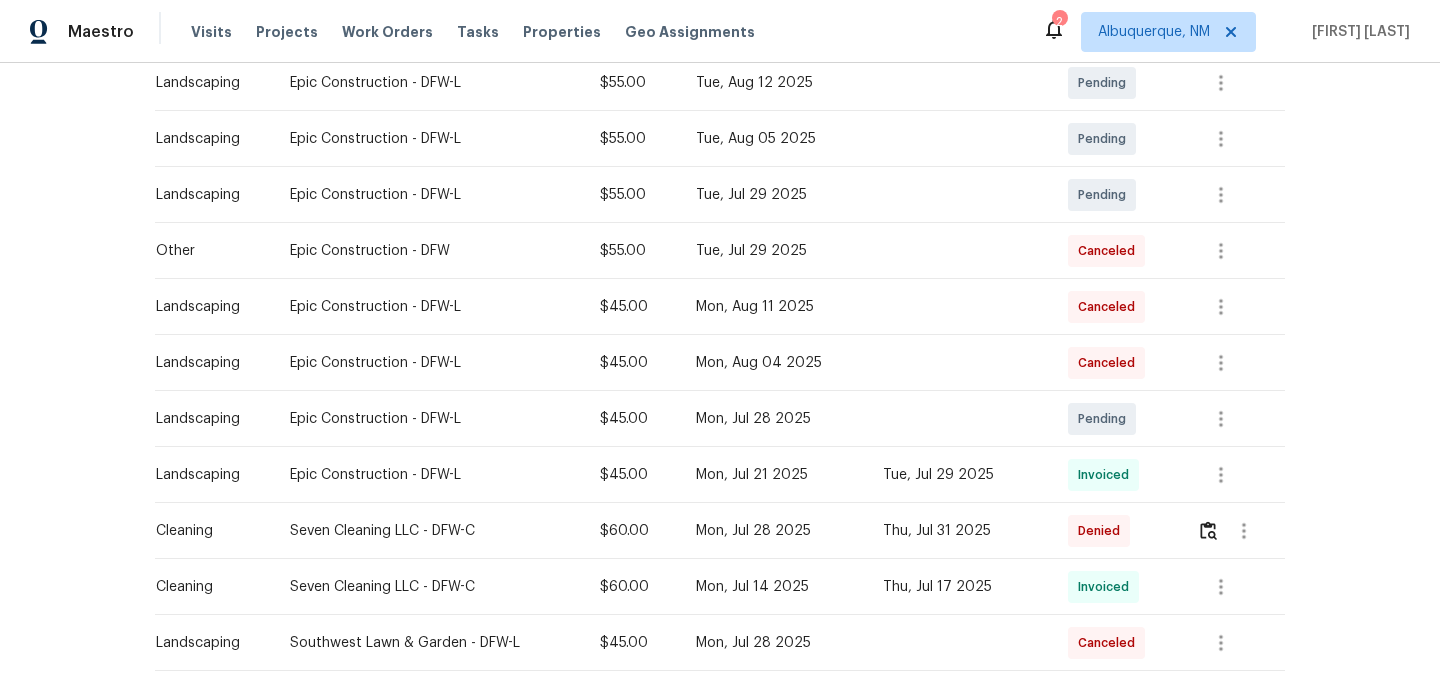 scroll, scrollTop: 489, scrollLeft: 0, axis: vertical 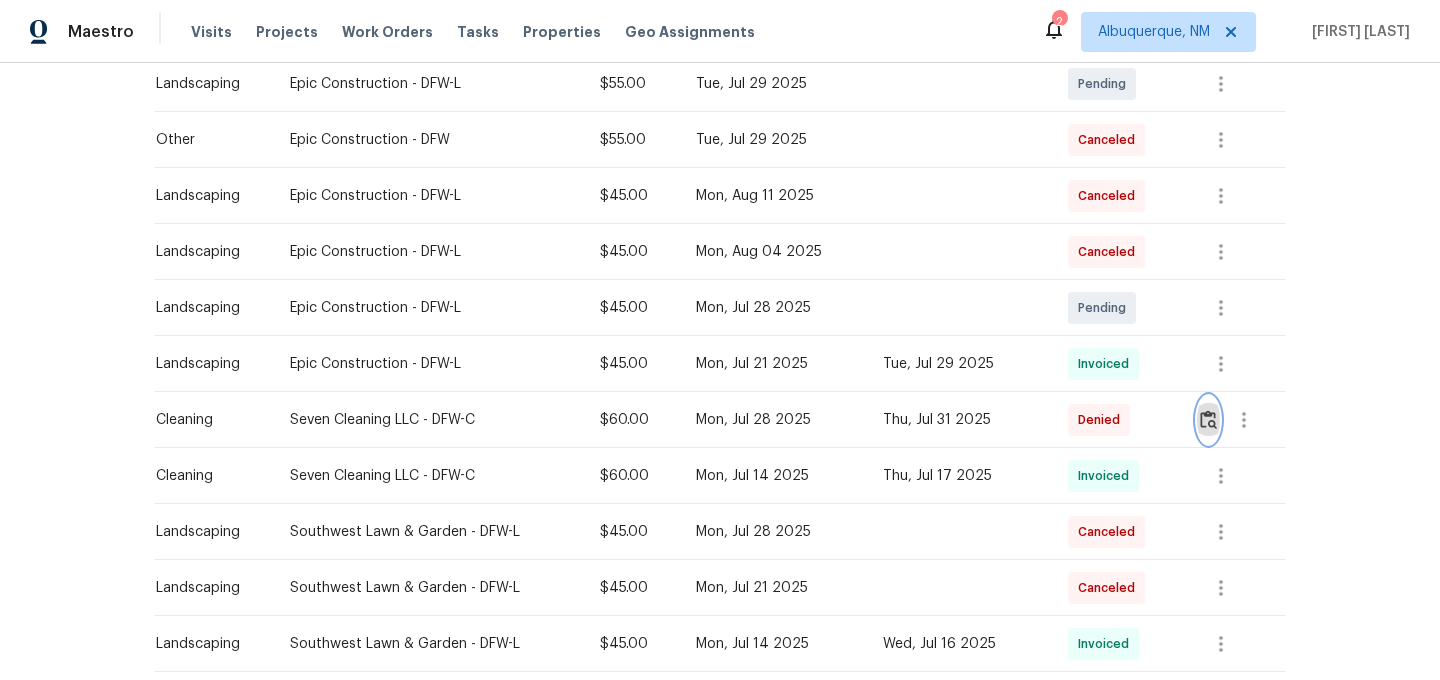 click at bounding box center (1208, 419) 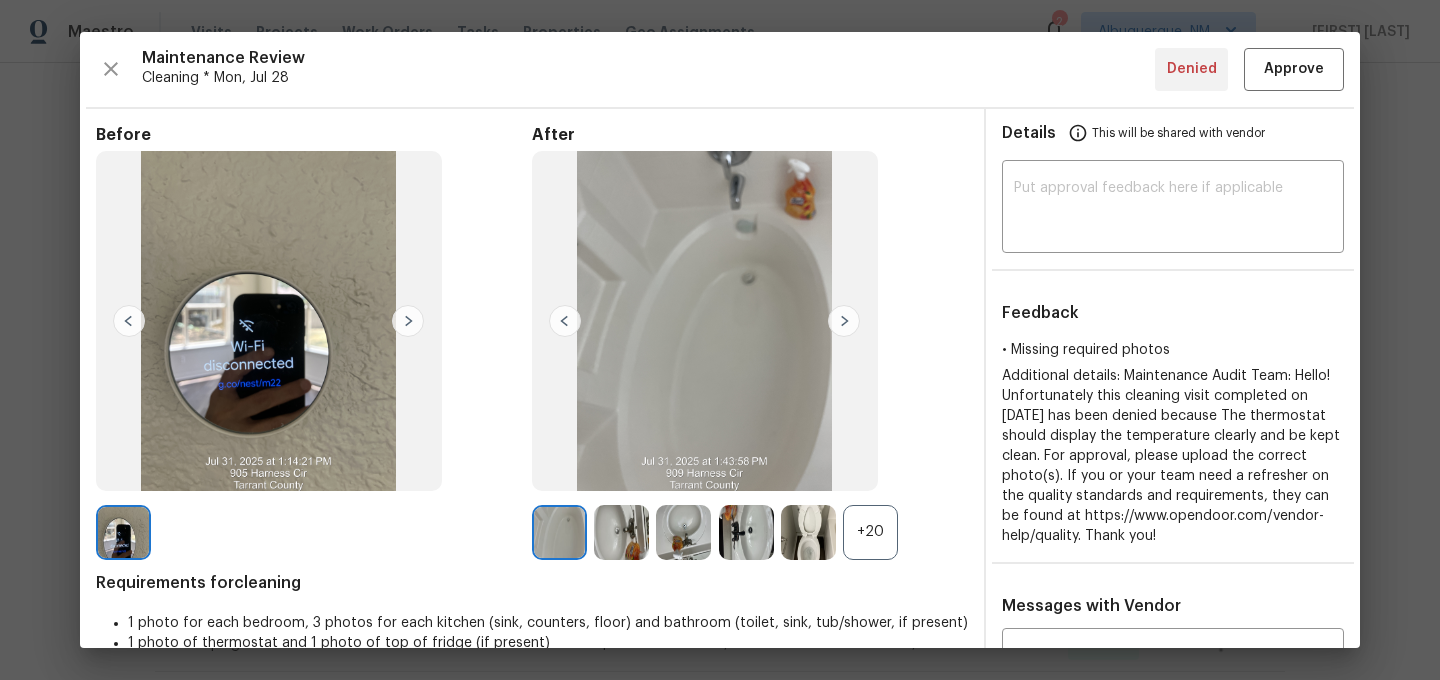 click on "+20" at bounding box center [870, 532] 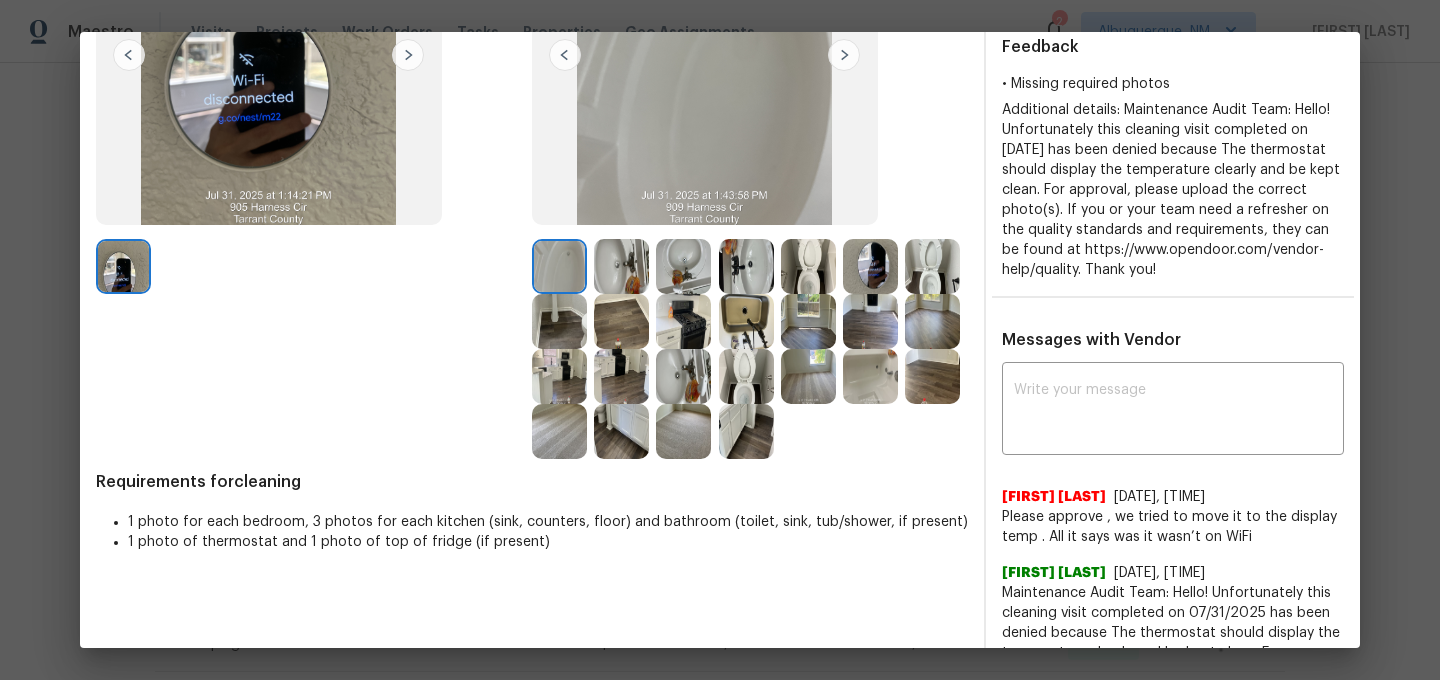scroll, scrollTop: 244, scrollLeft: 0, axis: vertical 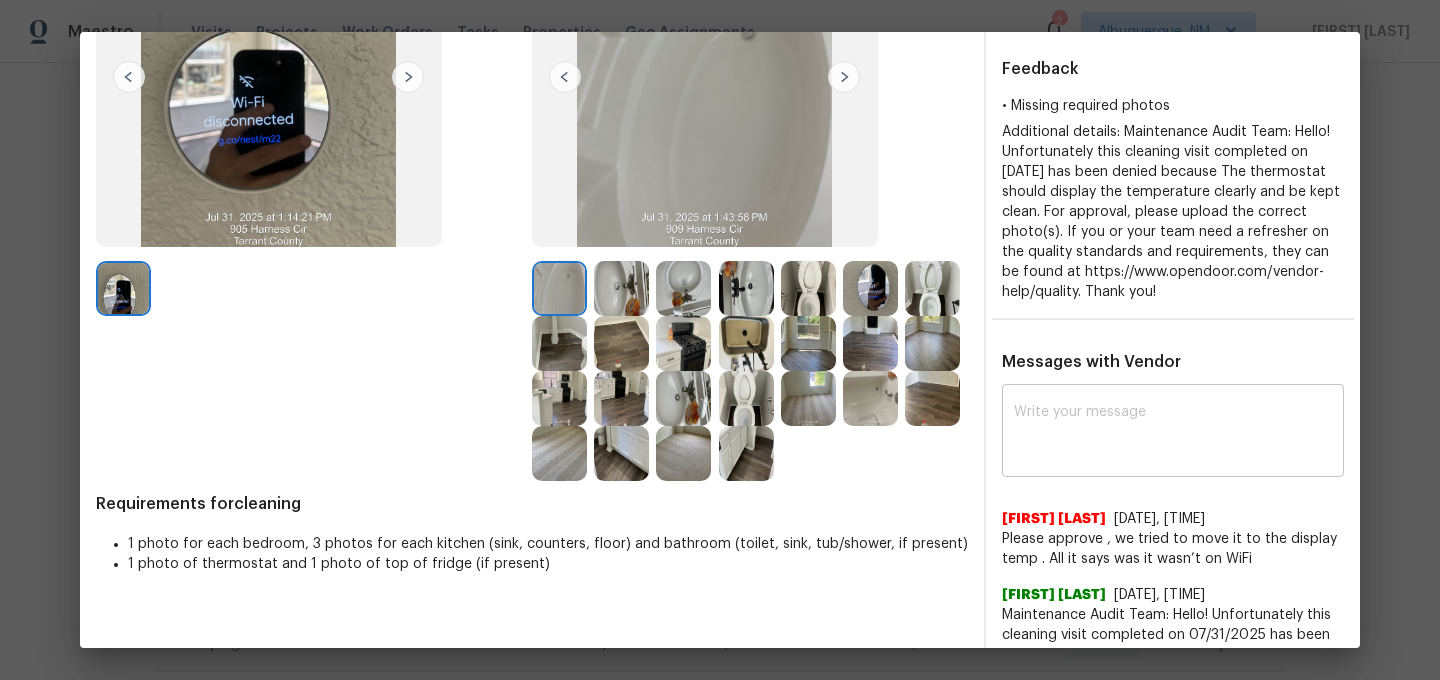 click at bounding box center [1173, 433] 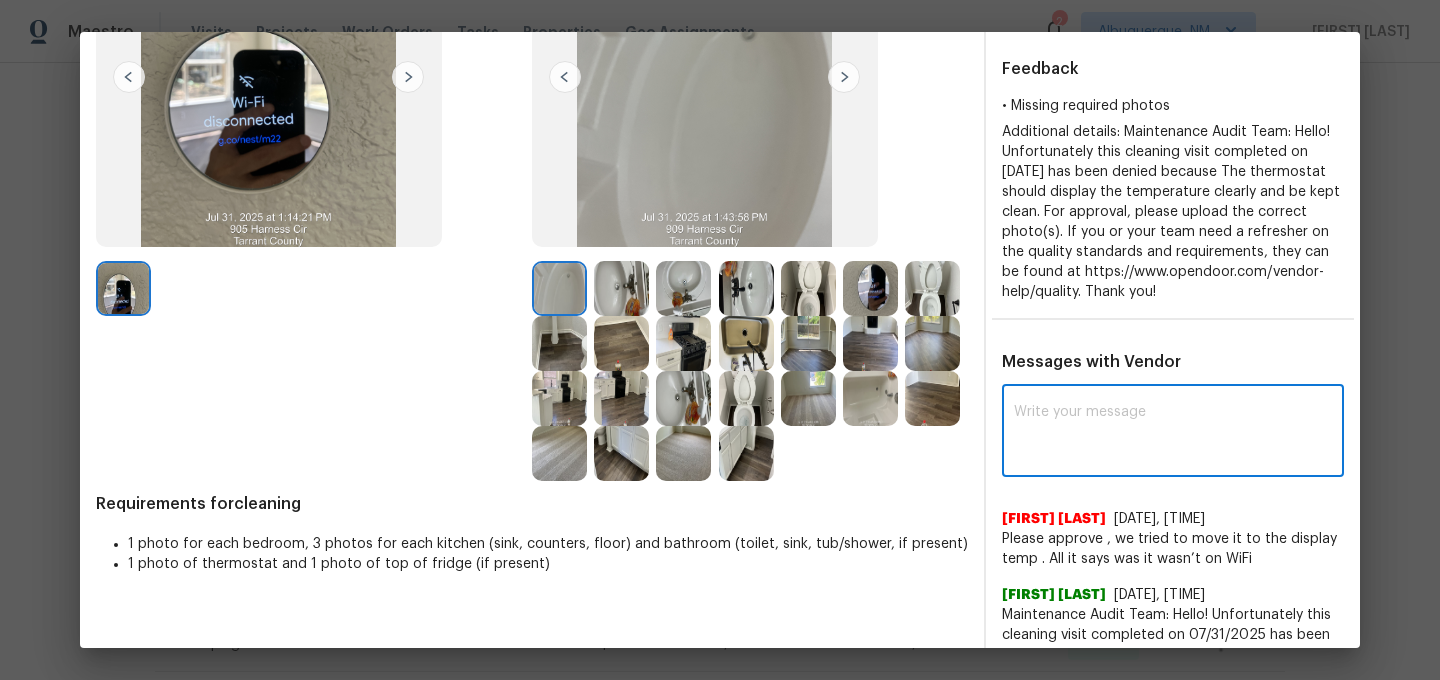 paste on "Maintenance Audit Team: Hello! Thank you for the feedback after further review this visit was approved." 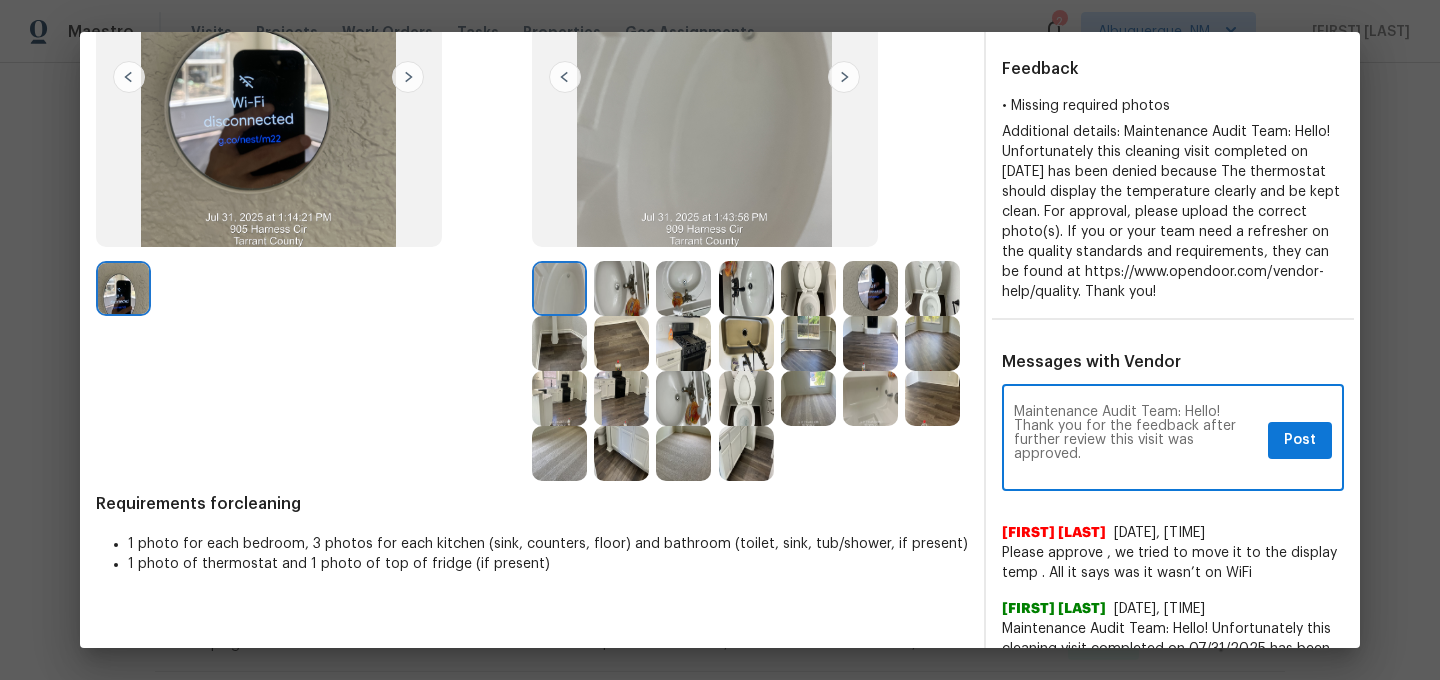scroll, scrollTop: 0, scrollLeft: 0, axis: both 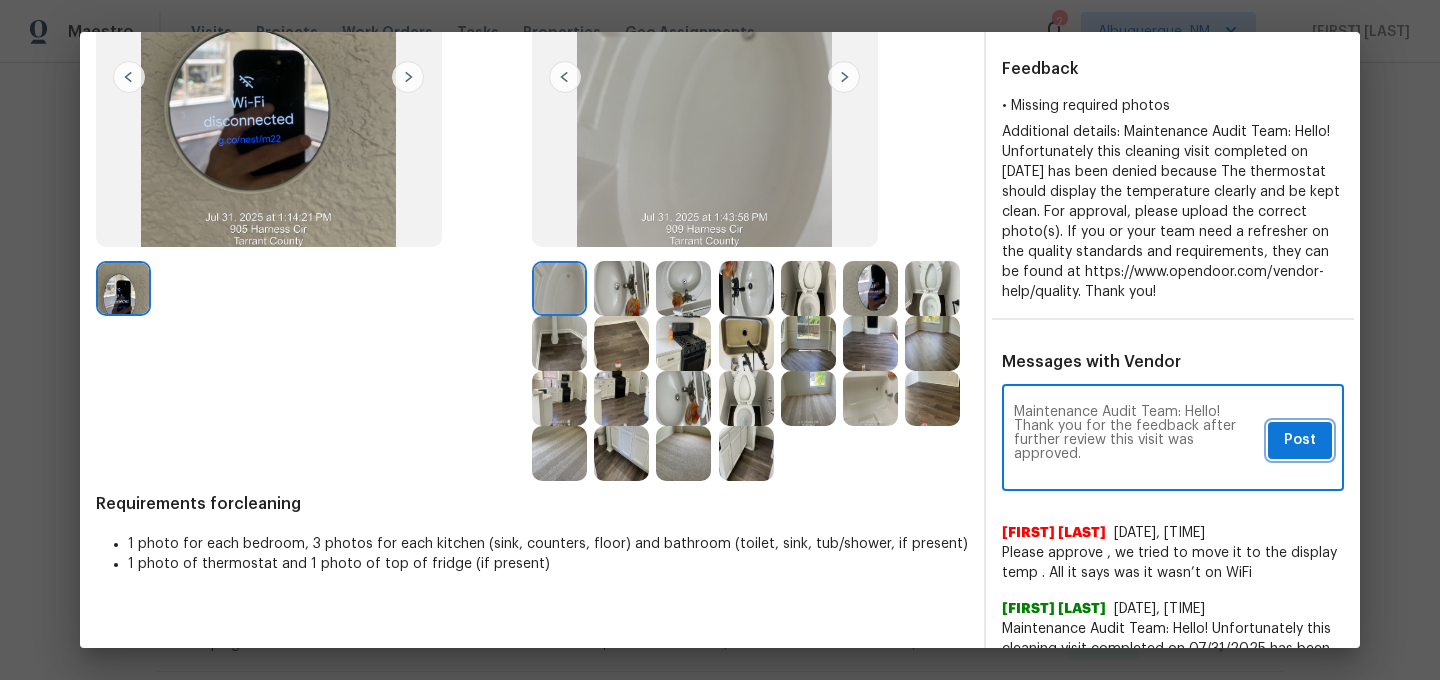click on "Post" at bounding box center [1300, 440] 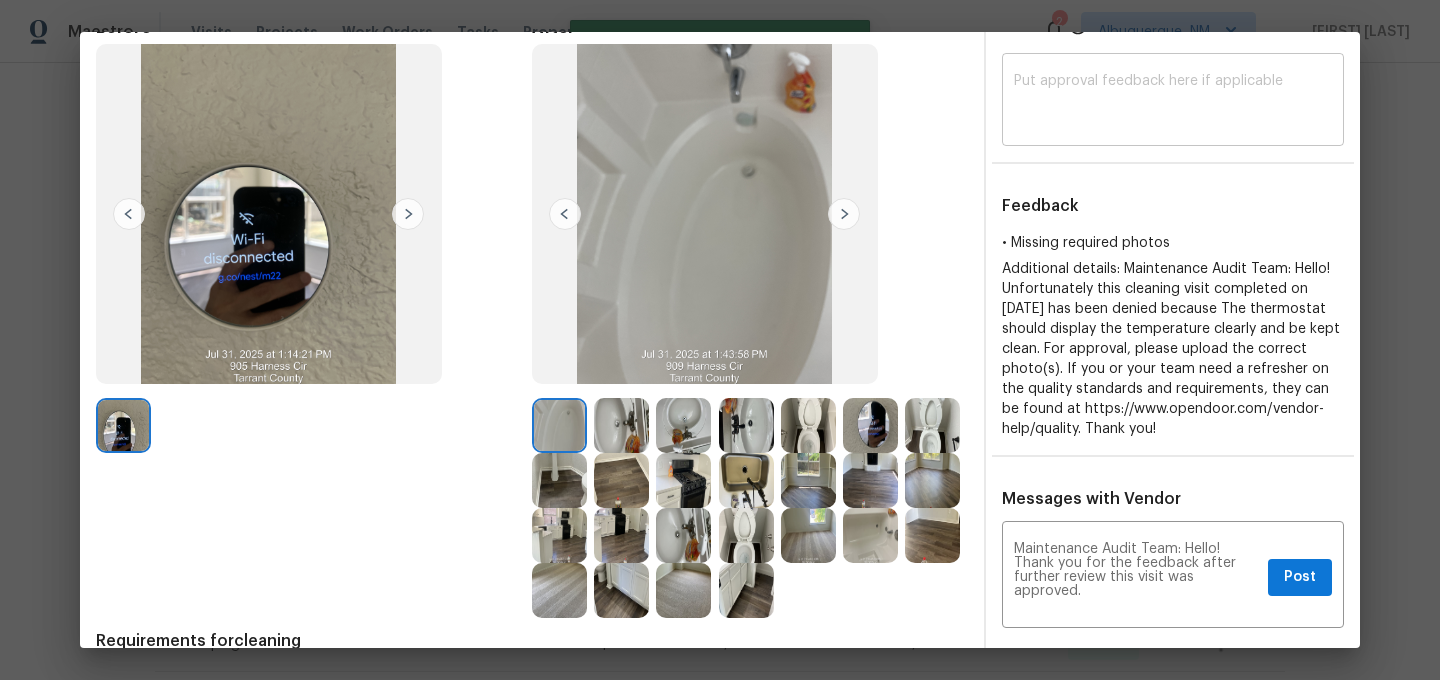 scroll, scrollTop: 0, scrollLeft: 0, axis: both 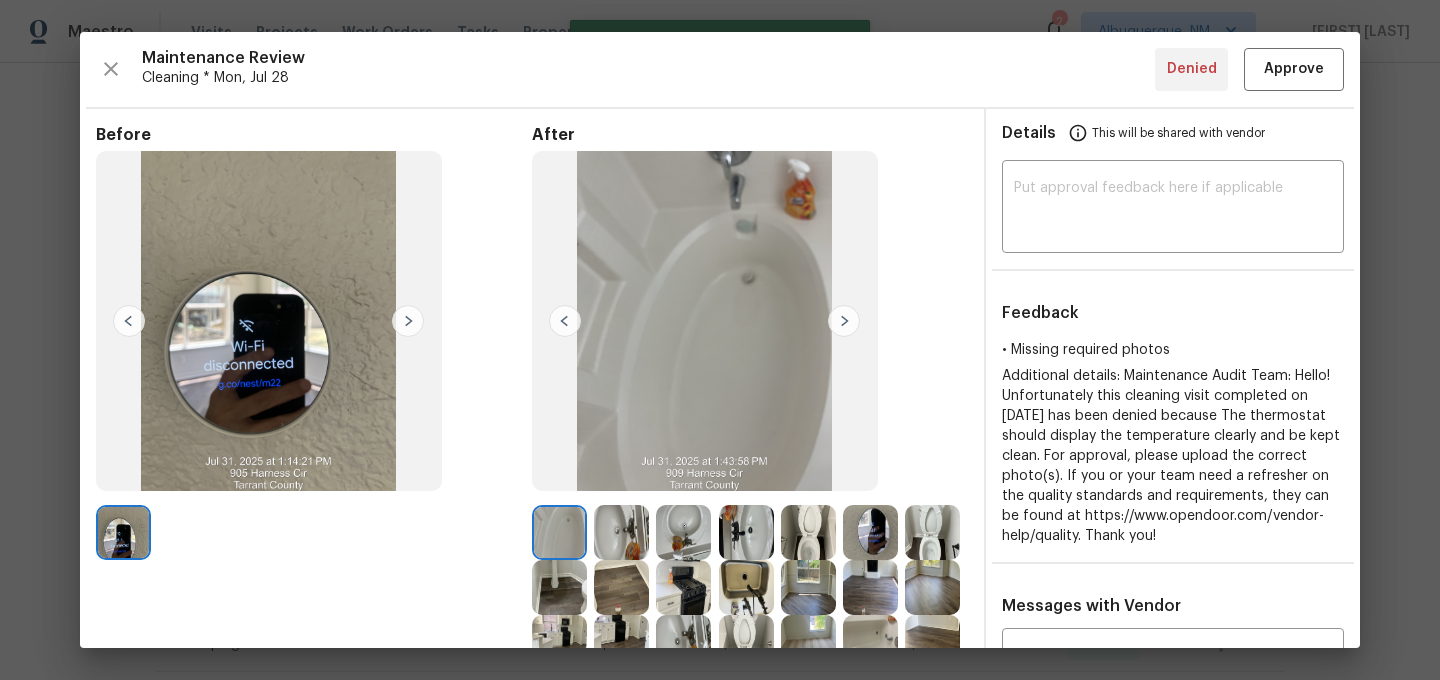 type 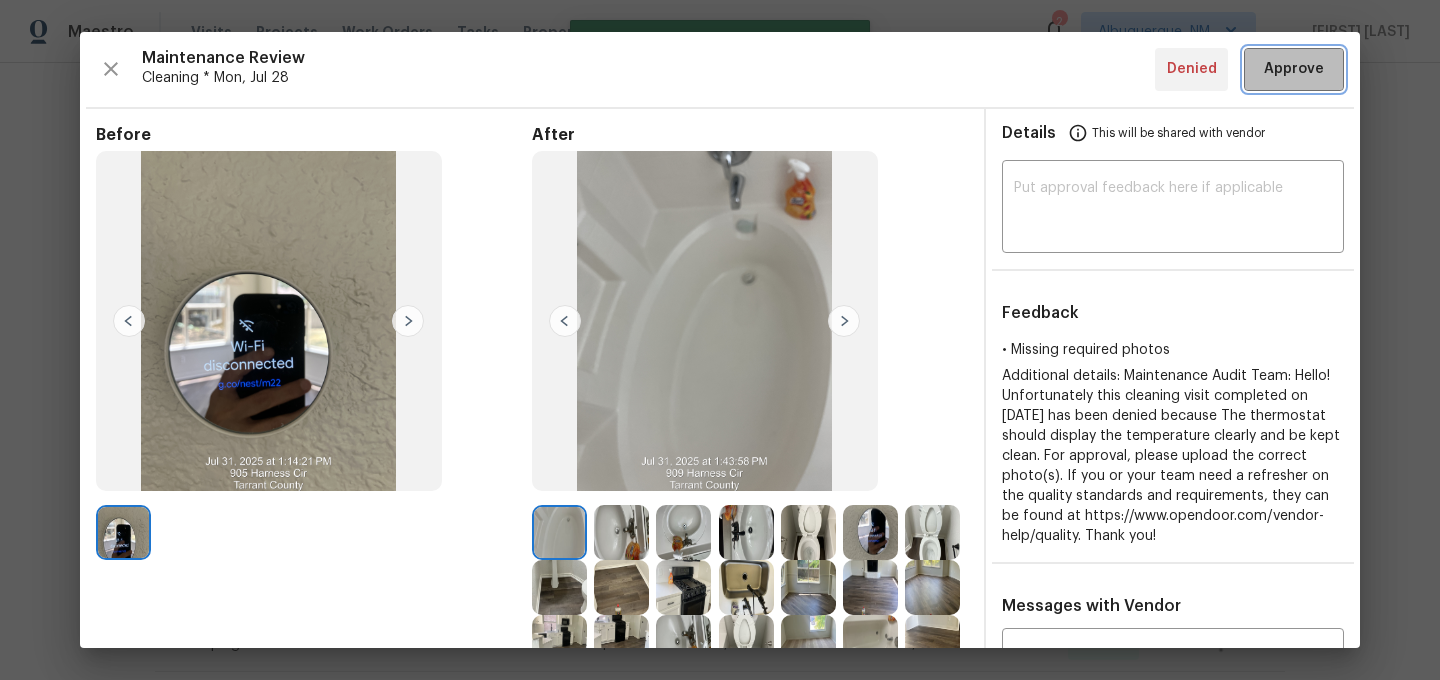 click on "Approve" at bounding box center [1294, 69] 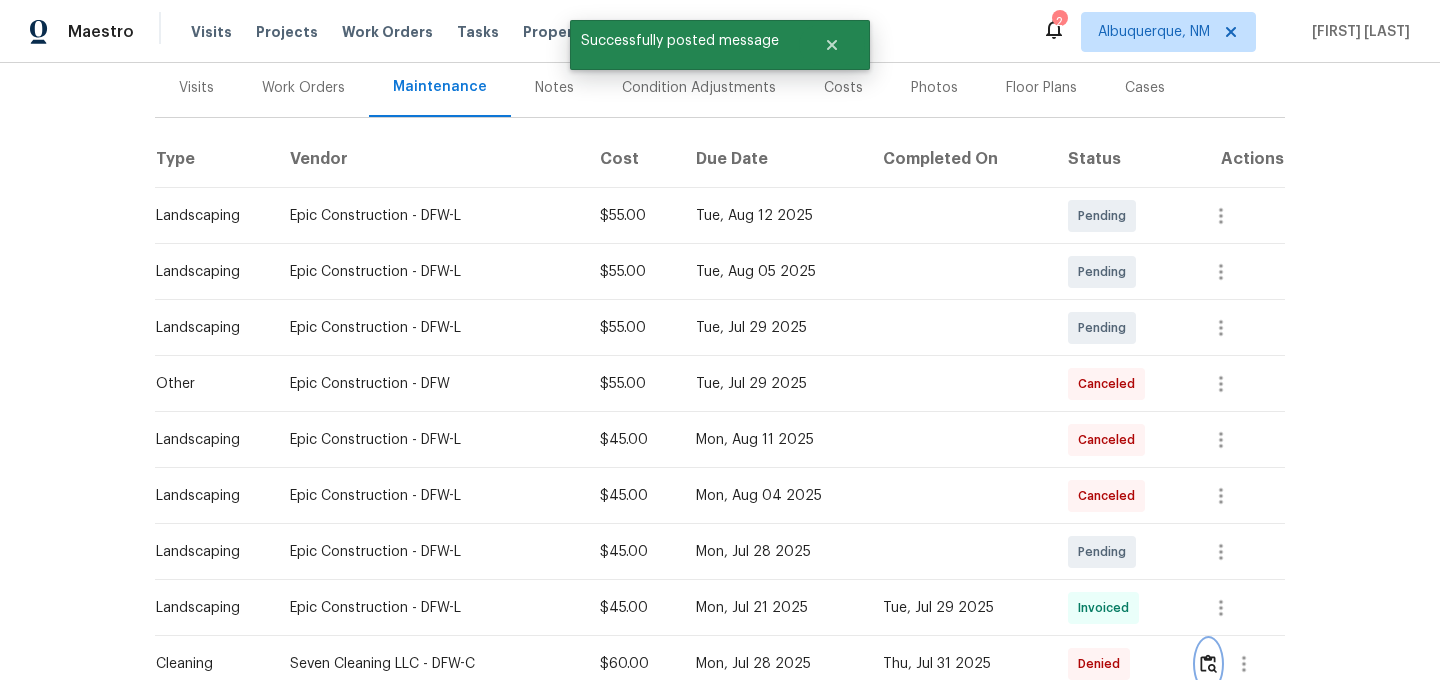 scroll, scrollTop: 0, scrollLeft: 0, axis: both 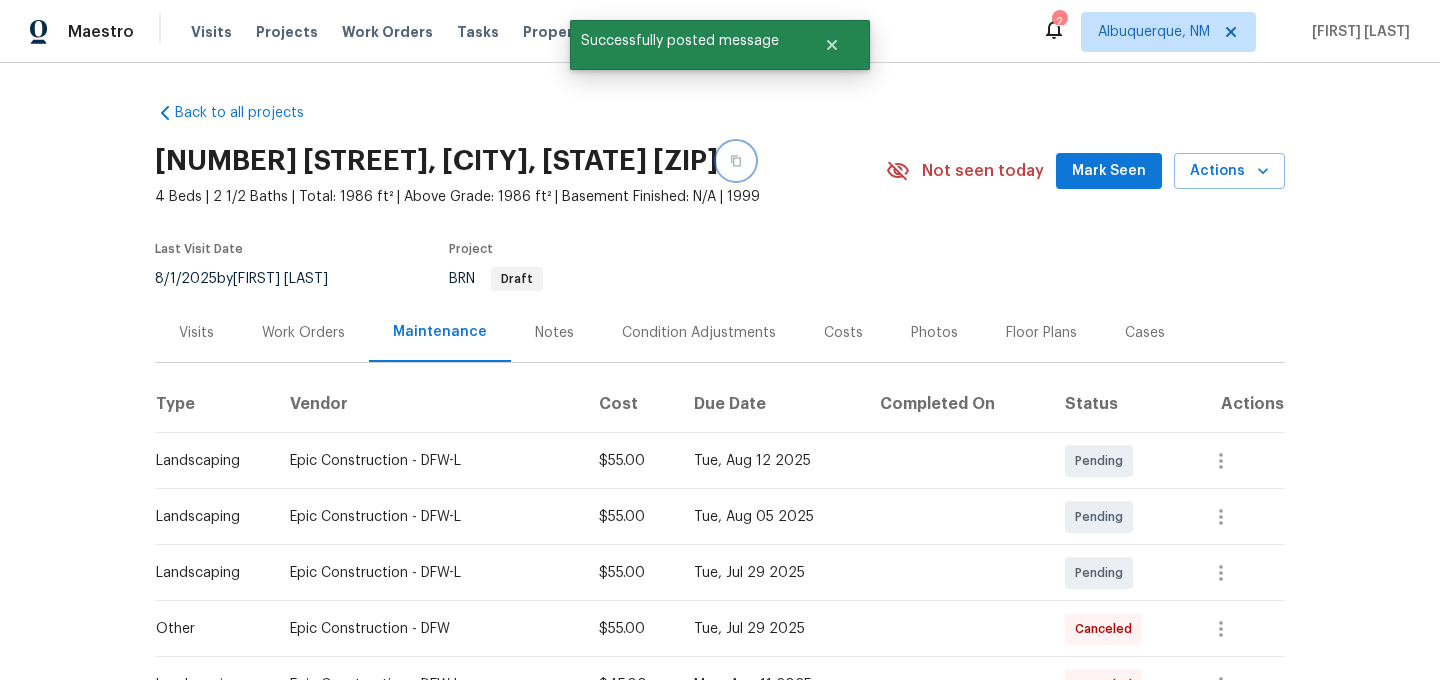 click at bounding box center [736, 161] 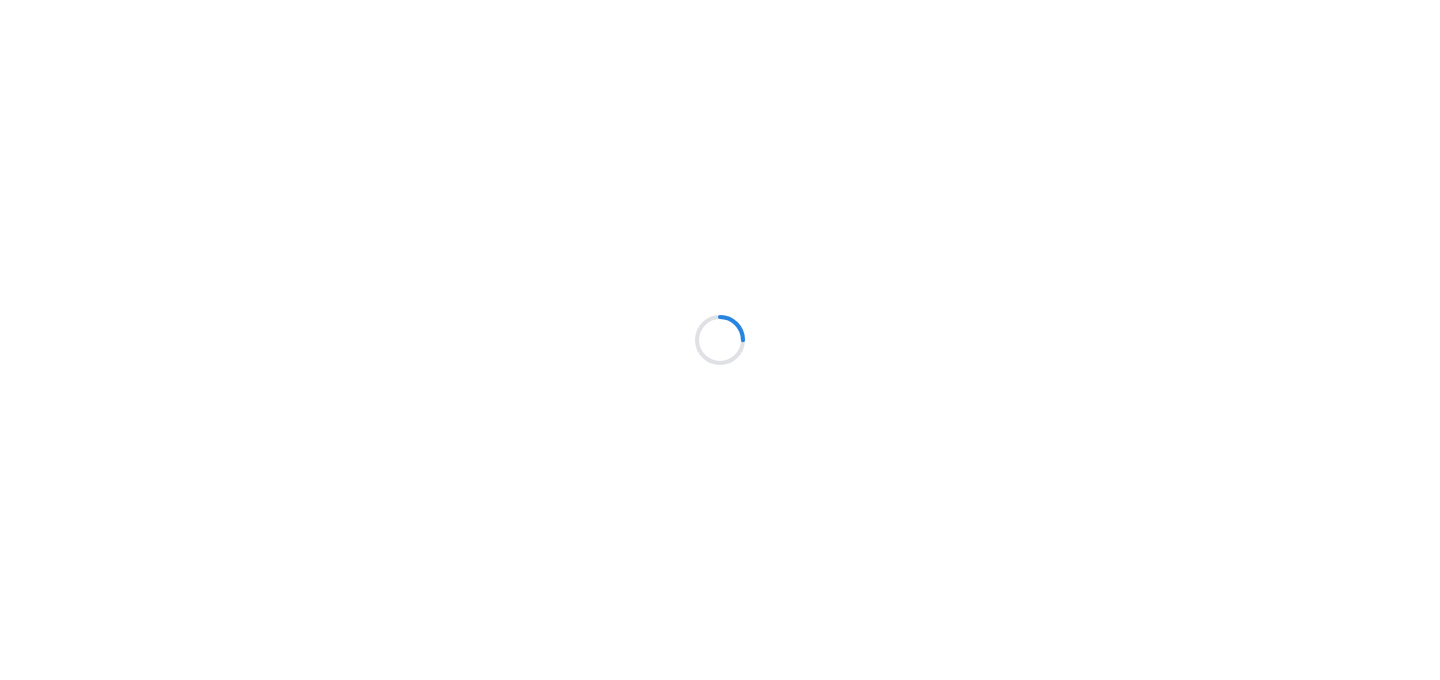 scroll, scrollTop: 0, scrollLeft: 0, axis: both 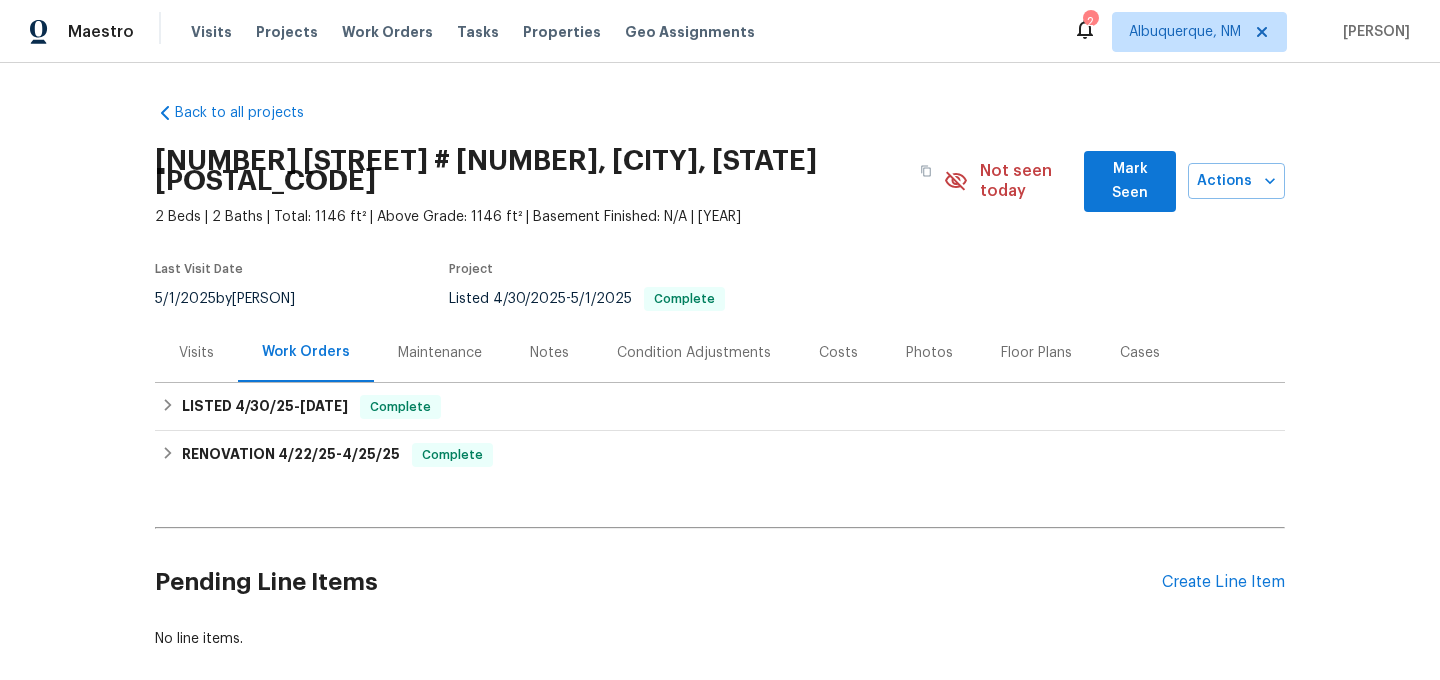 click on "Maintenance" at bounding box center (440, 352) 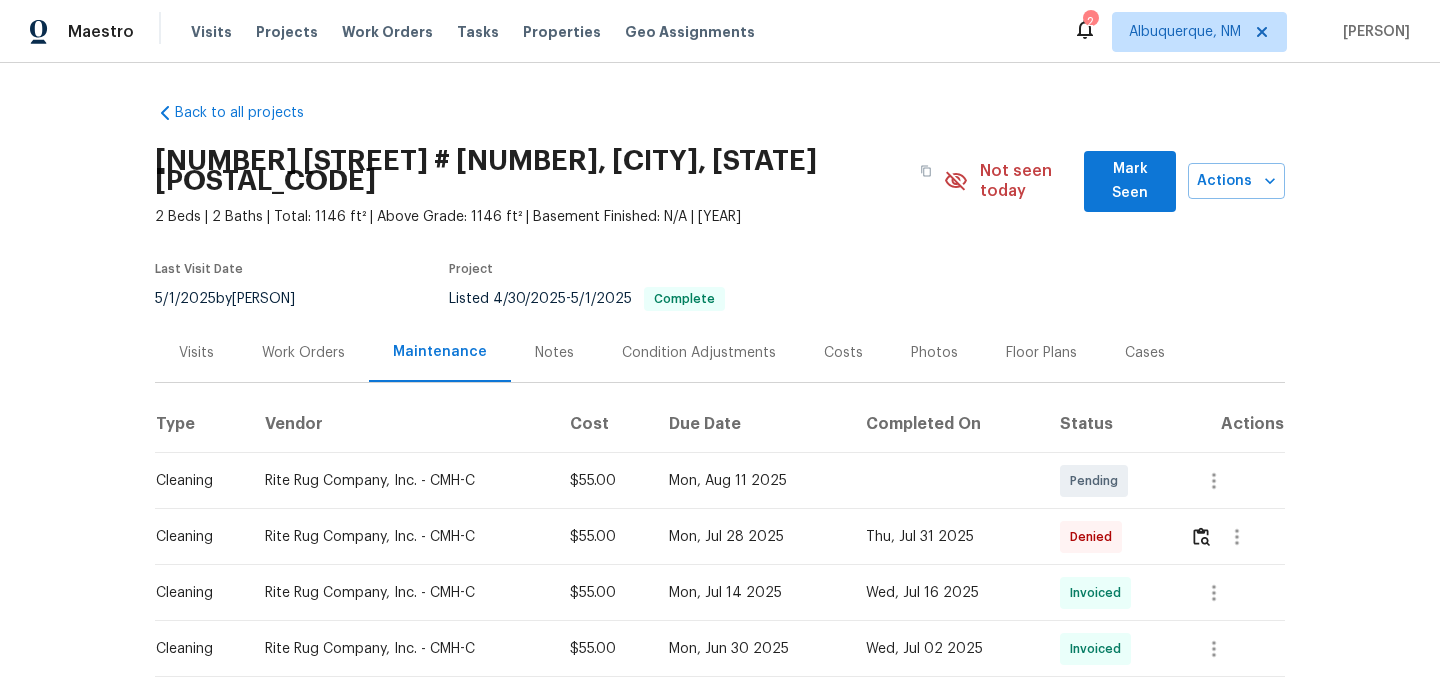 scroll, scrollTop: 116, scrollLeft: 0, axis: vertical 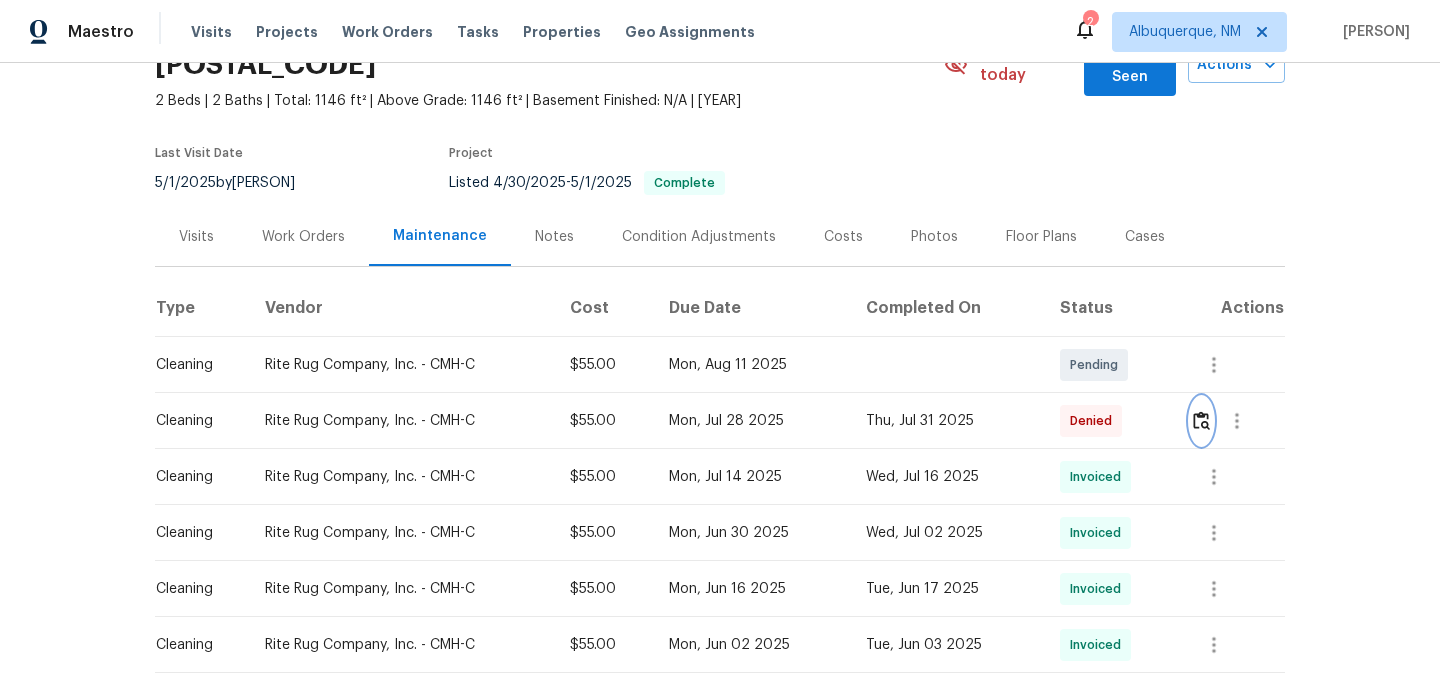 click at bounding box center (1201, 420) 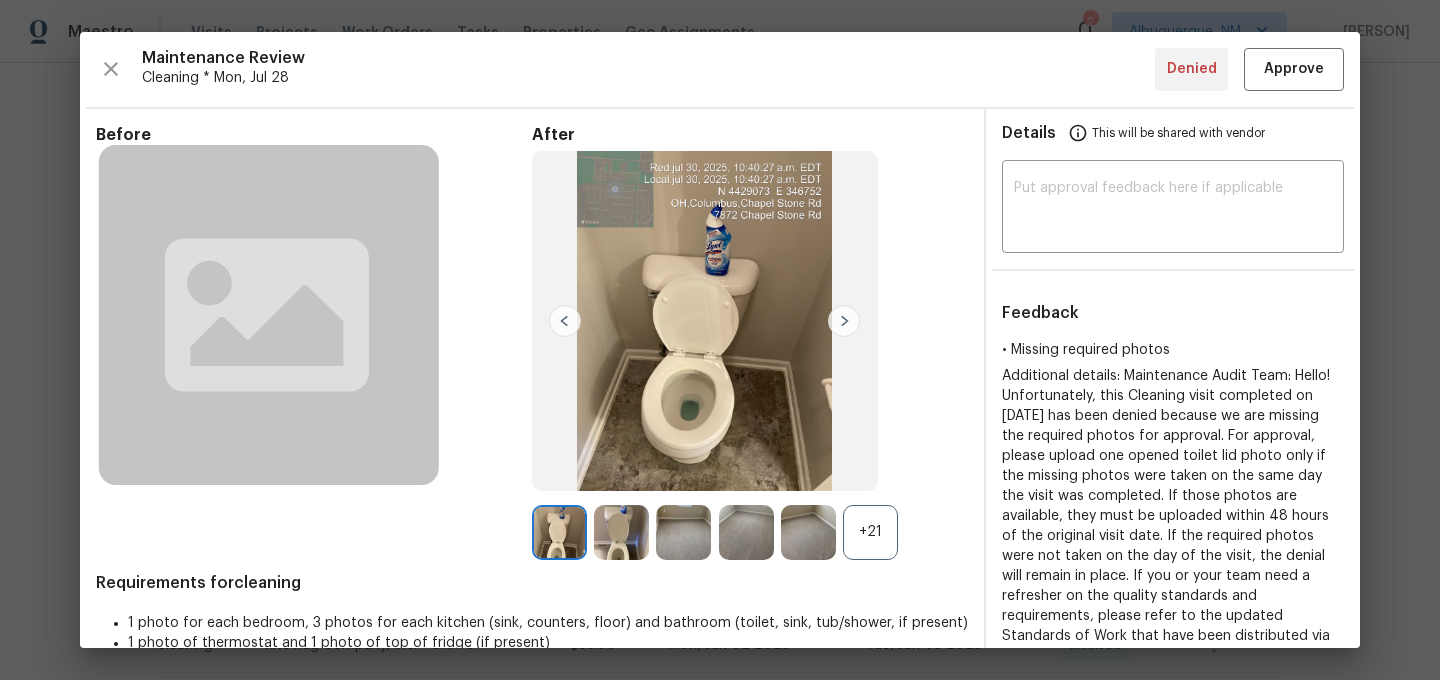 click on "+21" at bounding box center [750, 532] 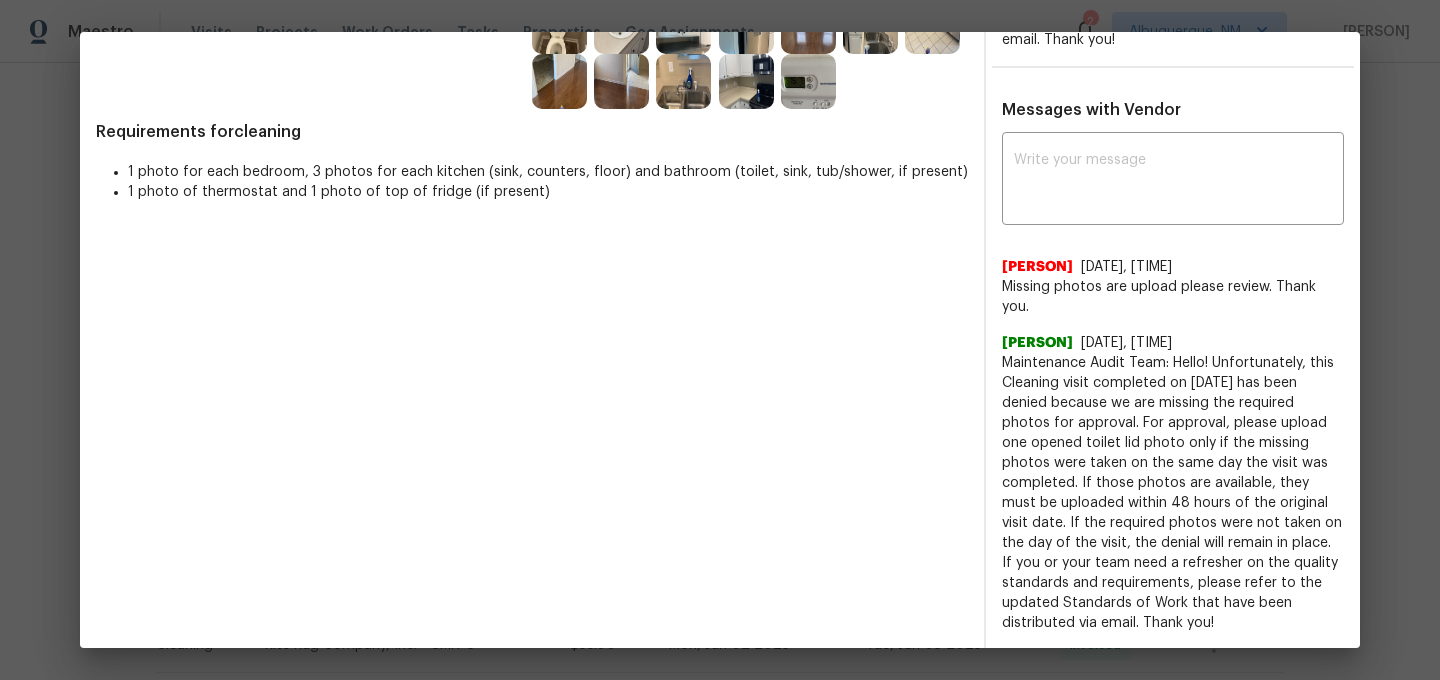 scroll, scrollTop: 370, scrollLeft: 0, axis: vertical 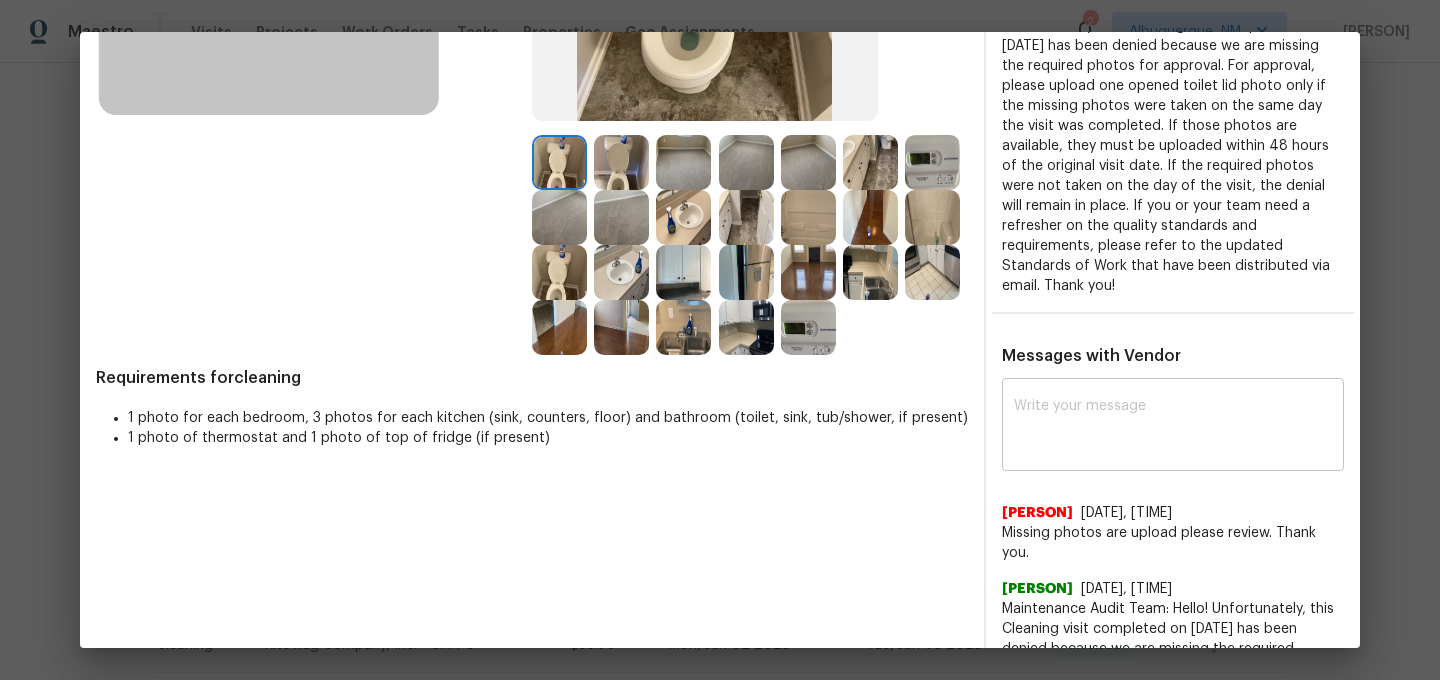 click at bounding box center [1173, 427] 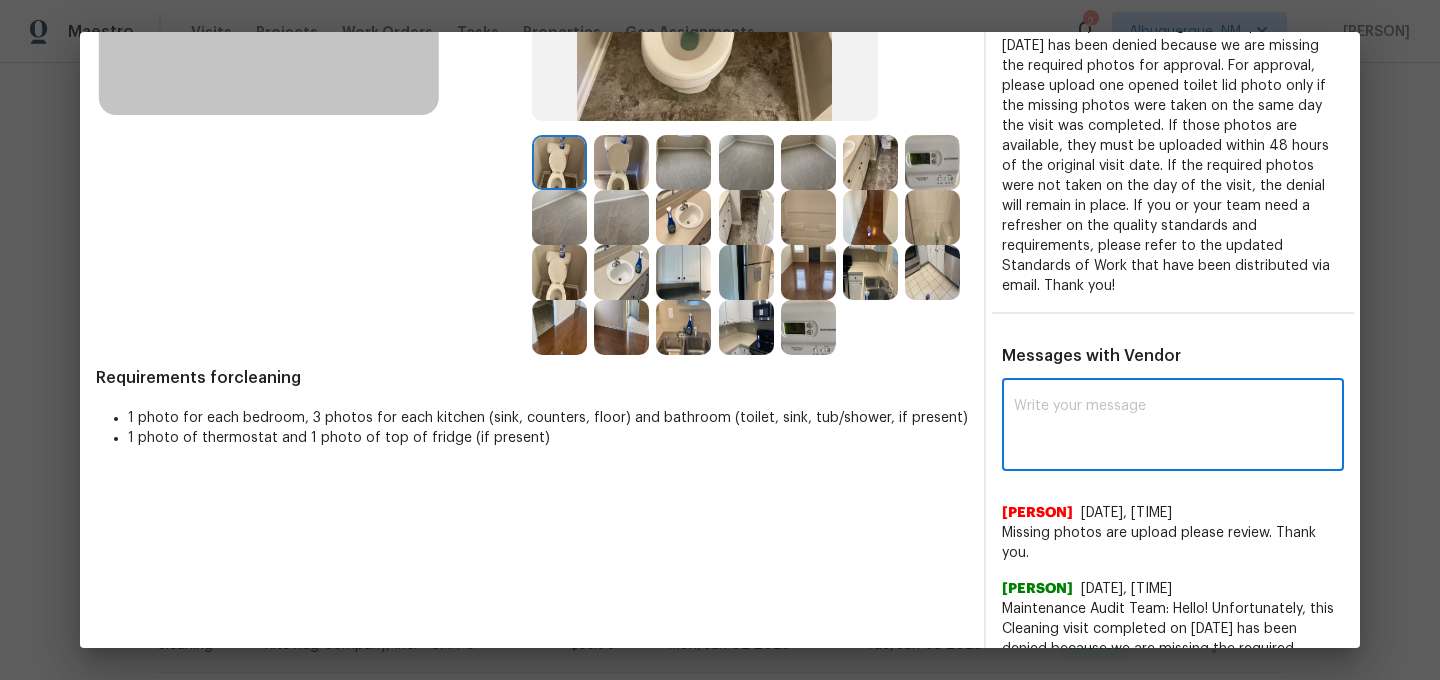 paste on "Maintenance Audit Team: Hello! Thank you for the feedback after further review this visit was approved." 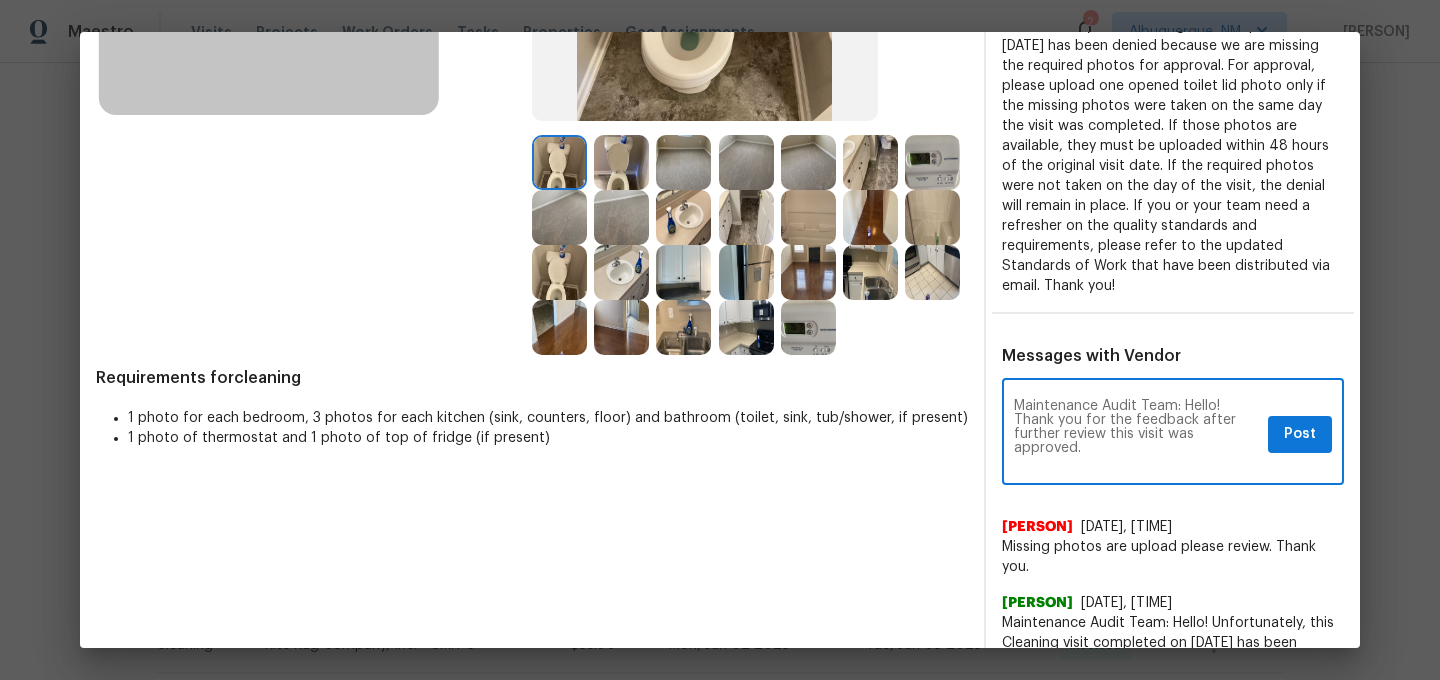 scroll, scrollTop: 0, scrollLeft: 0, axis: both 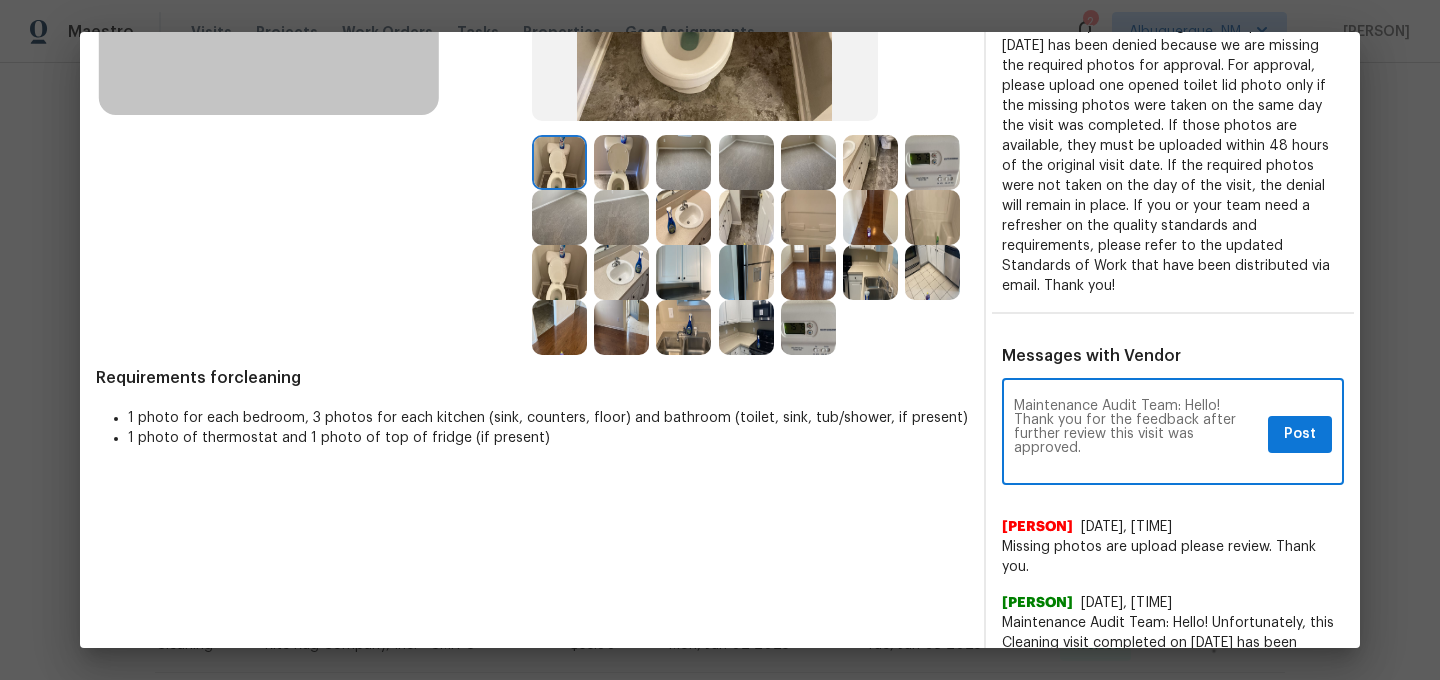 click on "Maintenance Audit Team: Hello! Thank you for the feedback after further review this visit was approved." at bounding box center [1137, 434] 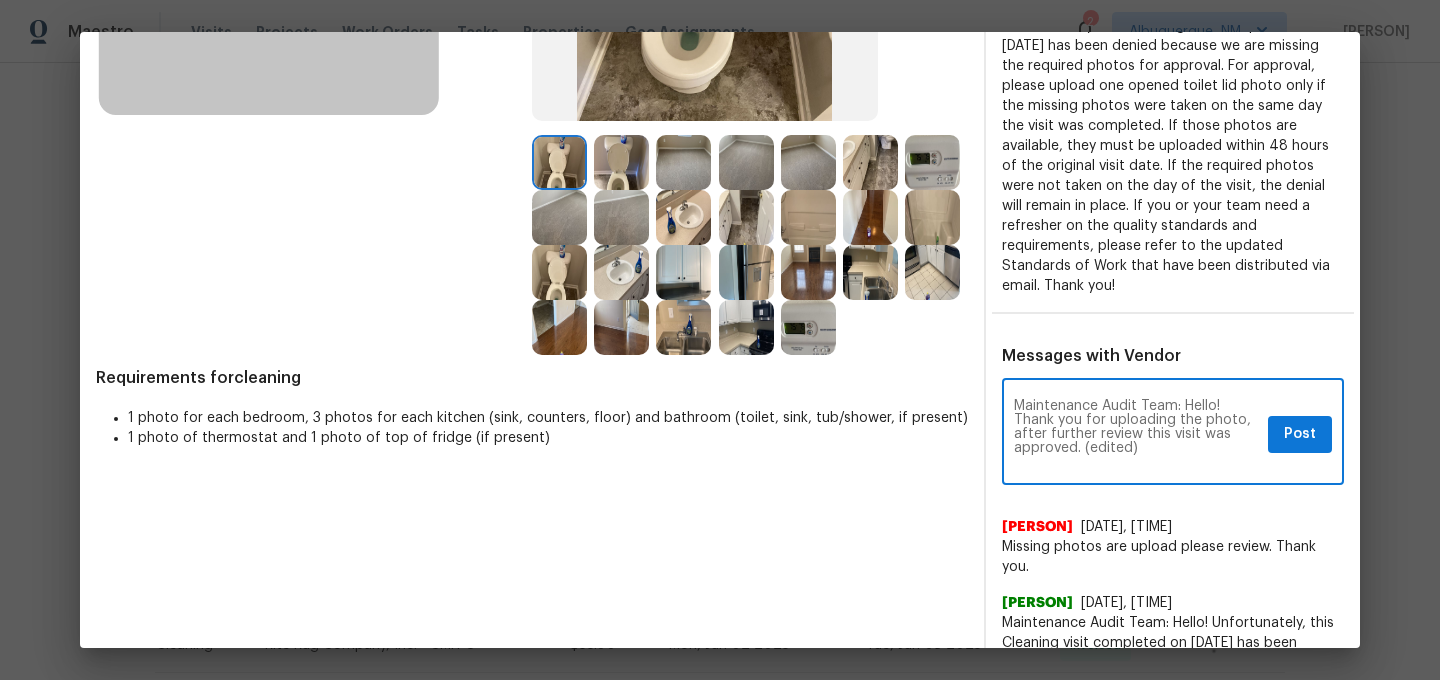scroll, scrollTop: 0, scrollLeft: 0, axis: both 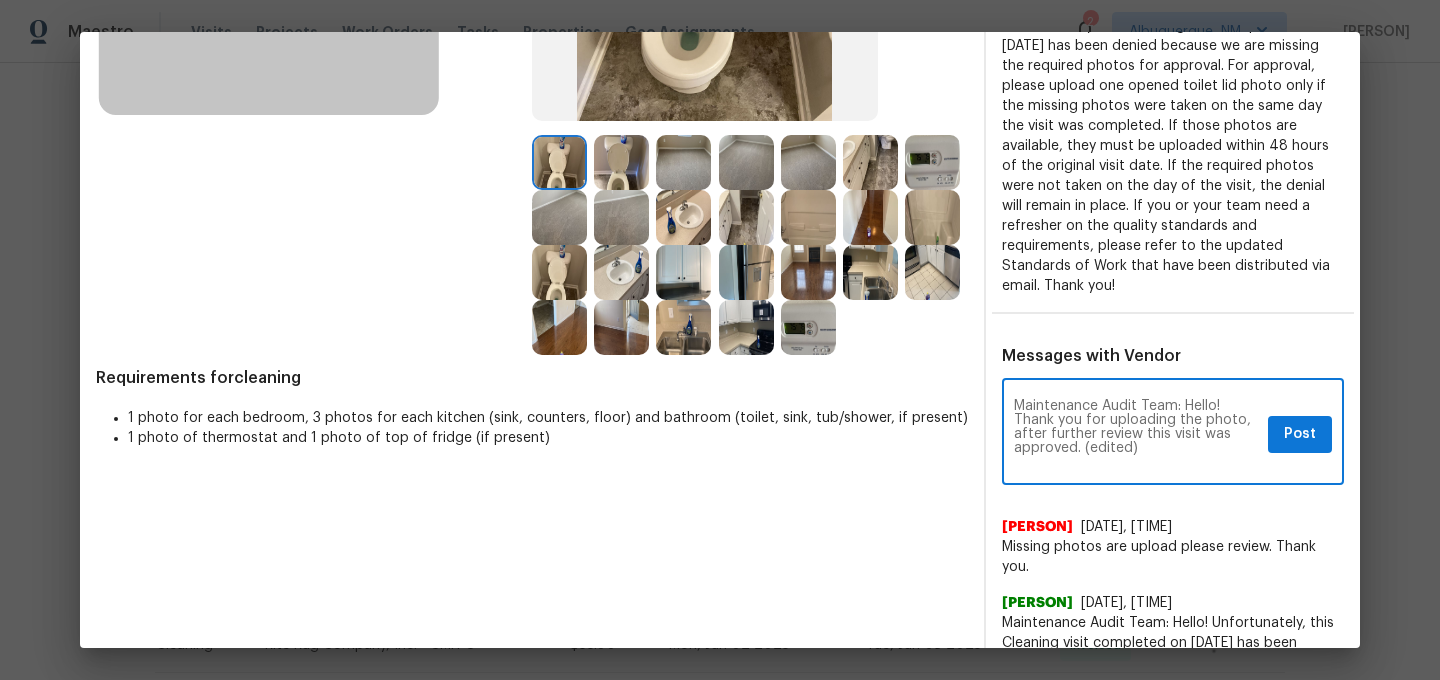 drag, startPoint x: 1082, startPoint y: 446, endPoint x: 1145, endPoint y: 441, distance: 63.1981 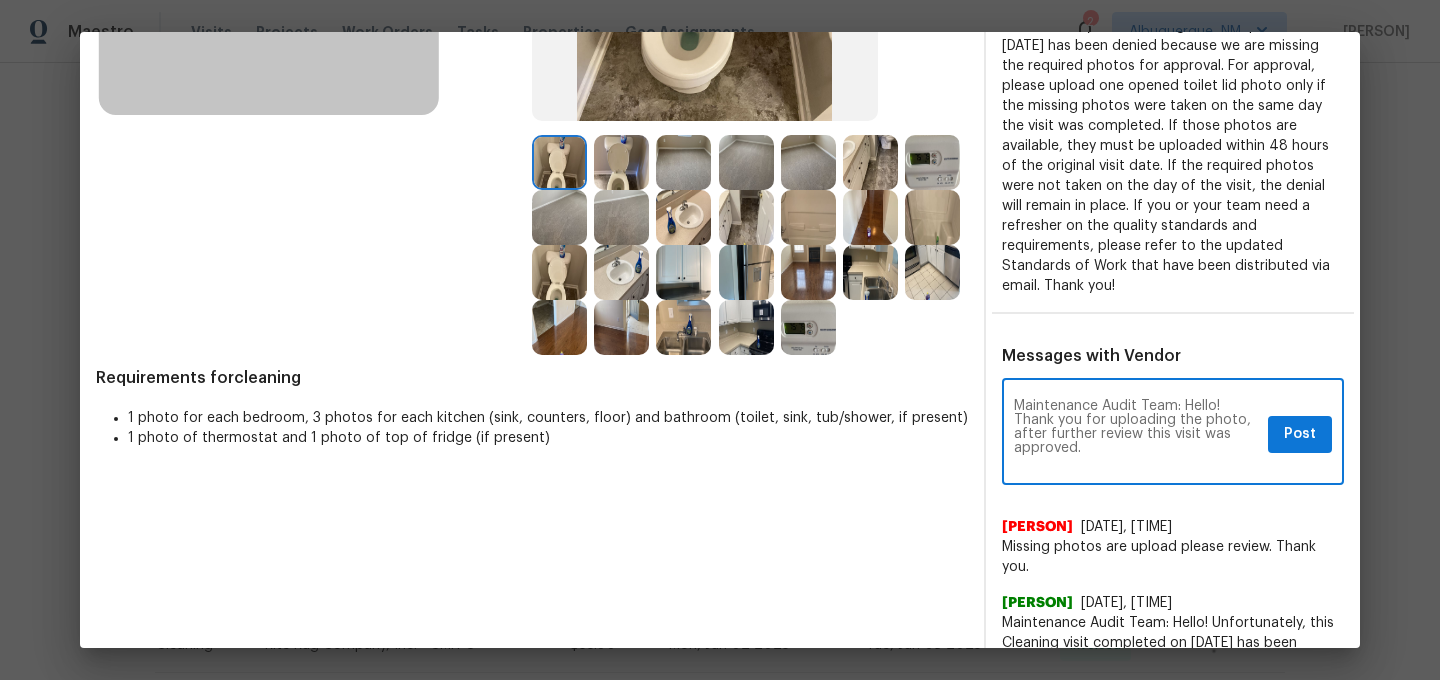 type on "Maintenance Audit Team: Hello! Thank you for uploading the photo, after further review this visit was approved." 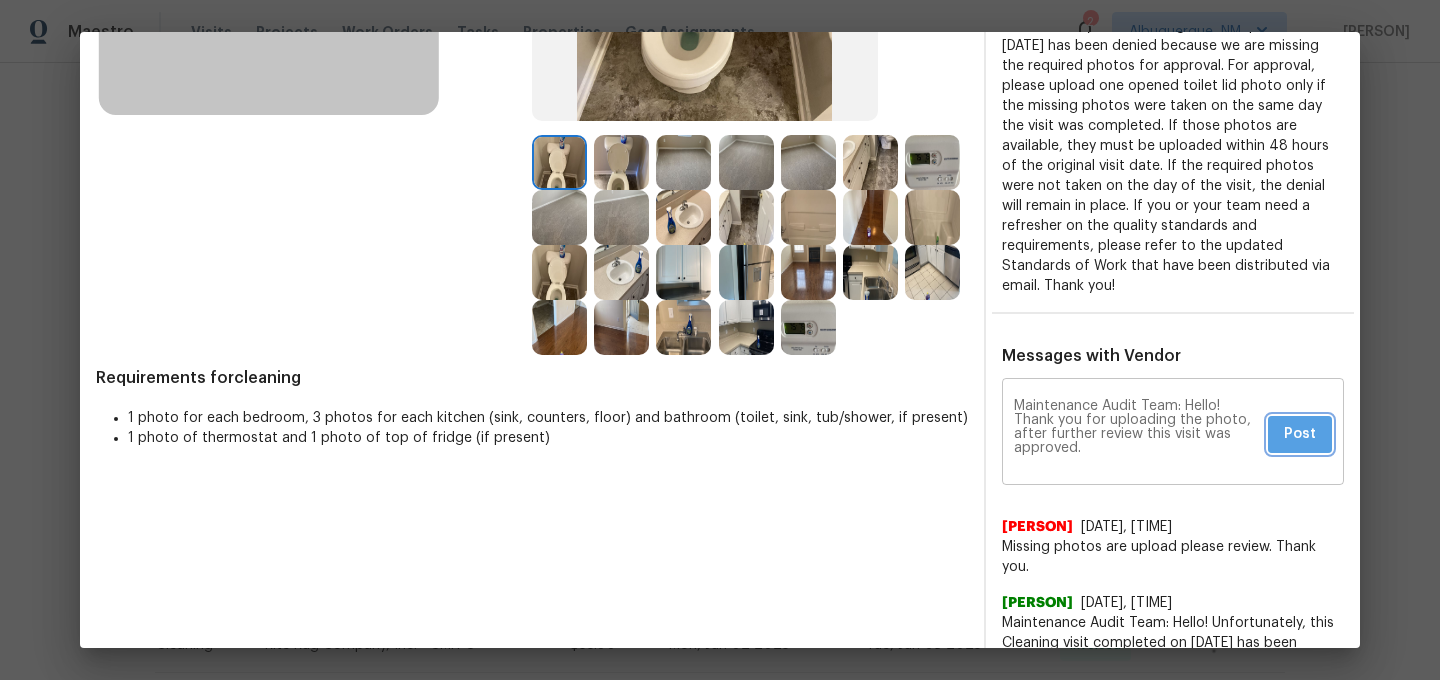 click on "Post" at bounding box center [1300, 434] 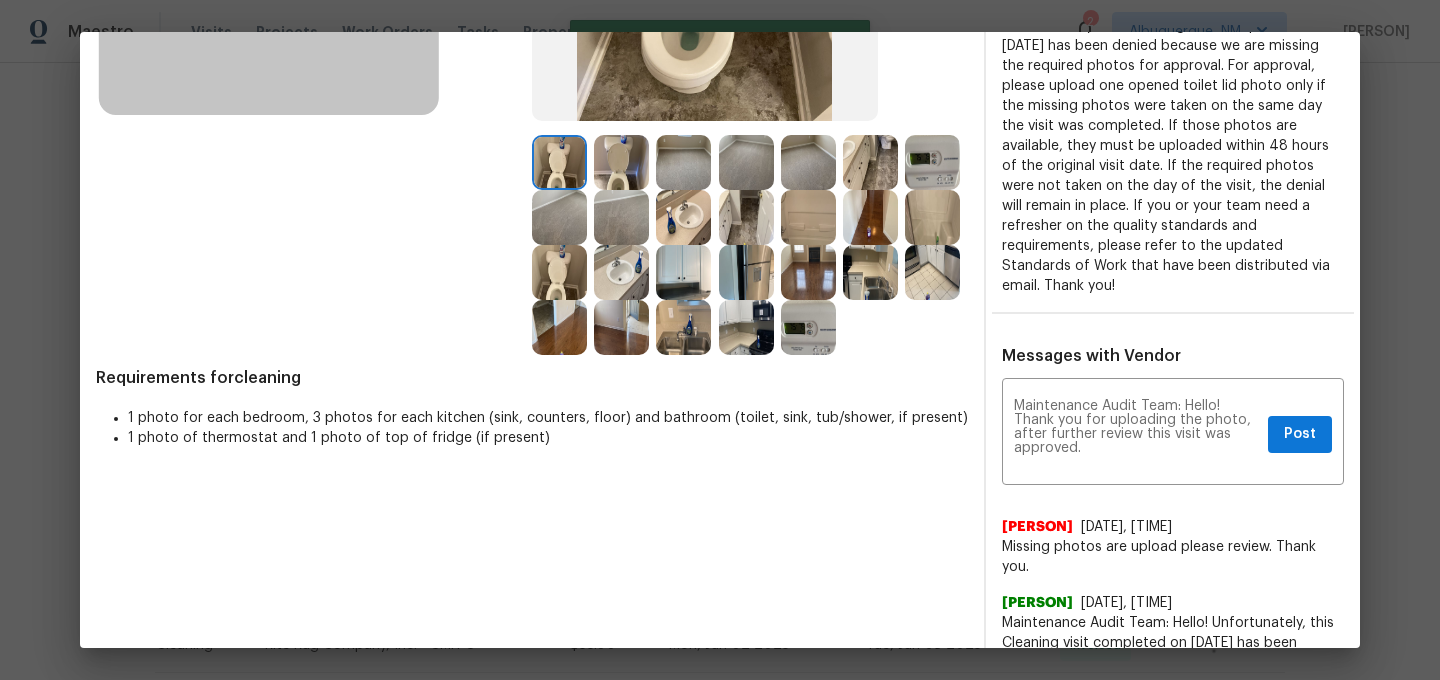 scroll, scrollTop: 0, scrollLeft: 0, axis: both 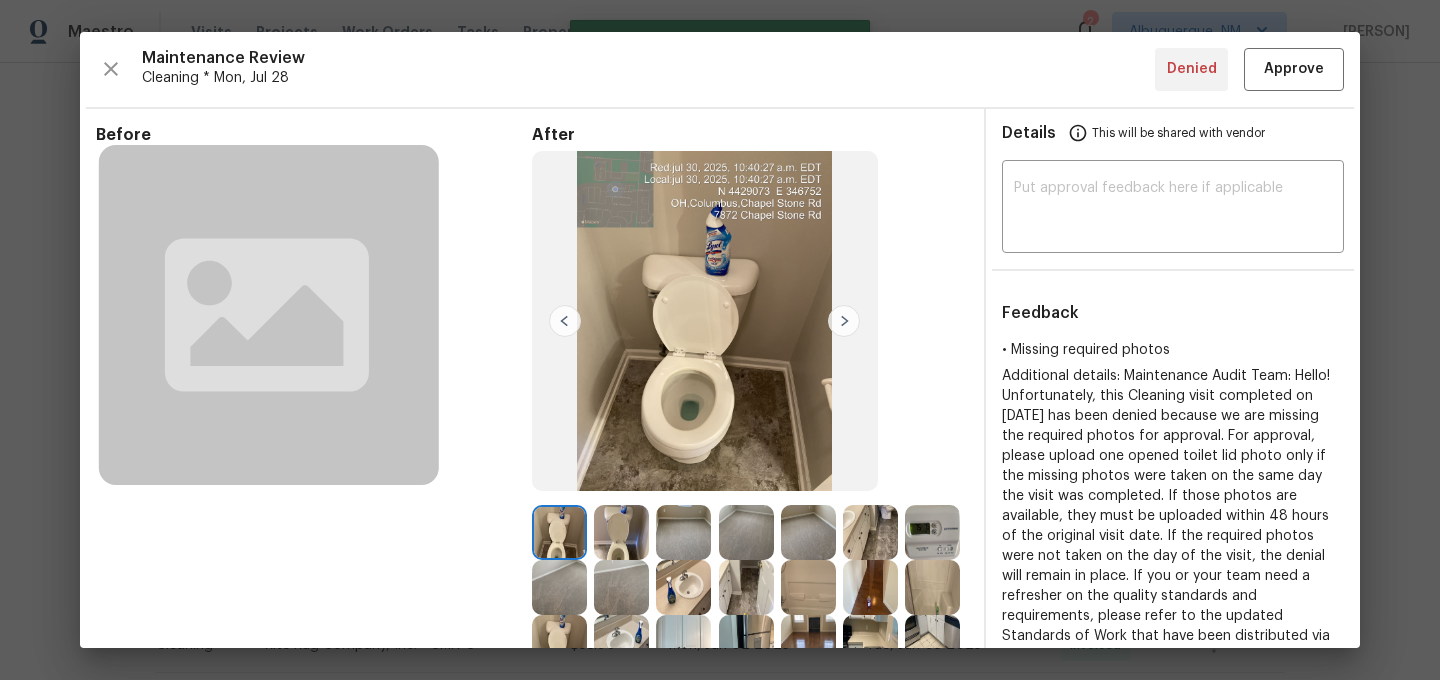 type 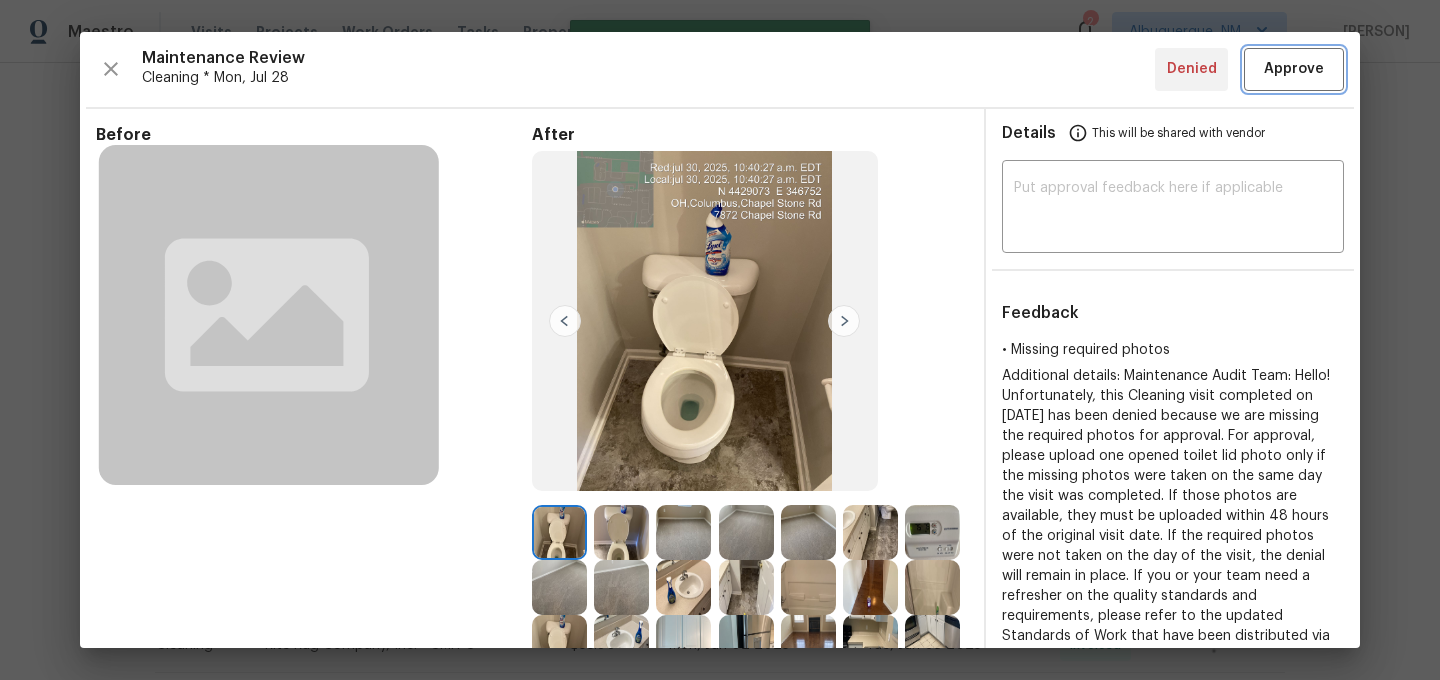 click on "Approve" at bounding box center [1294, 69] 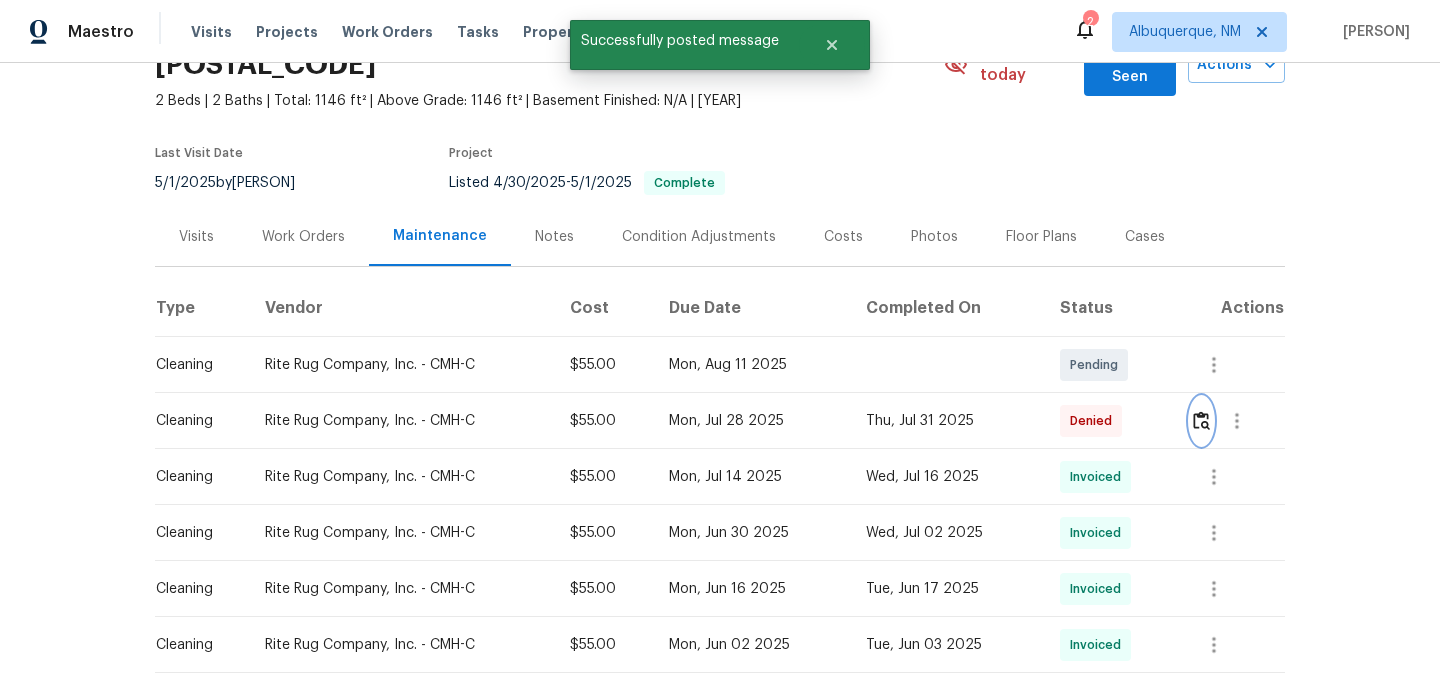 scroll, scrollTop: 0, scrollLeft: 0, axis: both 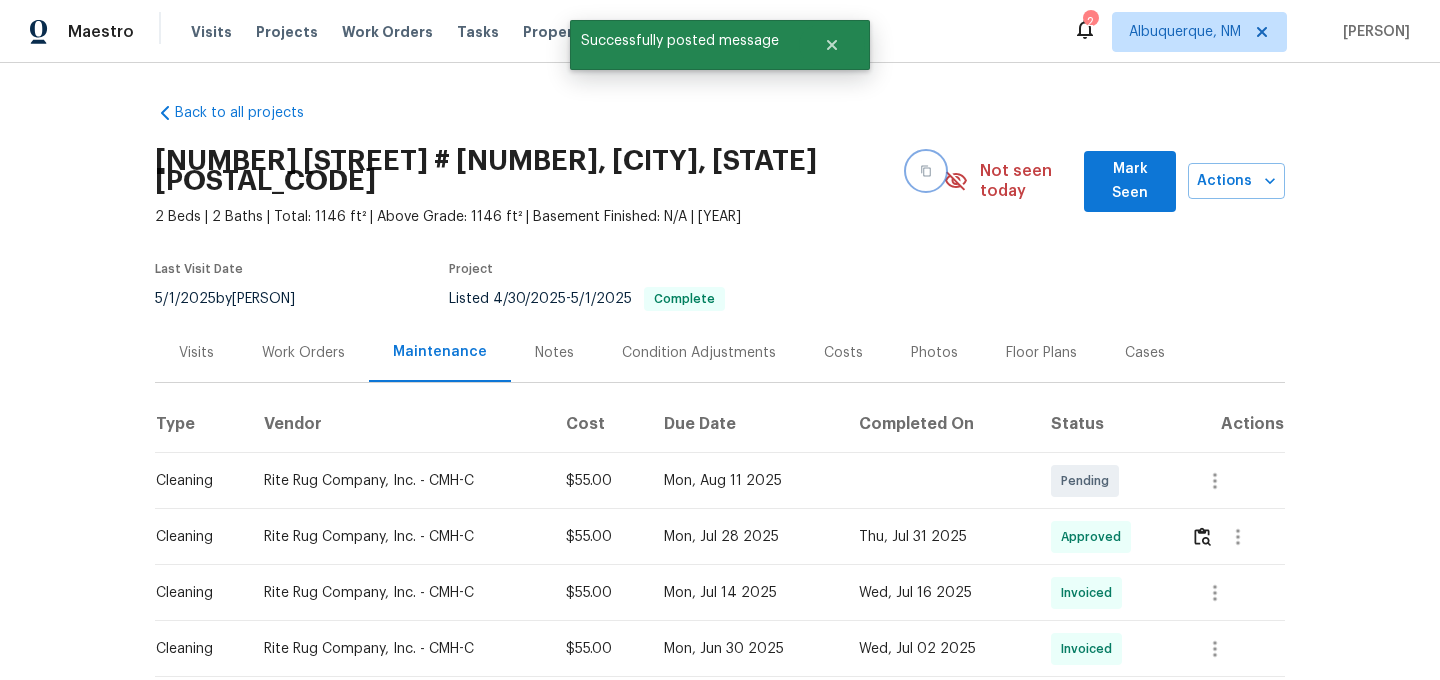 click at bounding box center [926, 171] 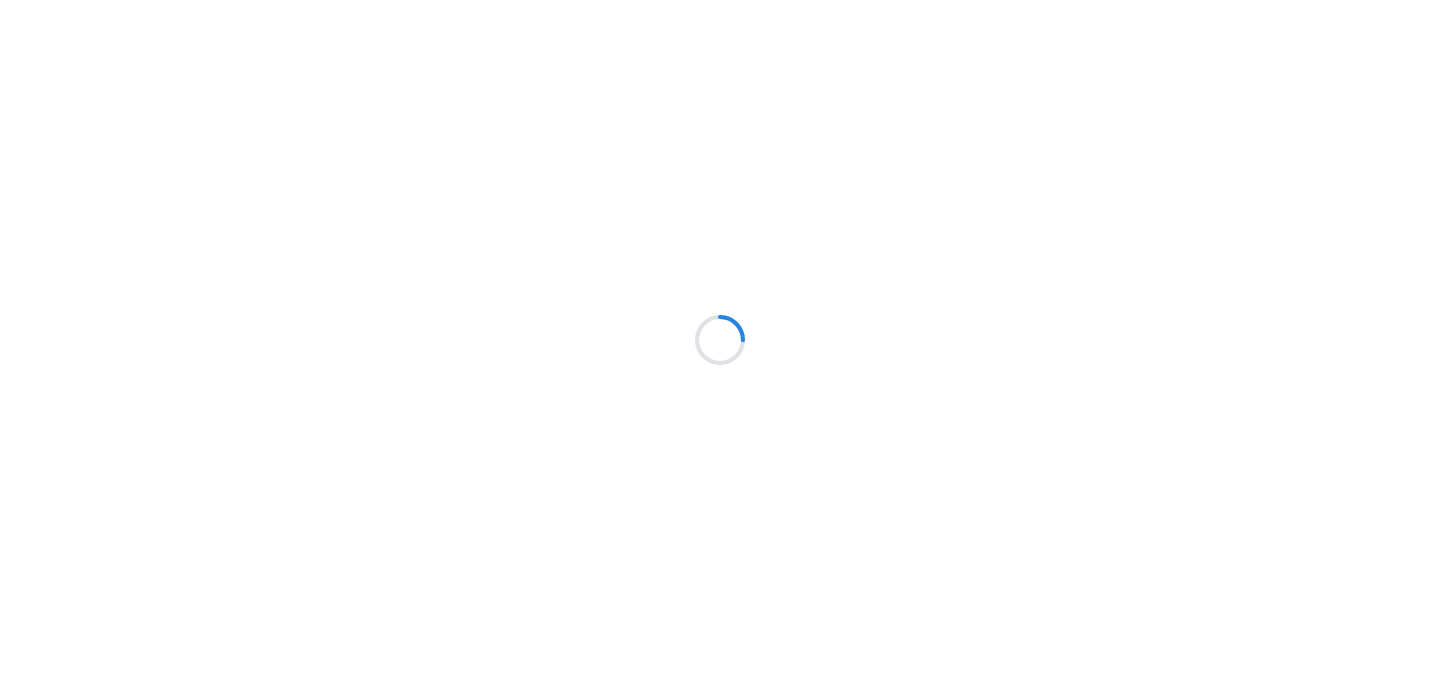 scroll, scrollTop: 0, scrollLeft: 0, axis: both 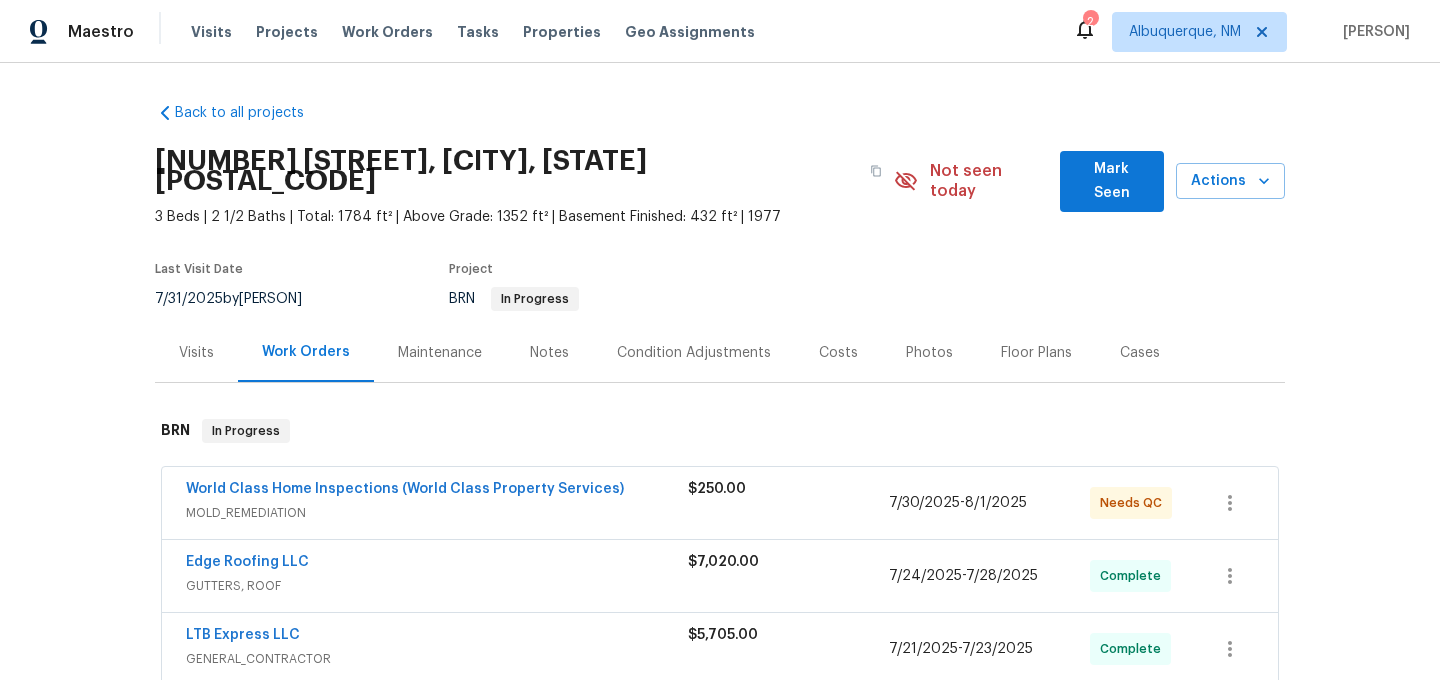 click on "Maintenance" at bounding box center [440, 353] 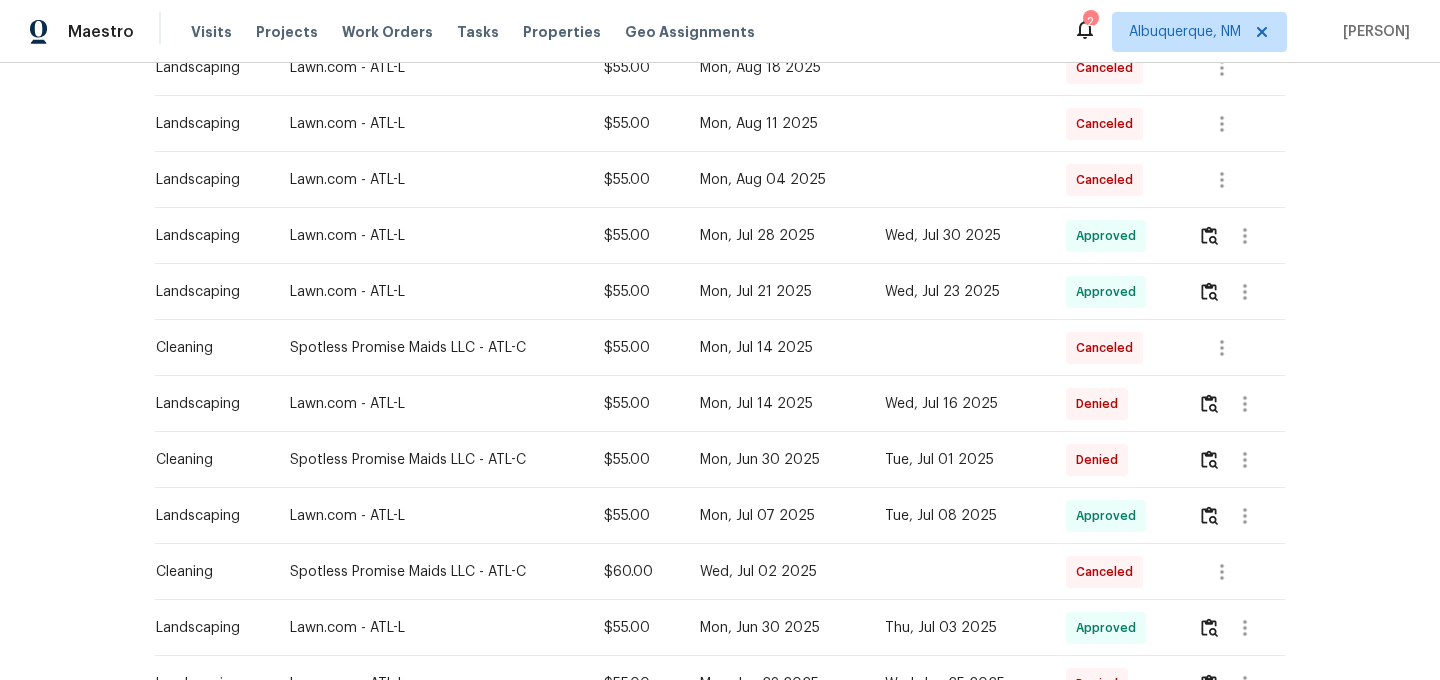 scroll, scrollTop: 460, scrollLeft: 0, axis: vertical 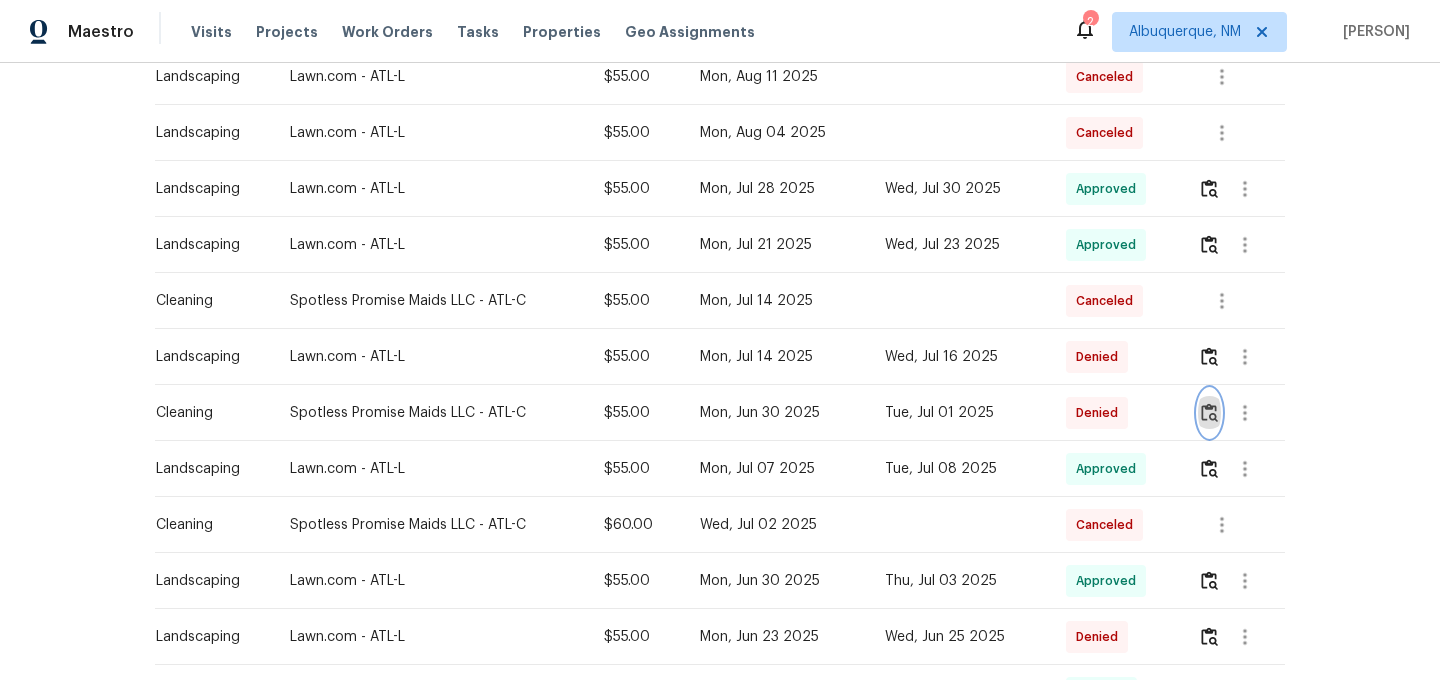 click at bounding box center (1209, 412) 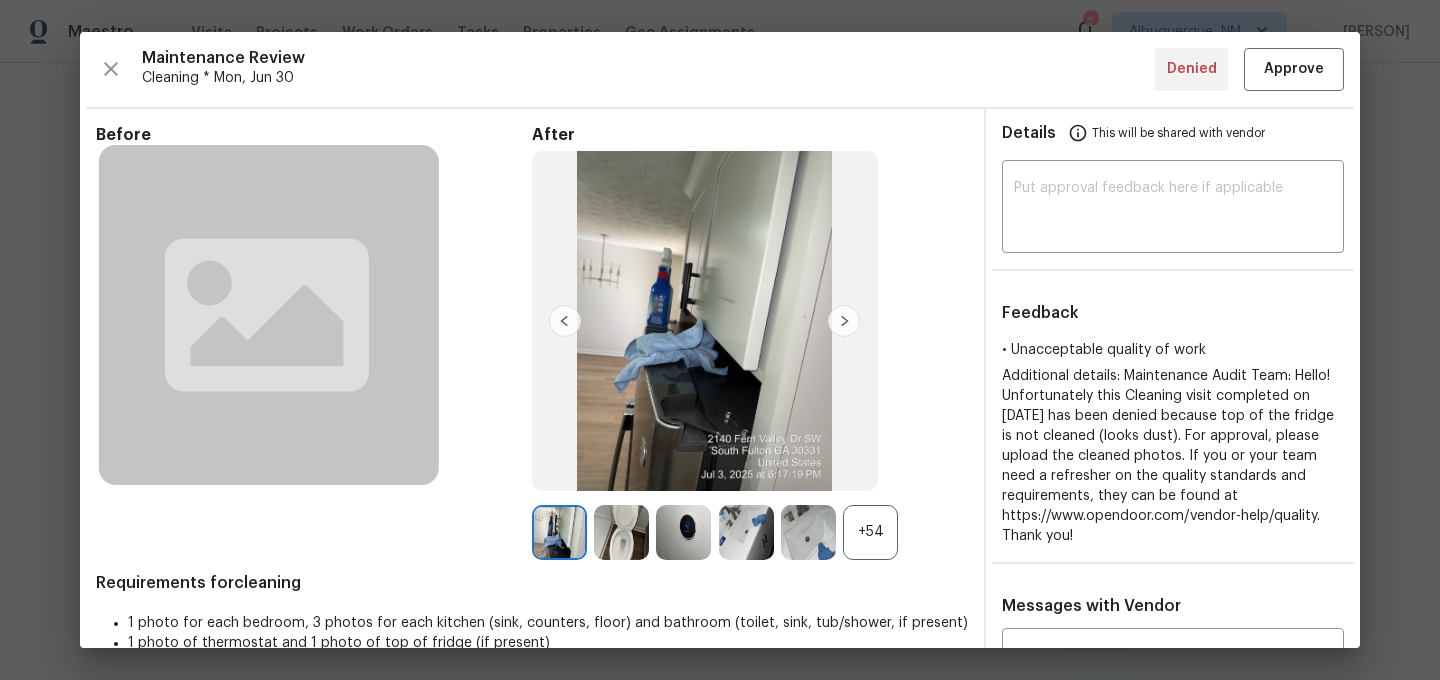 click on "+54" at bounding box center [870, 532] 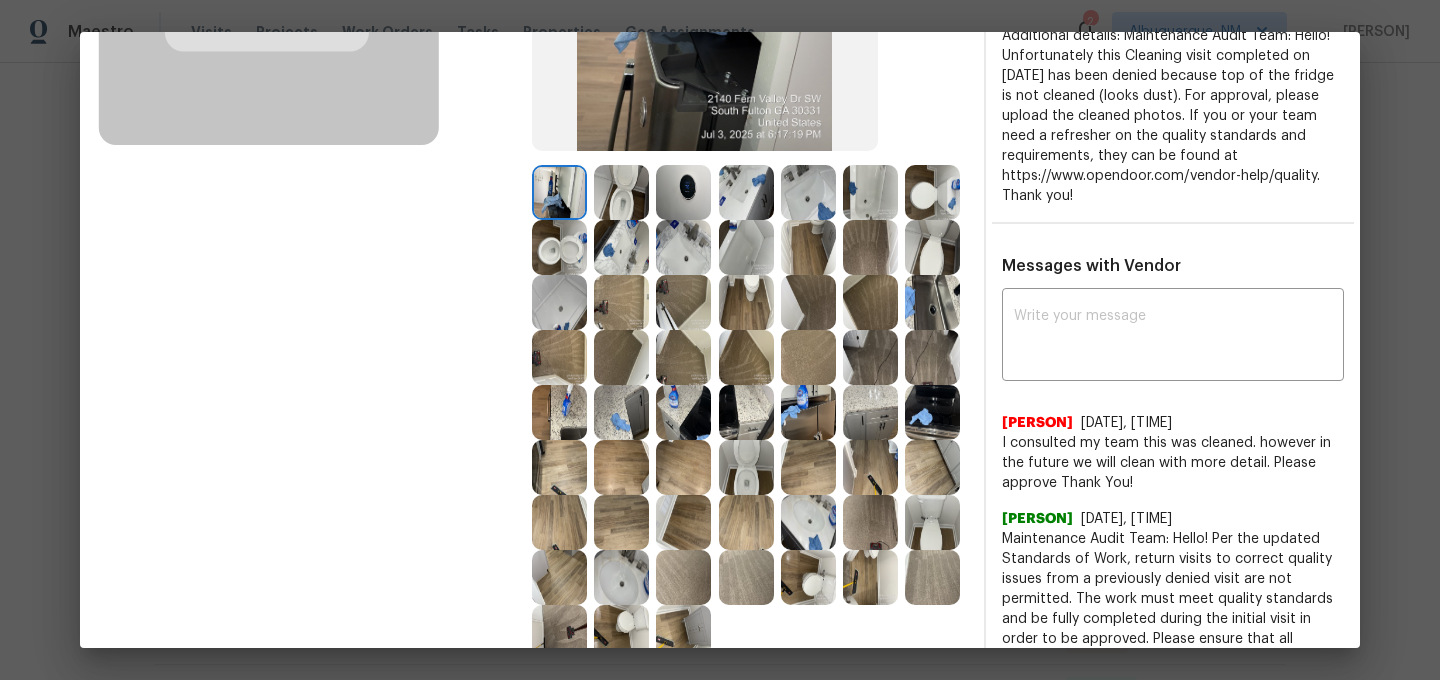 scroll, scrollTop: 367, scrollLeft: 0, axis: vertical 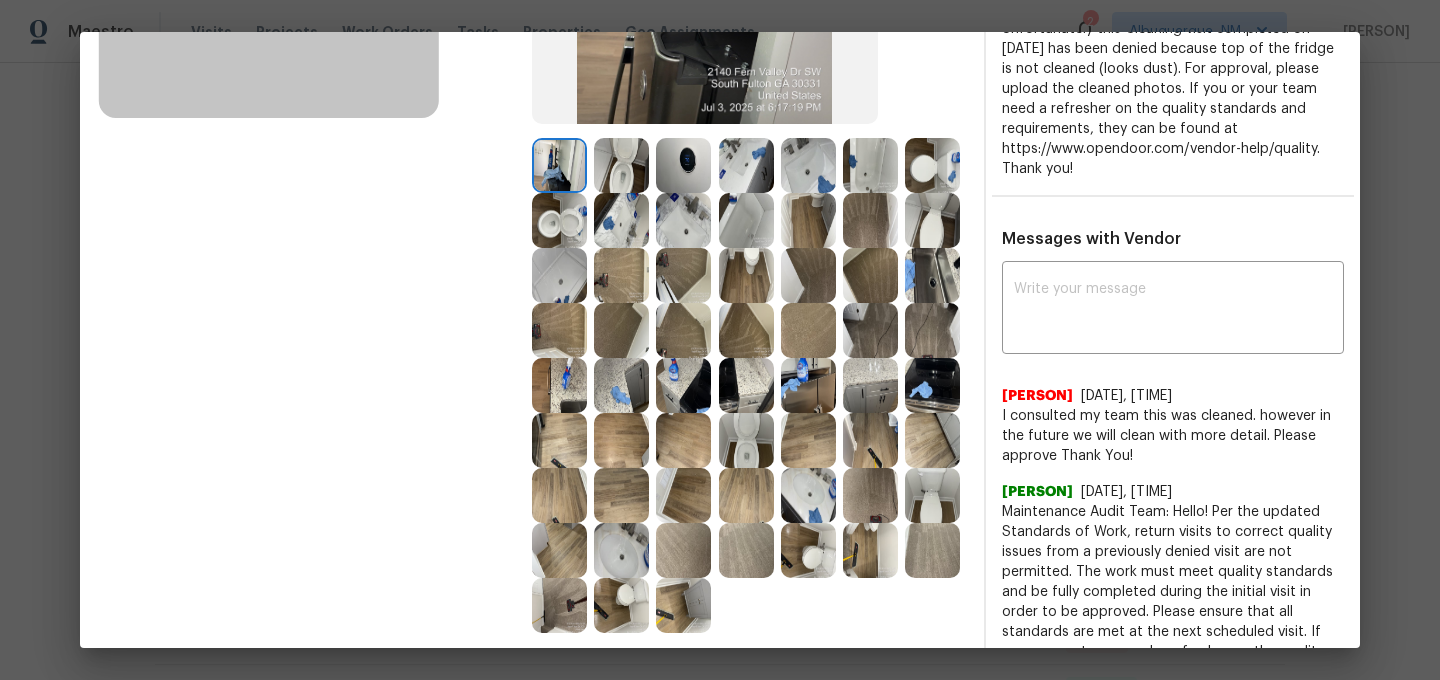 click at bounding box center (870, 495) 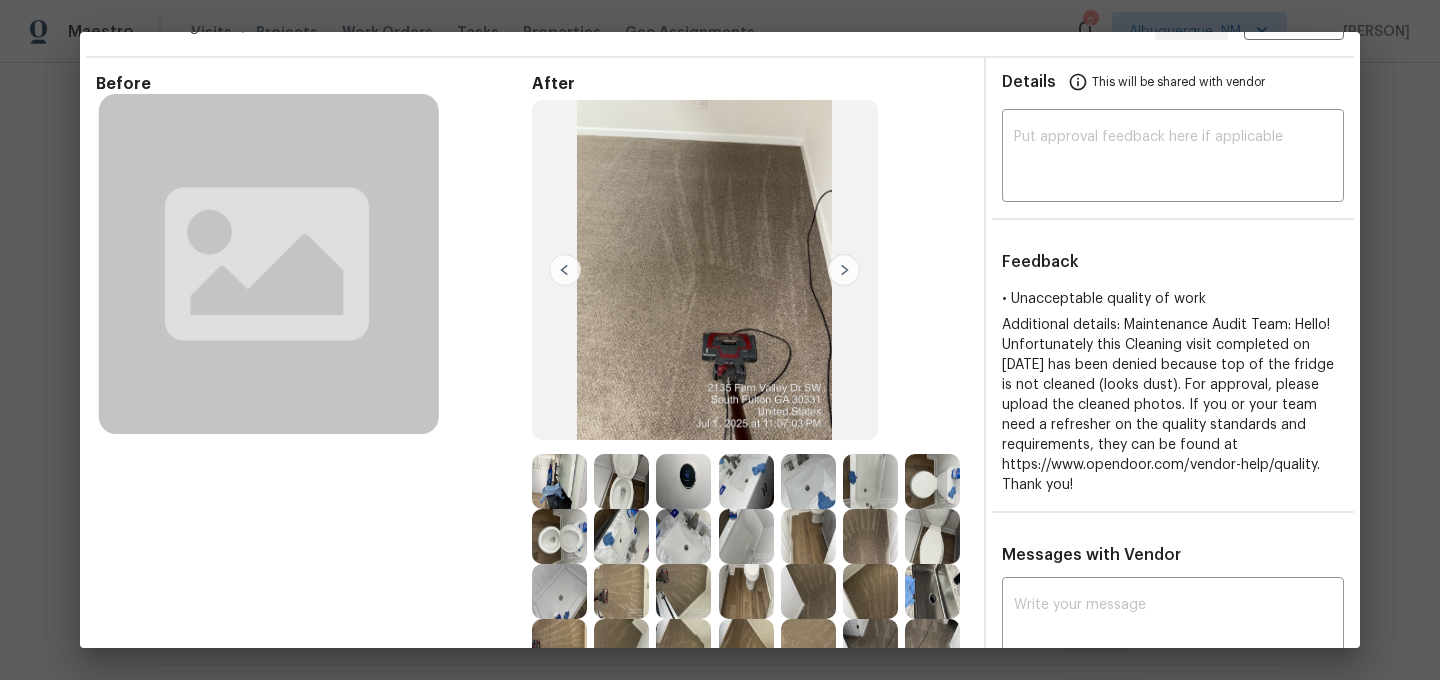 scroll, scrollTop: 0, scrollLeft: 0, axis: both 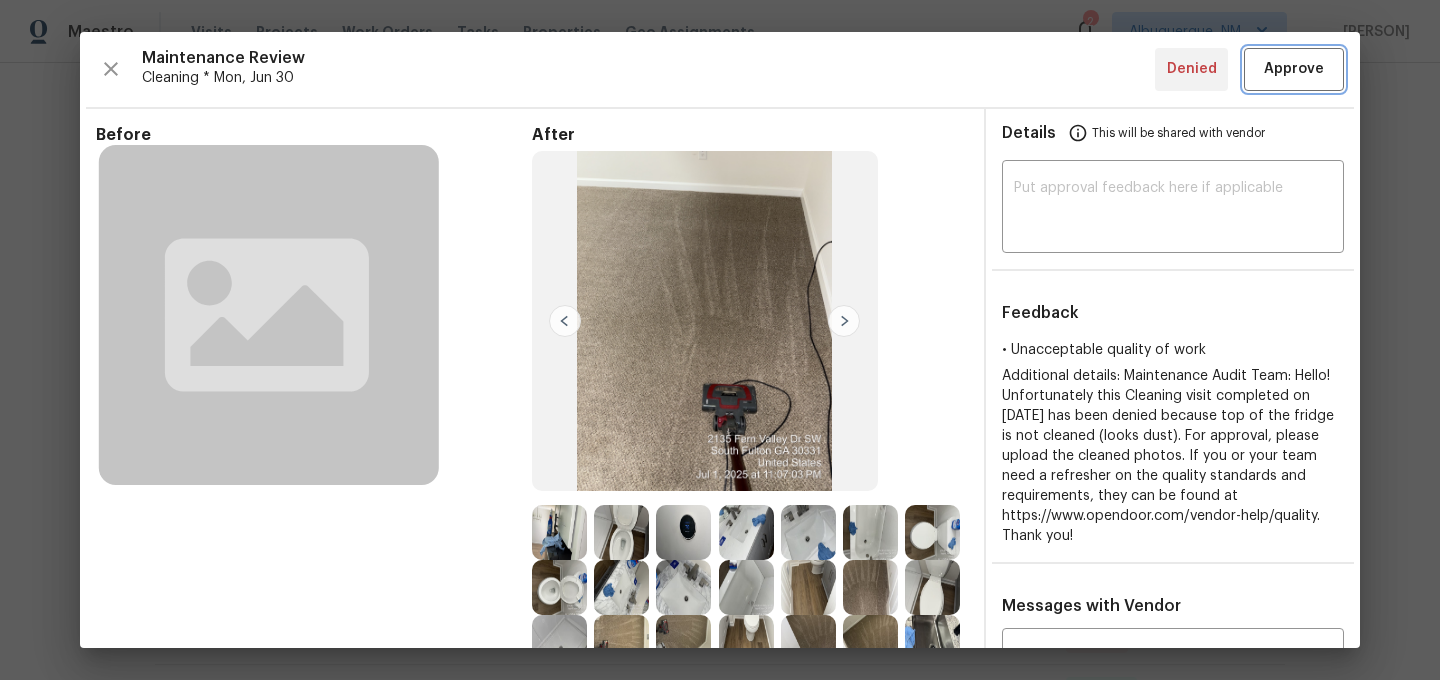 click on "Approve" at bounding box center (1294, 69) 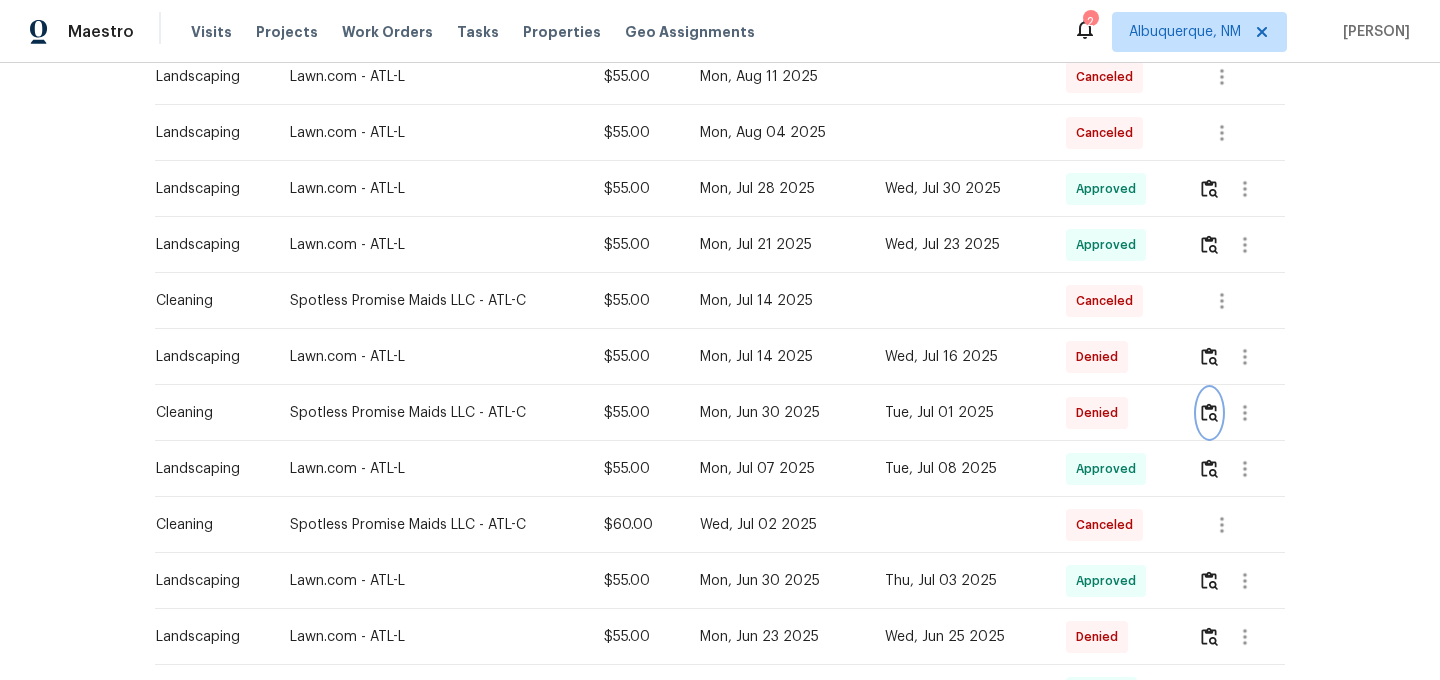 scroll, scrollTop: 0, scrollLeft: 0, axis: both 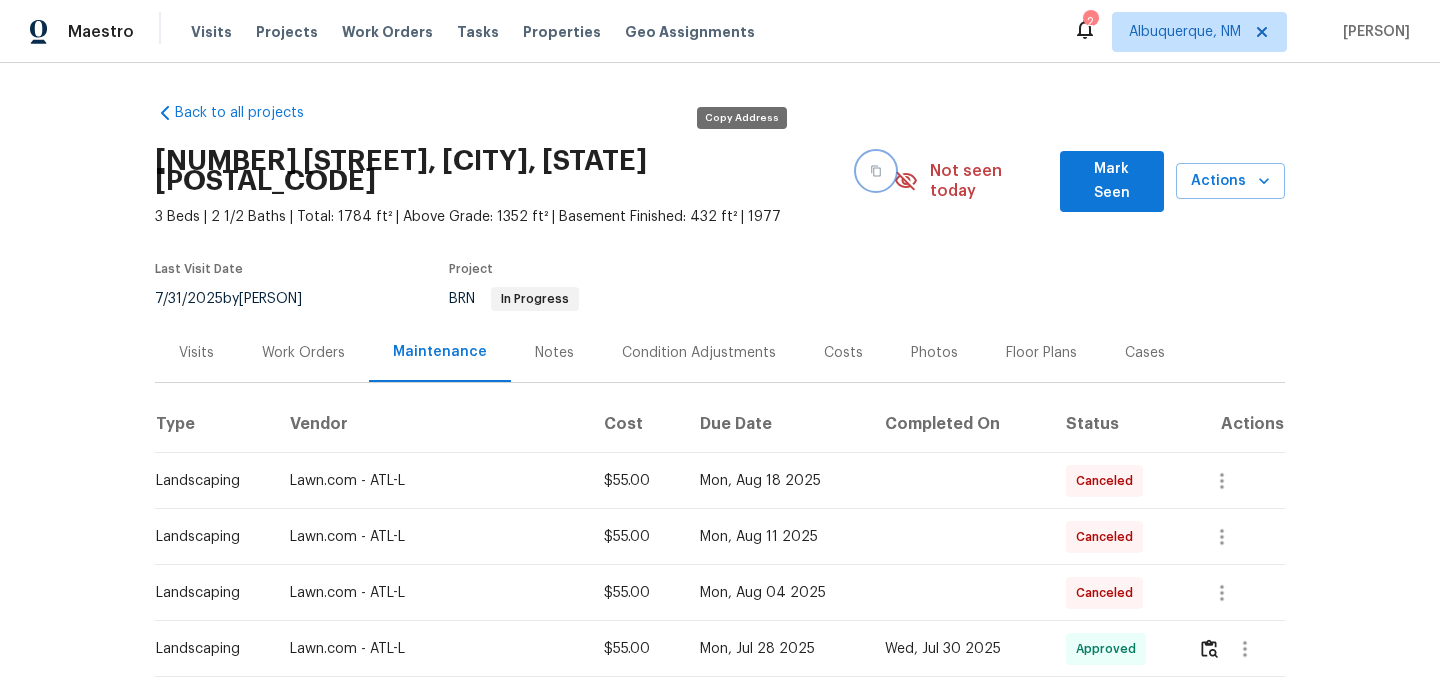 click at bounding box center [876, 171] 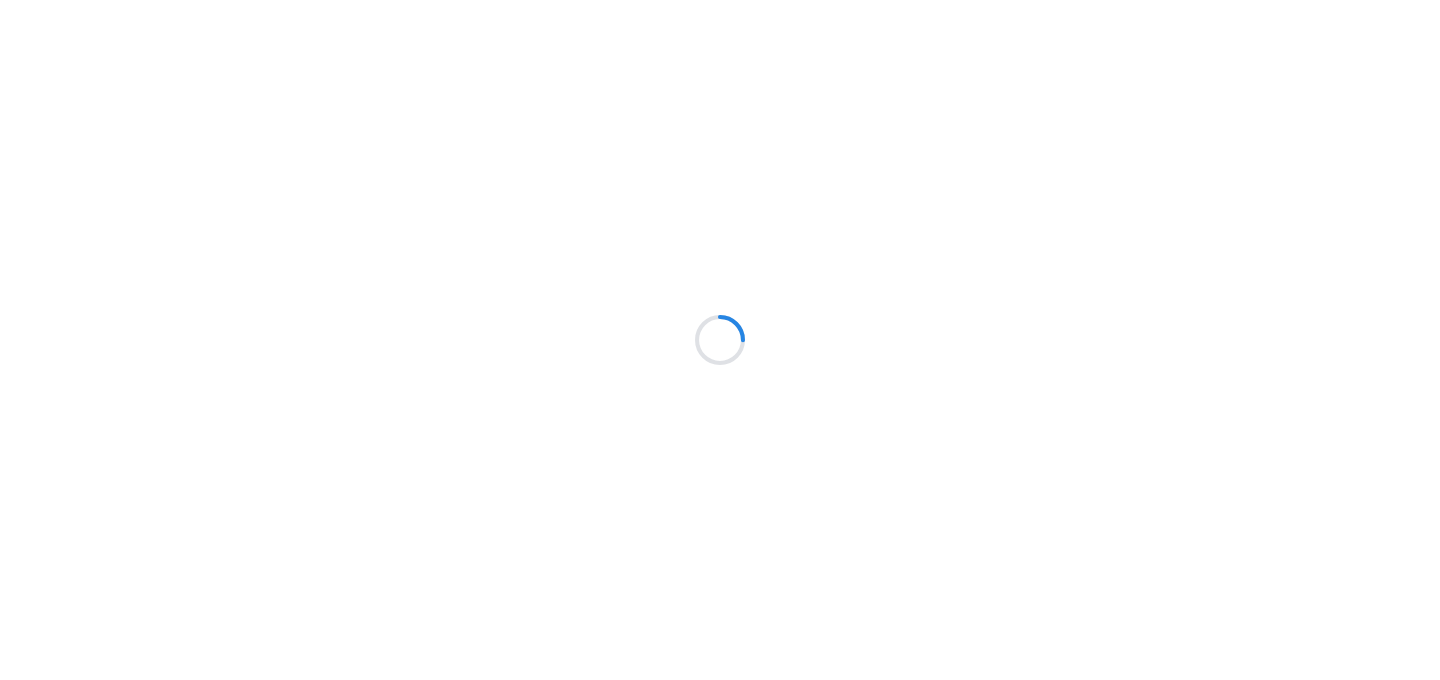 scroll, scrollTop: 0, scrollLeft: 0, axis: both 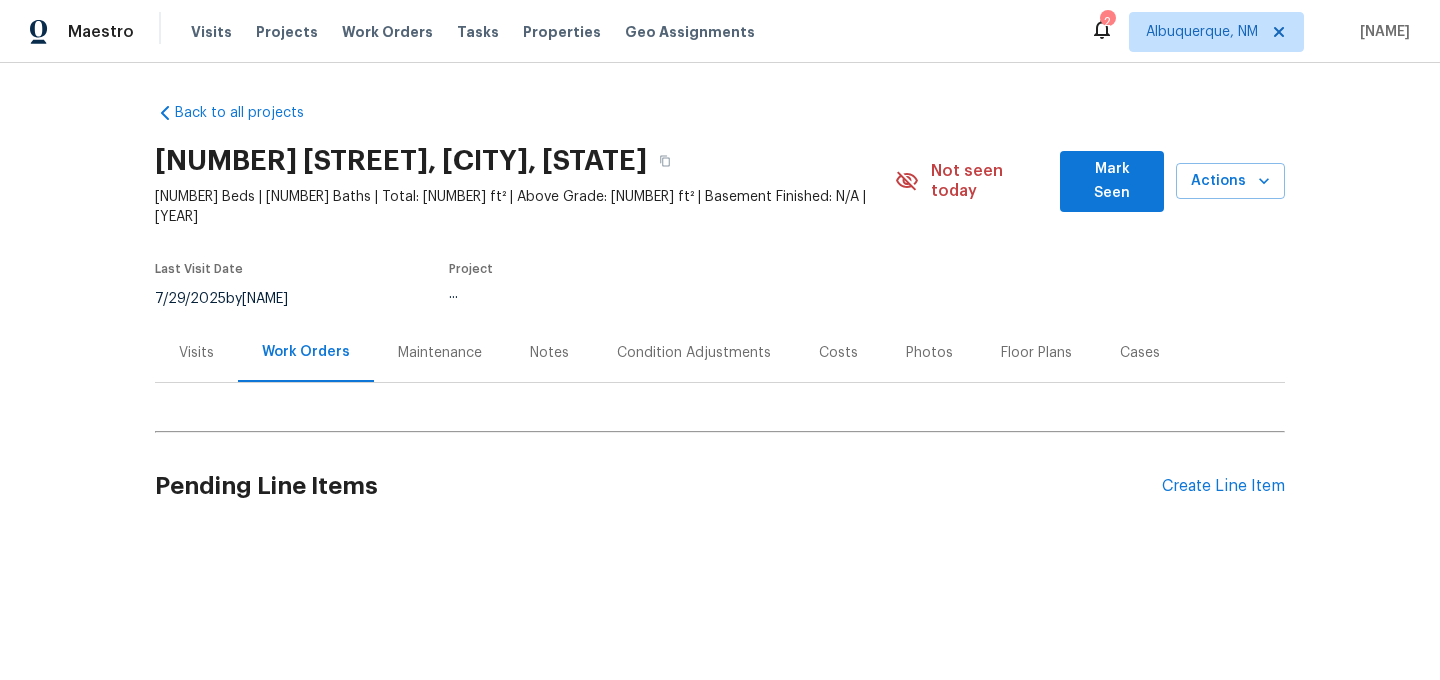 click on "Back to all projects [NUMBER] [STREET], [CITY], [STATE] [ZIP] [NUMBER] Beds | [NUMBER] Baths | Total: [NUMBER] ft² | Above Grade: [NUMBER] ft² | Basement Finished: N/A | [YEAR] Not seen today Mark Seen Actions Last Visit Date 7/29/2025 by [NAME] Project ... Visits Work Orders Maintenance Notes Condition Adjustments Costs Photos Floor Plans Cases Pending Line Items Create Line Item" at bounding box center [720, 318] 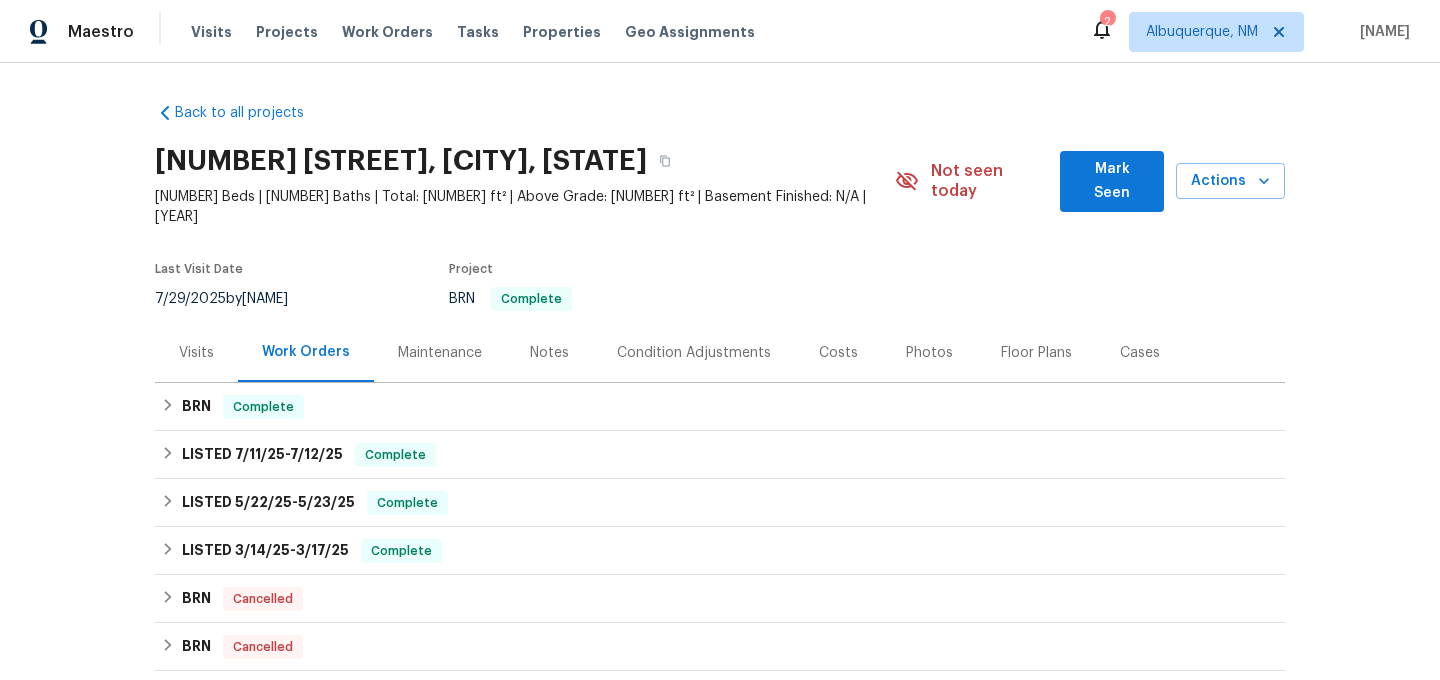 click on "Maintenance" at bounding box center (440, 353) 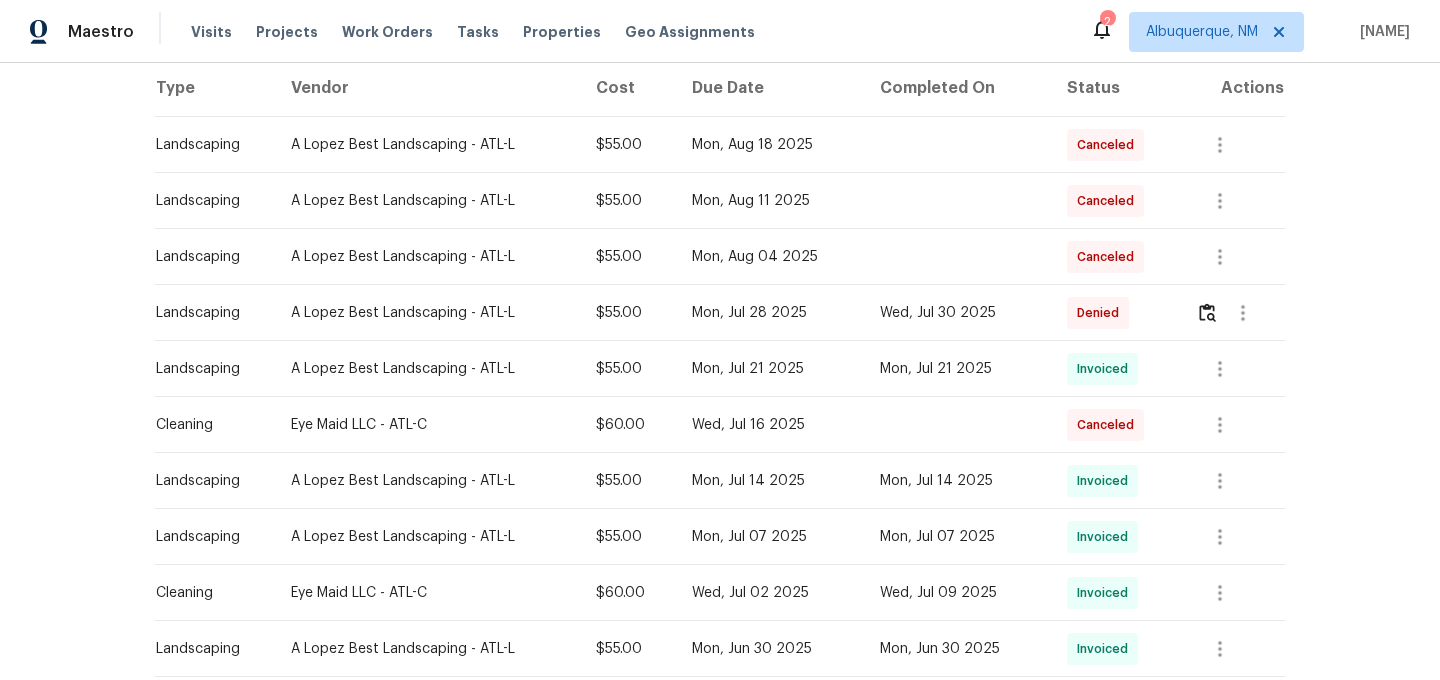 scroll, scrollTop: 388, scrollLeft: 0, axis: vertical 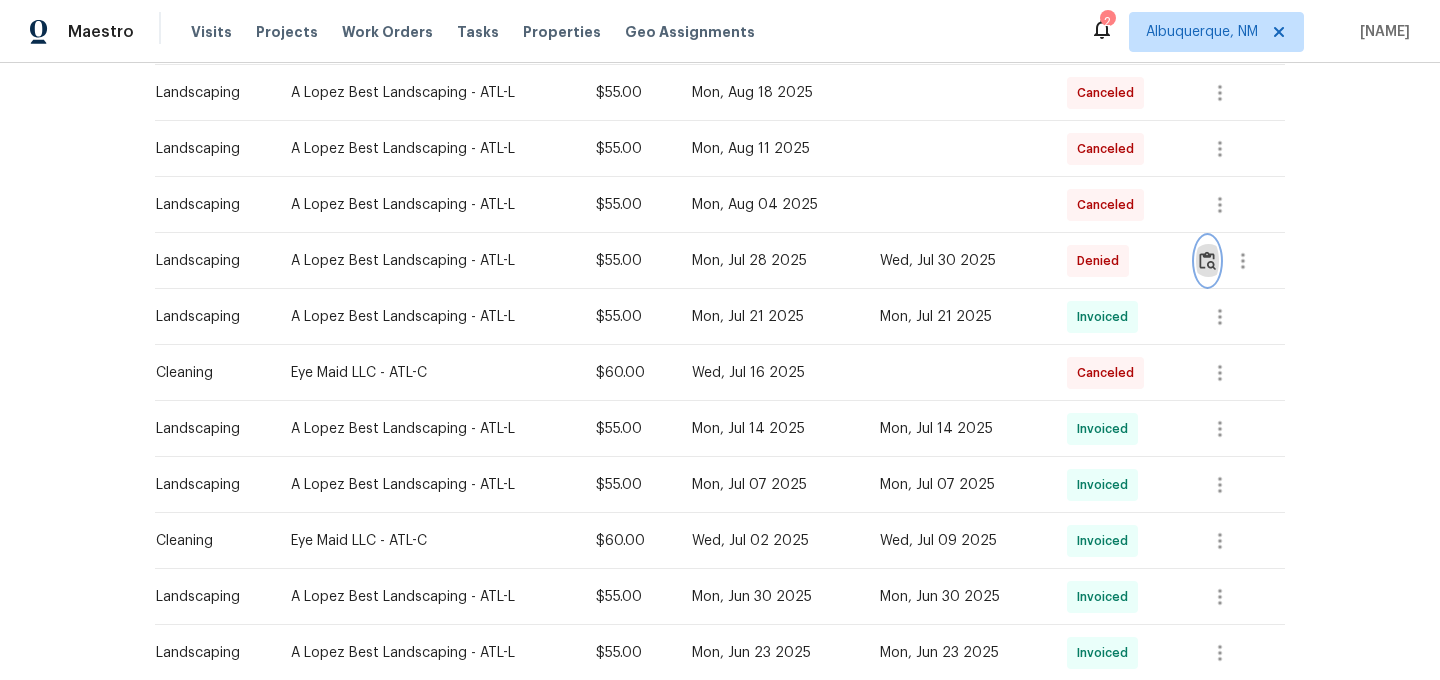 click at bounding box center (1207, 260) 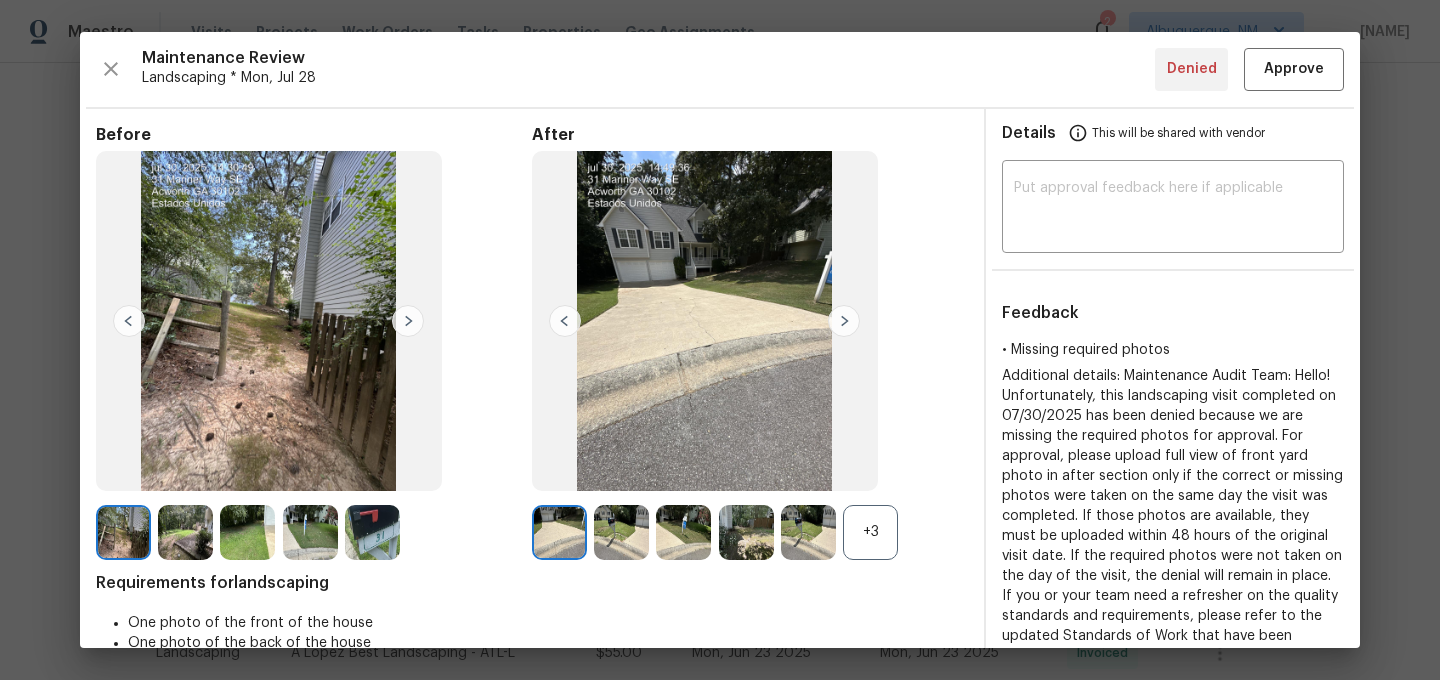 click on "+3" at bounding box center [870, 532] 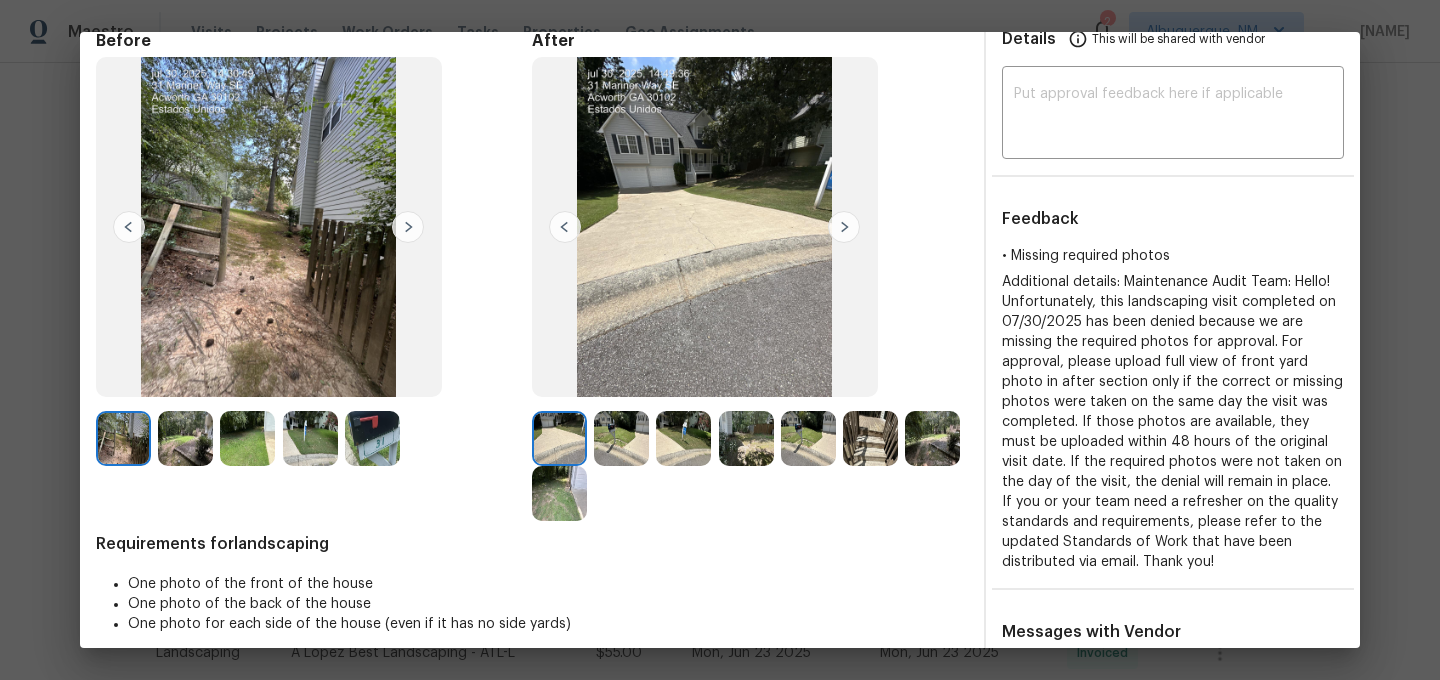 scroll, scrollTop: 0, scrollLeft: 0, axis: both 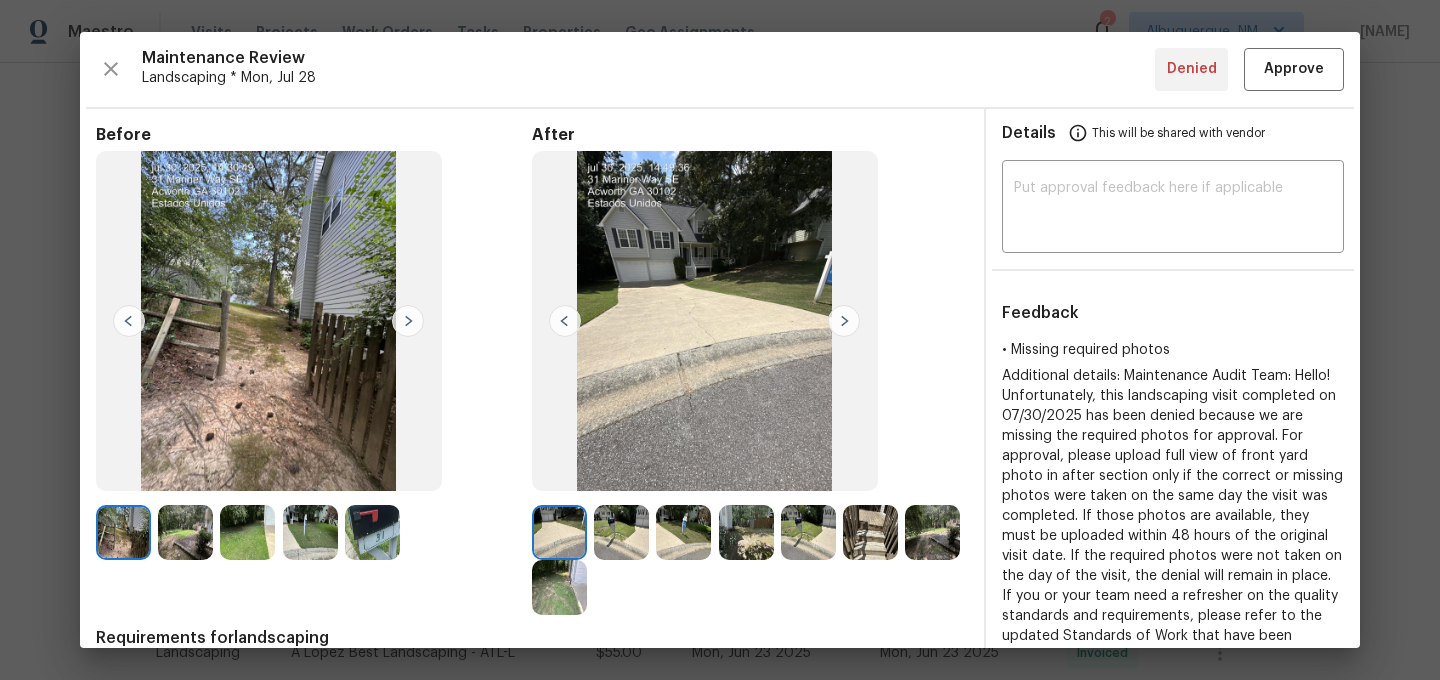 click at bounding box center [936, 532] 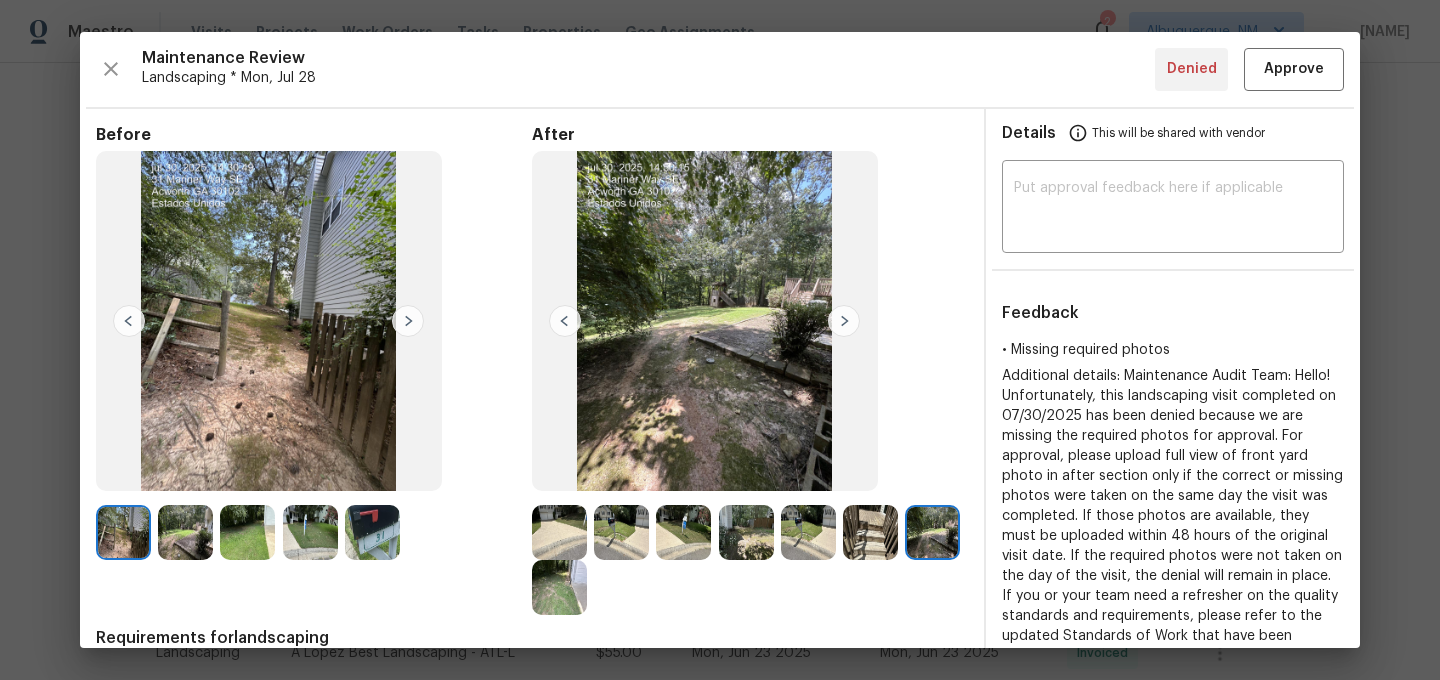 click at bounding box center (559, 532) 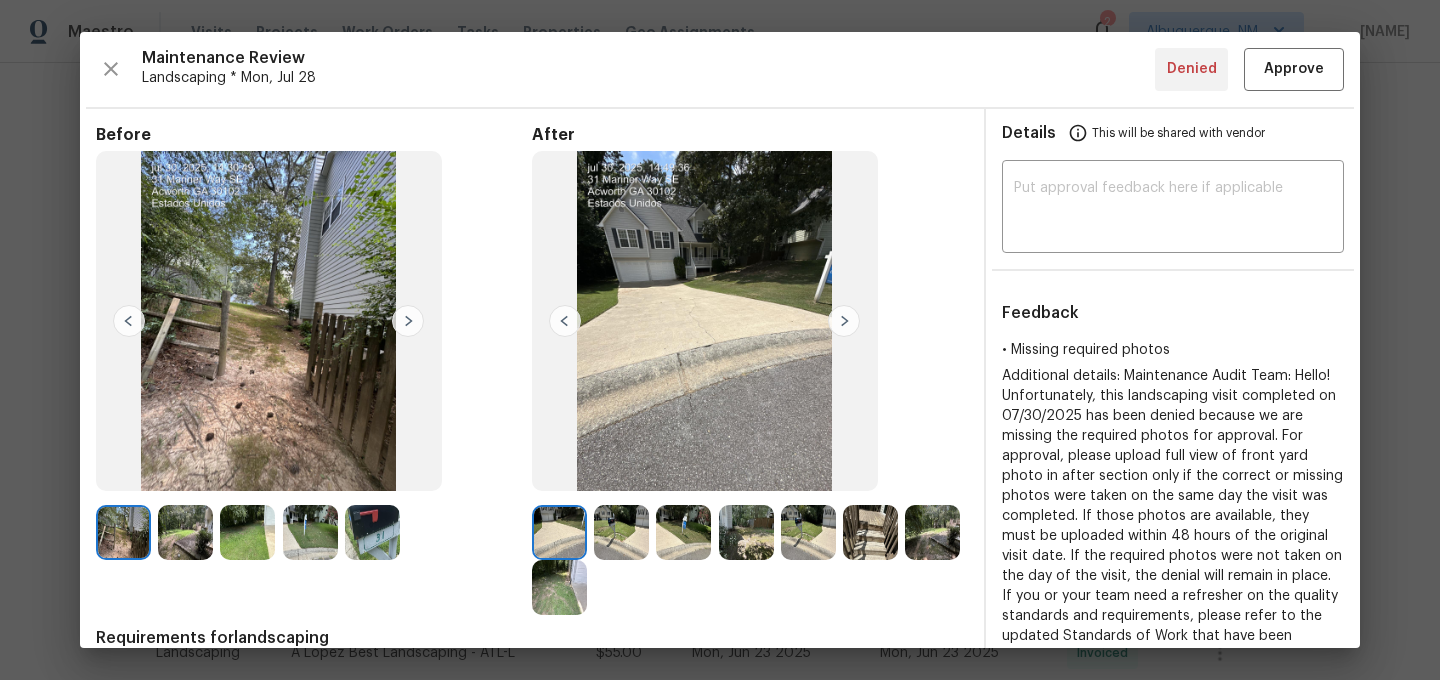 scroll, scrollTop: 231, scrollLeft: 0, axis: vertical 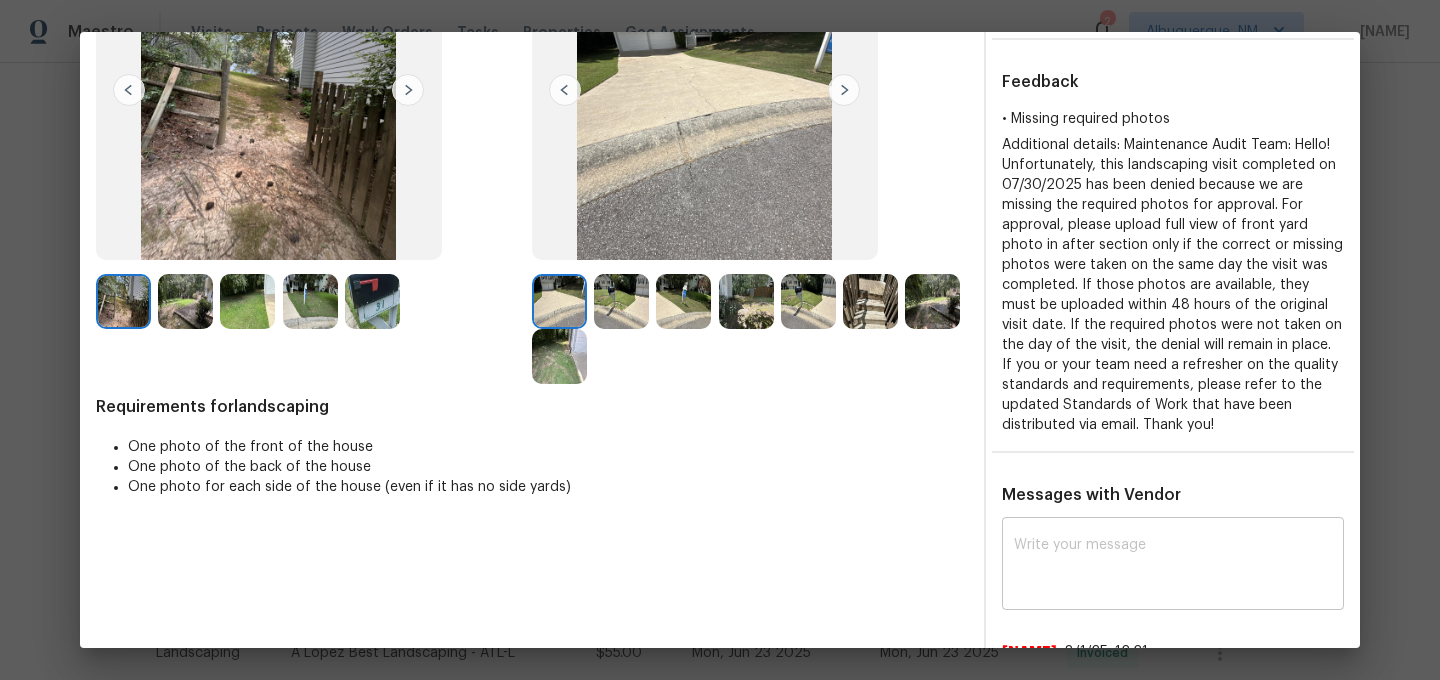 click at bounding box center (1173, 566) 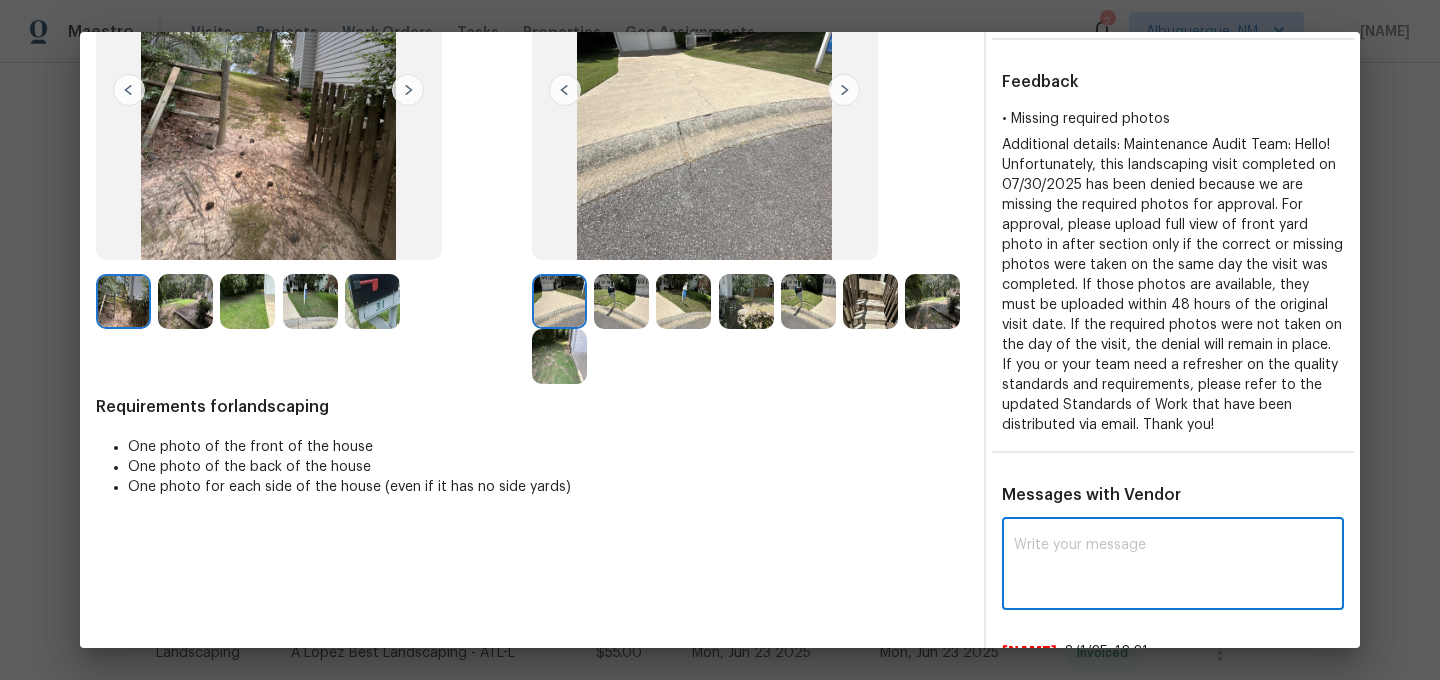 paste on "Maintenance Audit Team: Hello! Thank you for the feedback after further review this visit was approved." 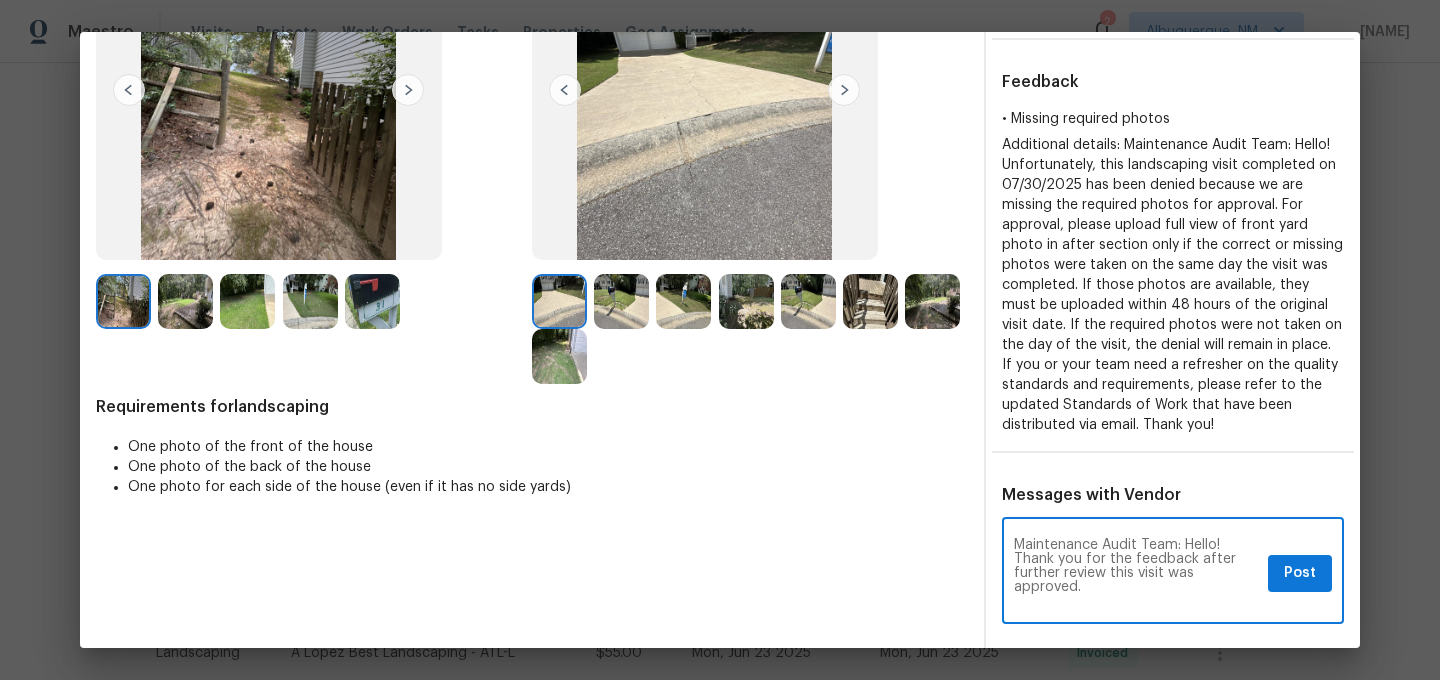 scroll, scrollTop: 0, scrollLeft: 0, axis: both 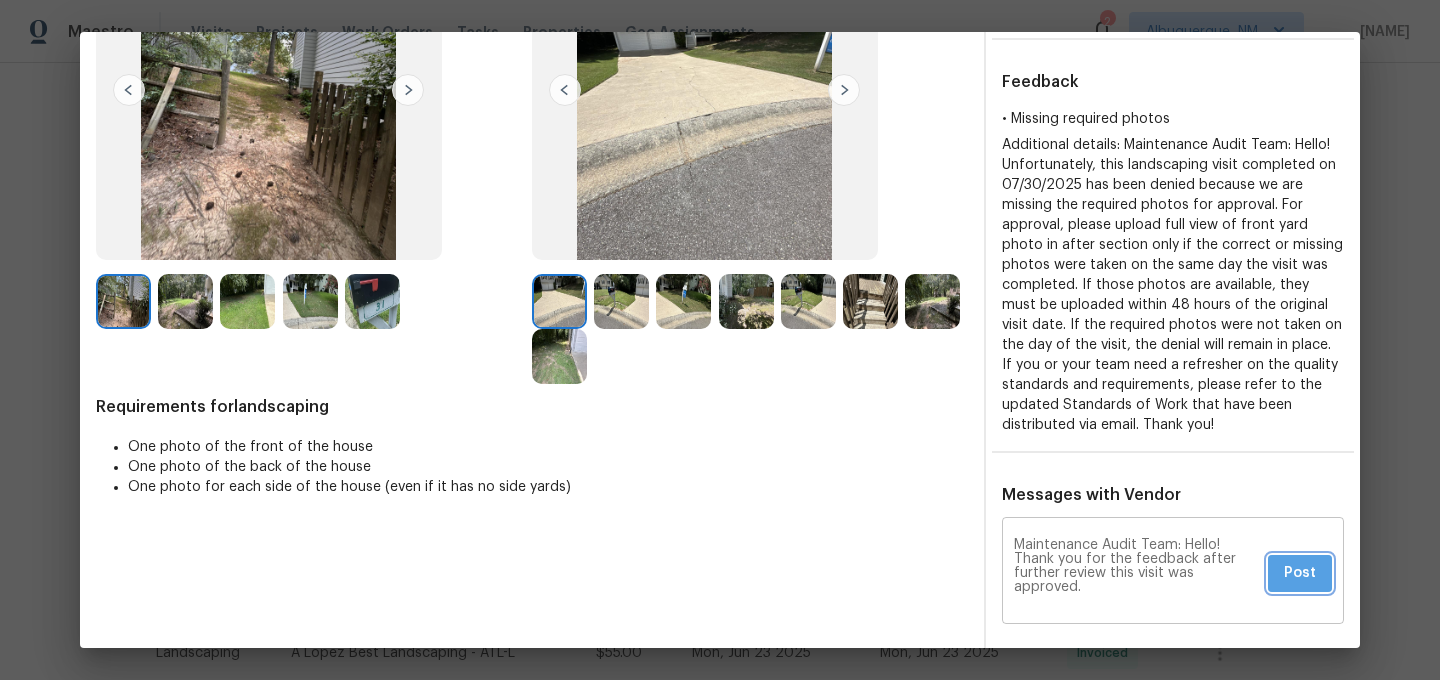 click on "Post" at bounding box center [1300, 573] 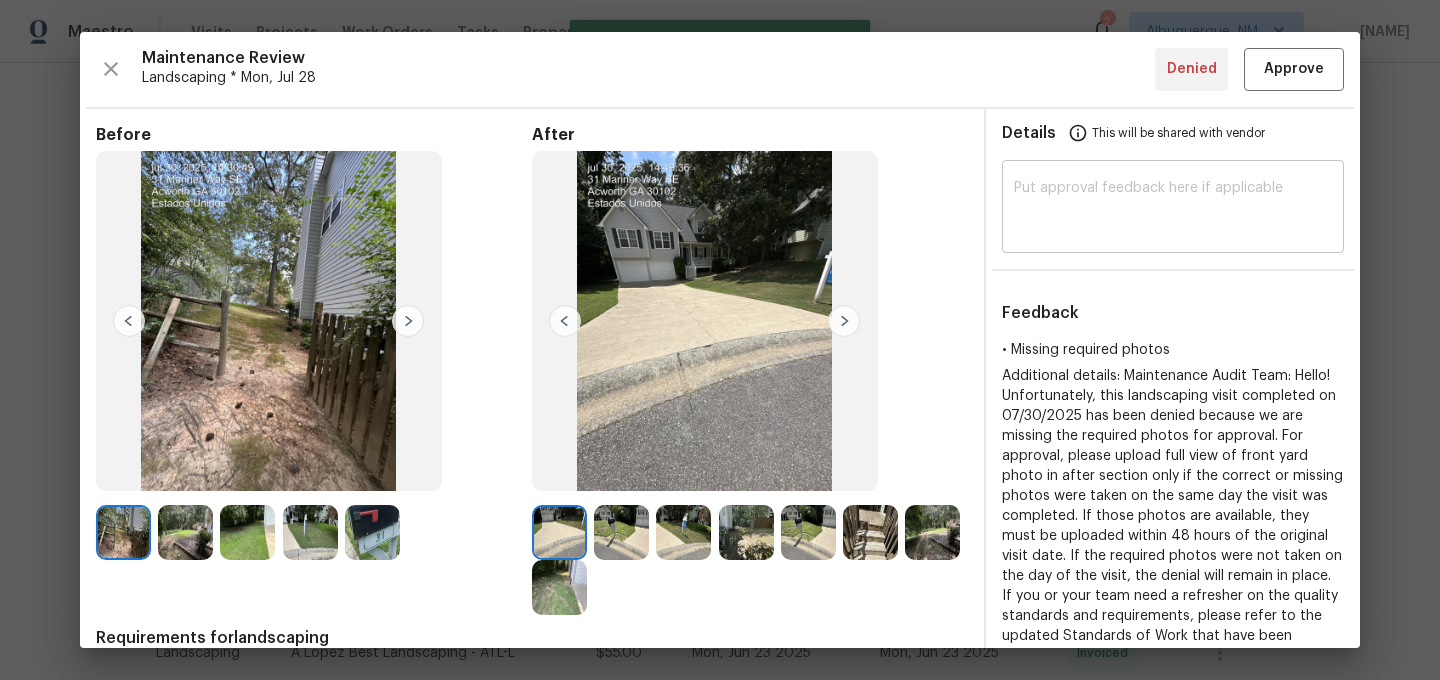 scroll, scrollTop: 30, scrollLeft: 0, axis: vertical 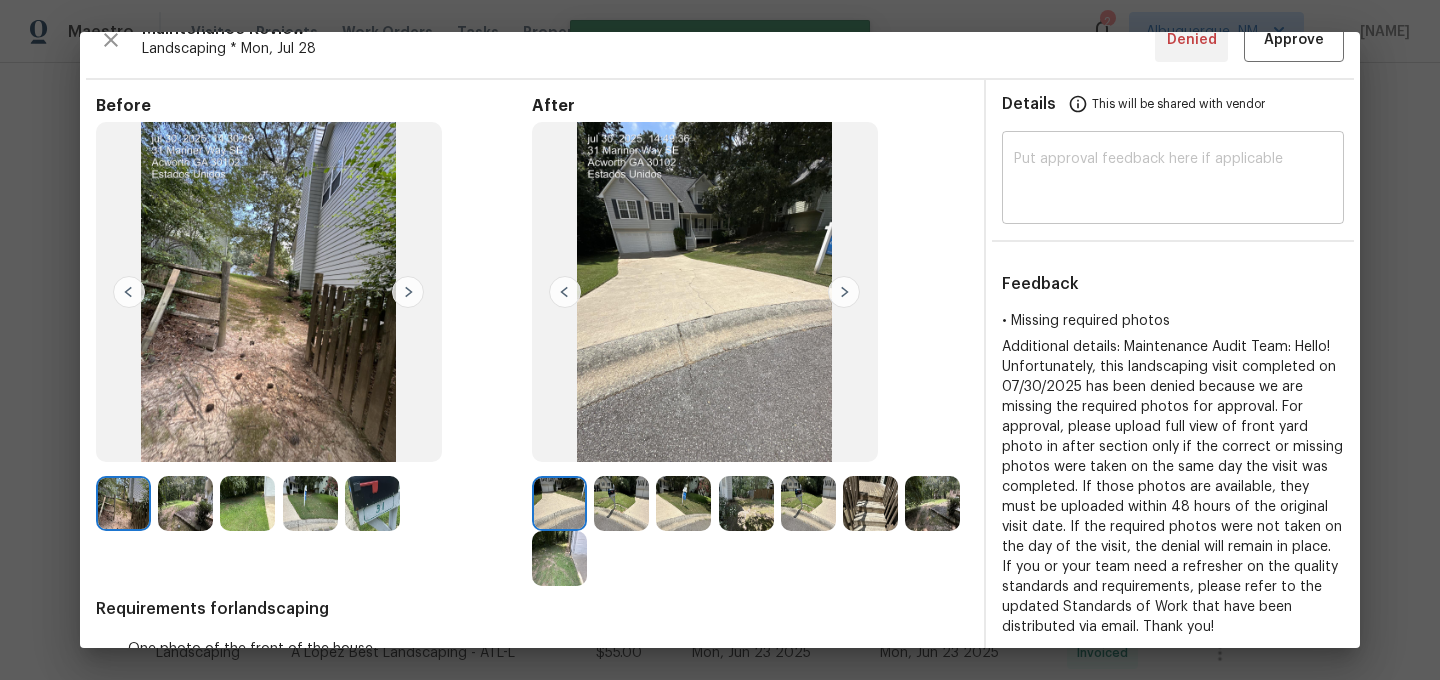 type 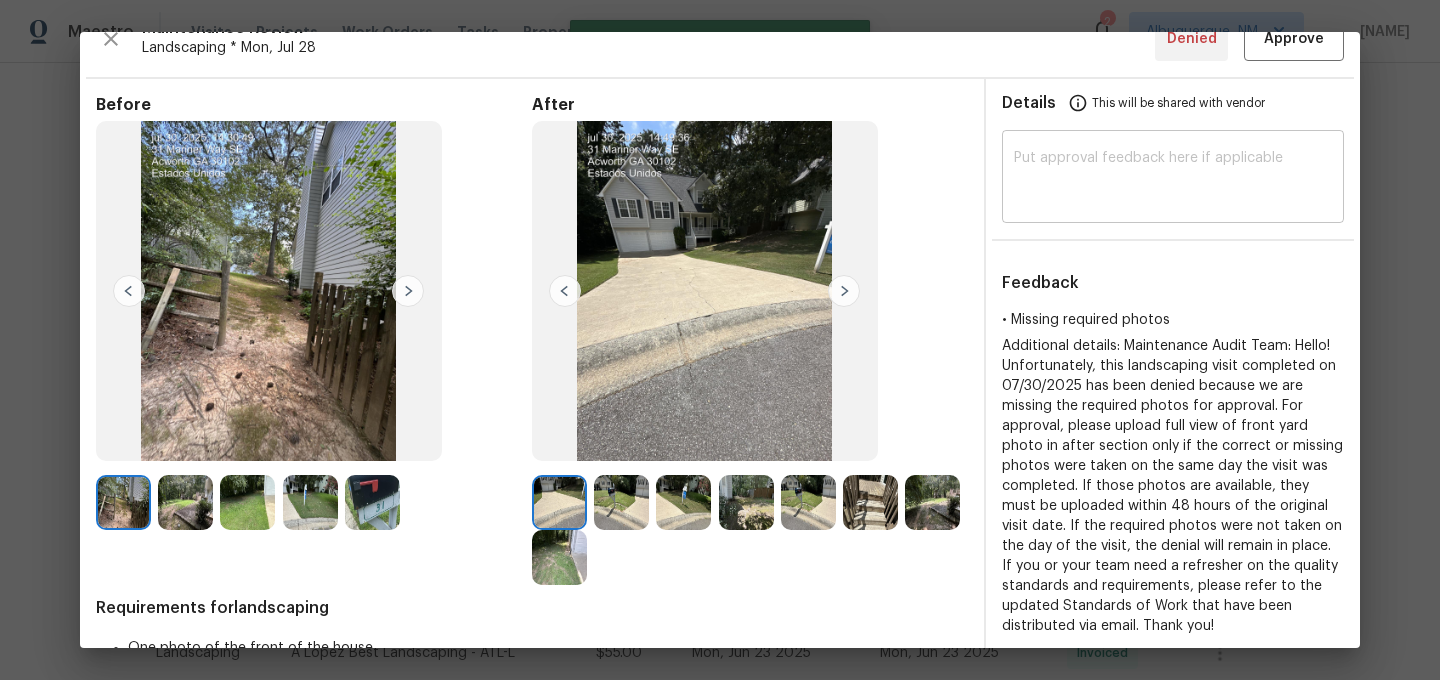 scroll, scrollTop: 0, scrollLeft: 0, axis: both 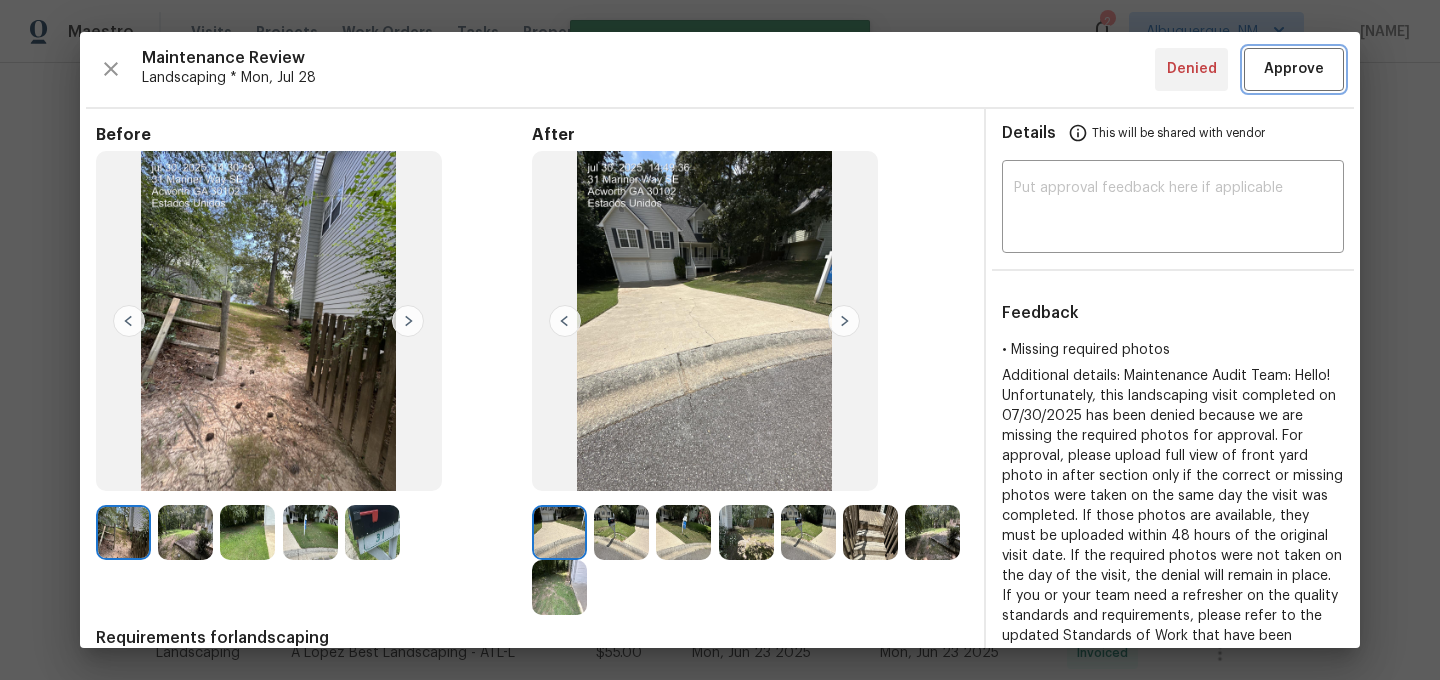 click on "Approve" at bounding box center [1294, 69] 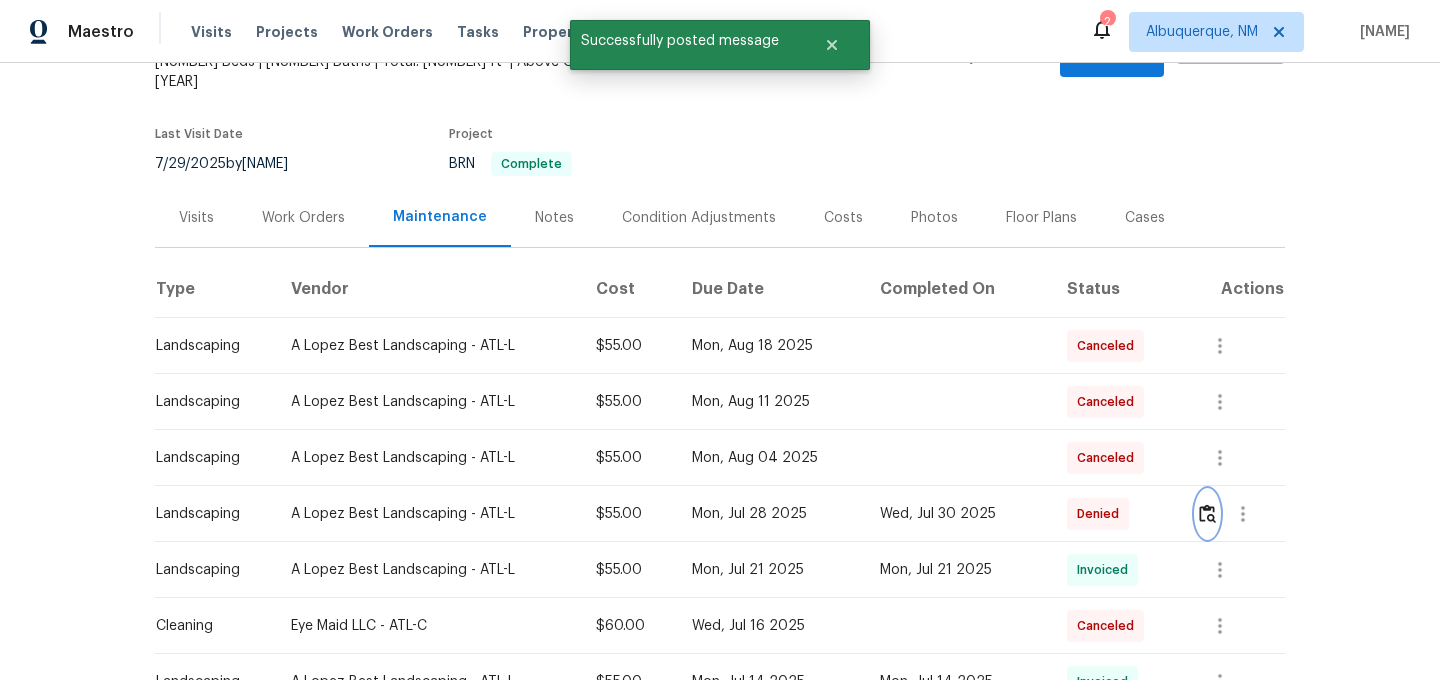 scroll, scrollTop: 0, scrollLeft: 0, axis: both 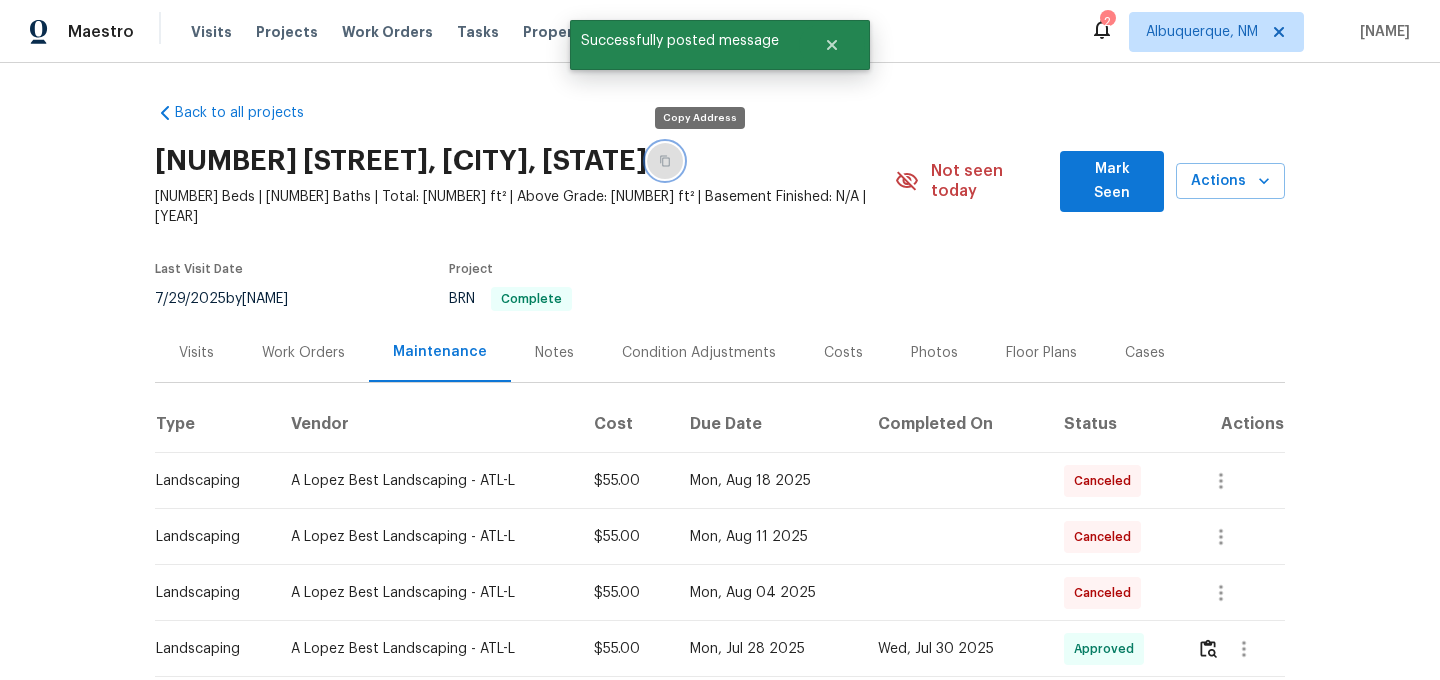 click at bounding box center [665, 161] 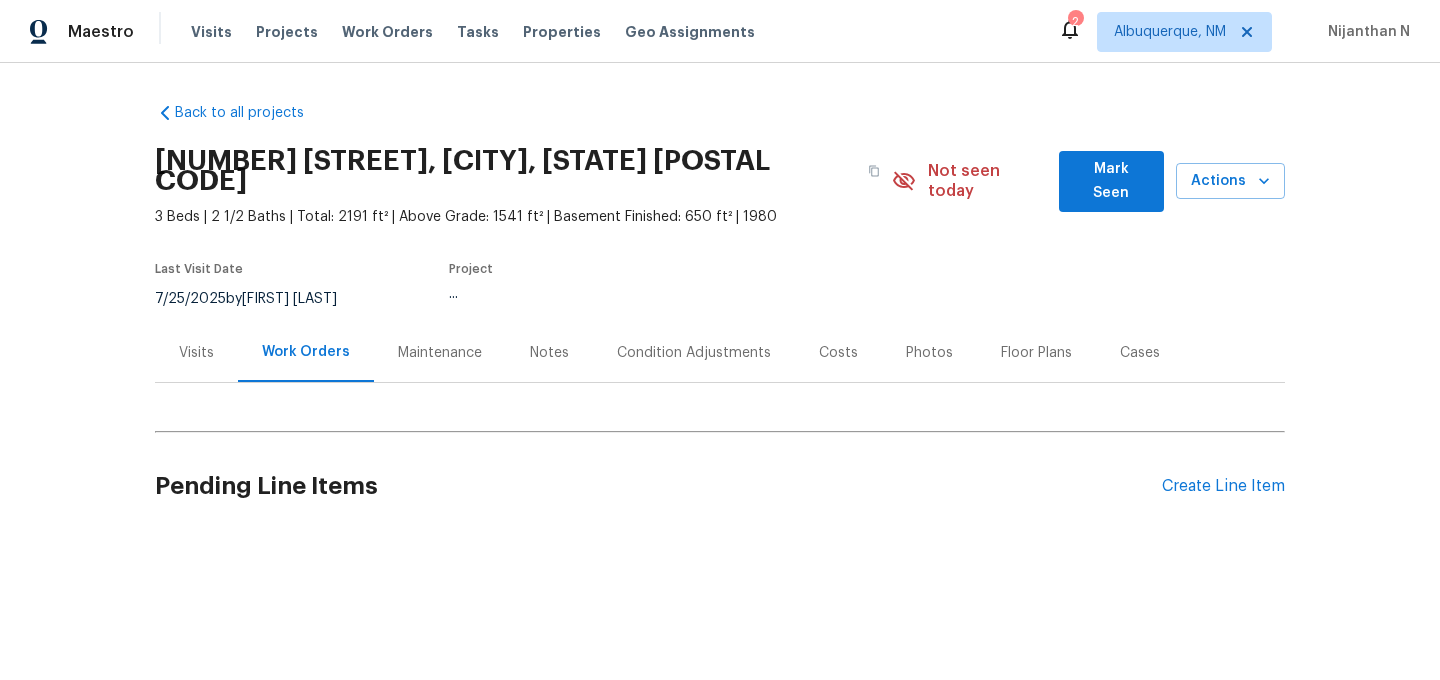 scroll, scrollTop: 0, scrollLeft: 0, axis: both 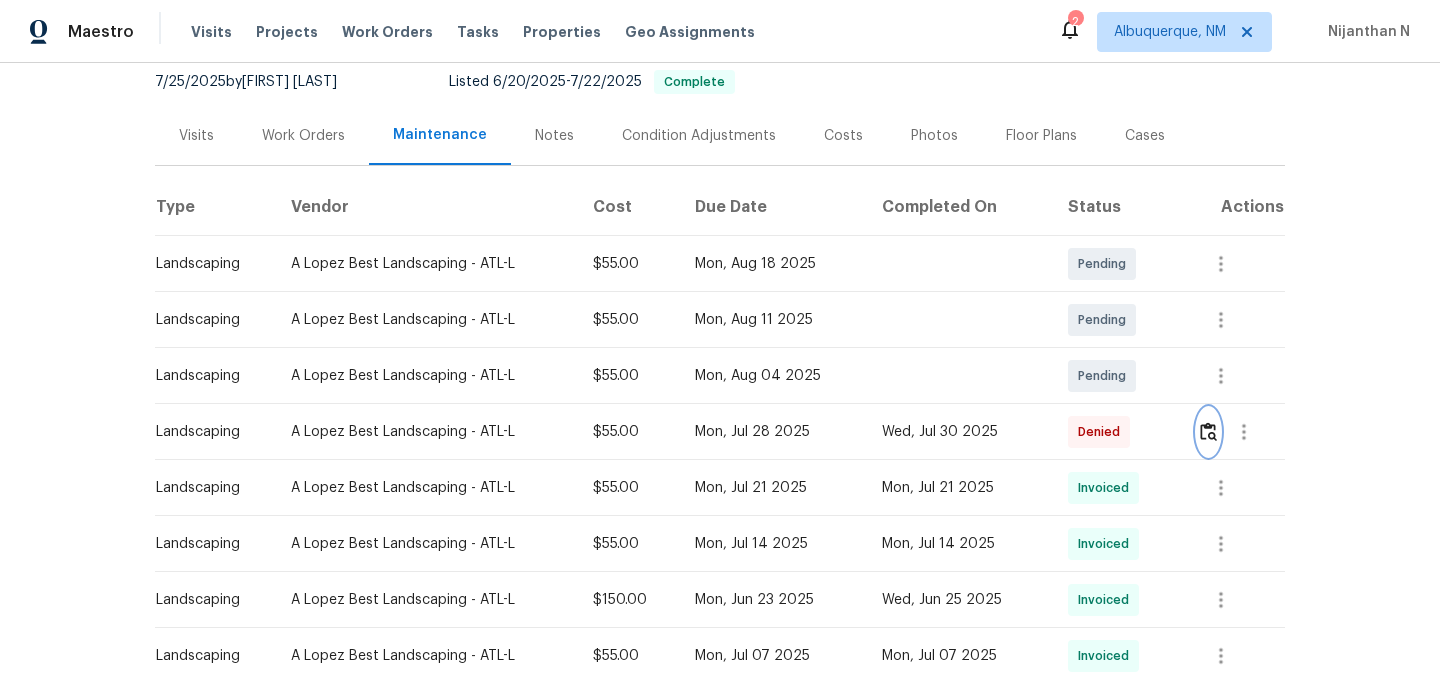 click at bounding box center (1208, 431) 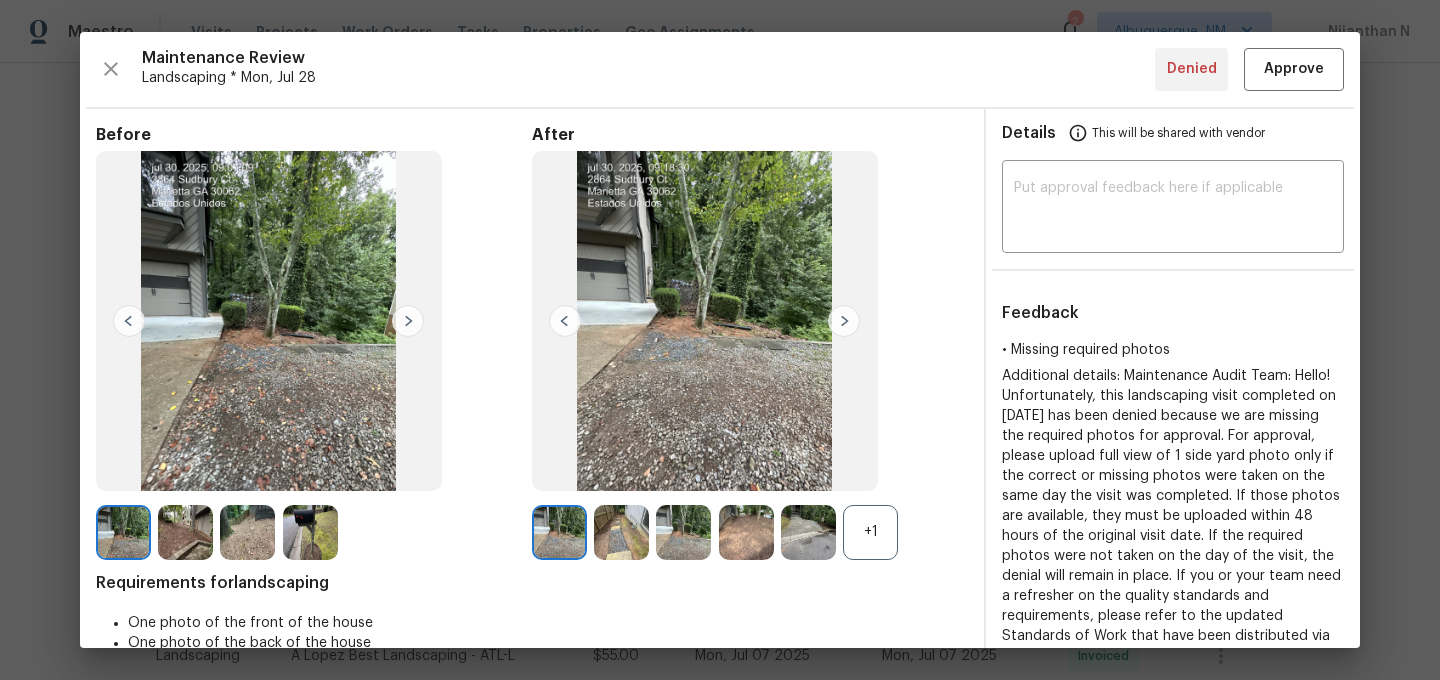 click on "+1" at bounding box center (870, 532) 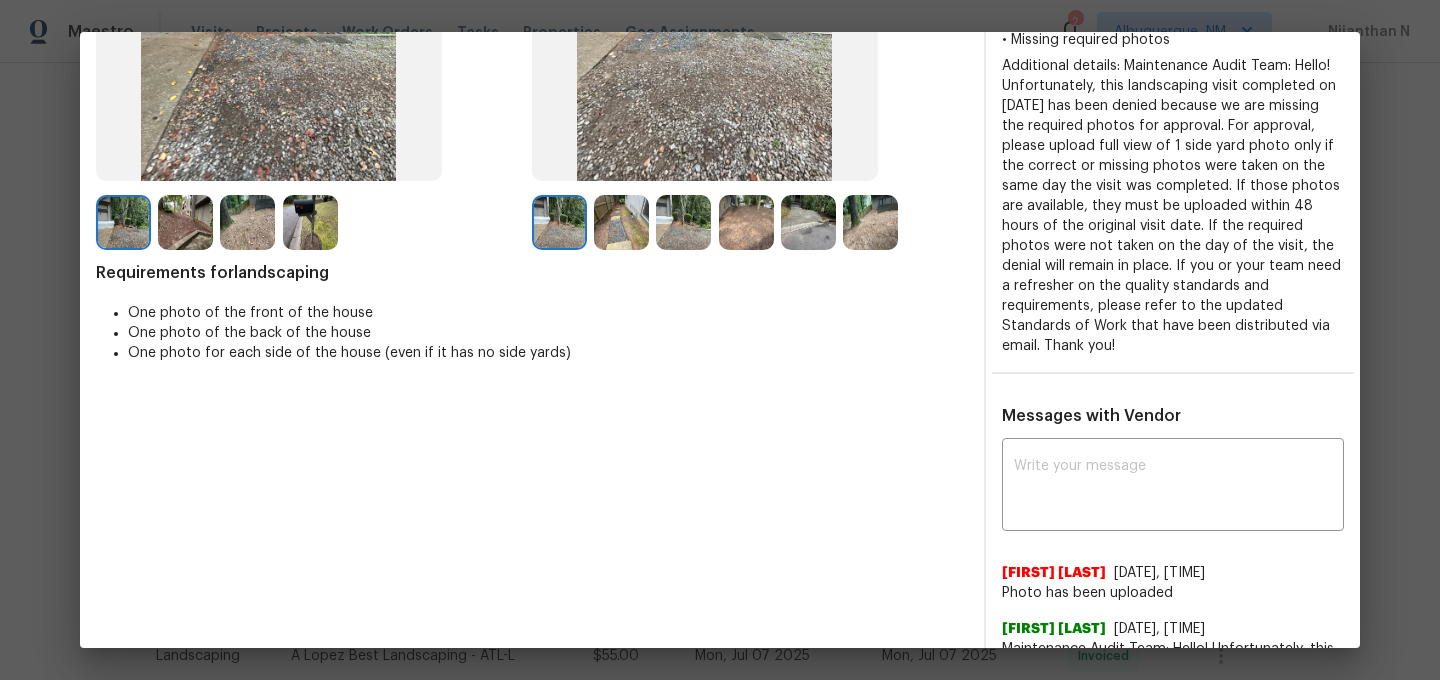 scroll, scrollTop: 333, scrollLeft: 0, axis: vertical 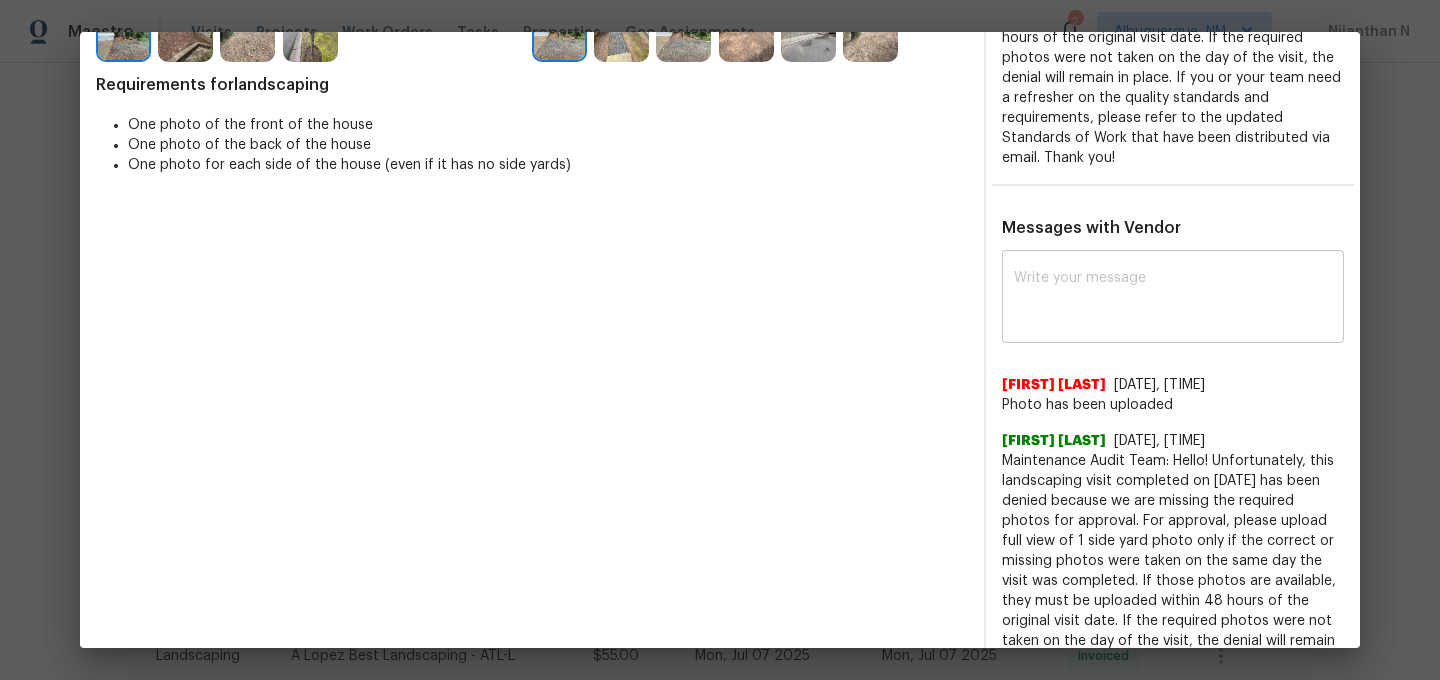 click at bounding box center (1173, 299) 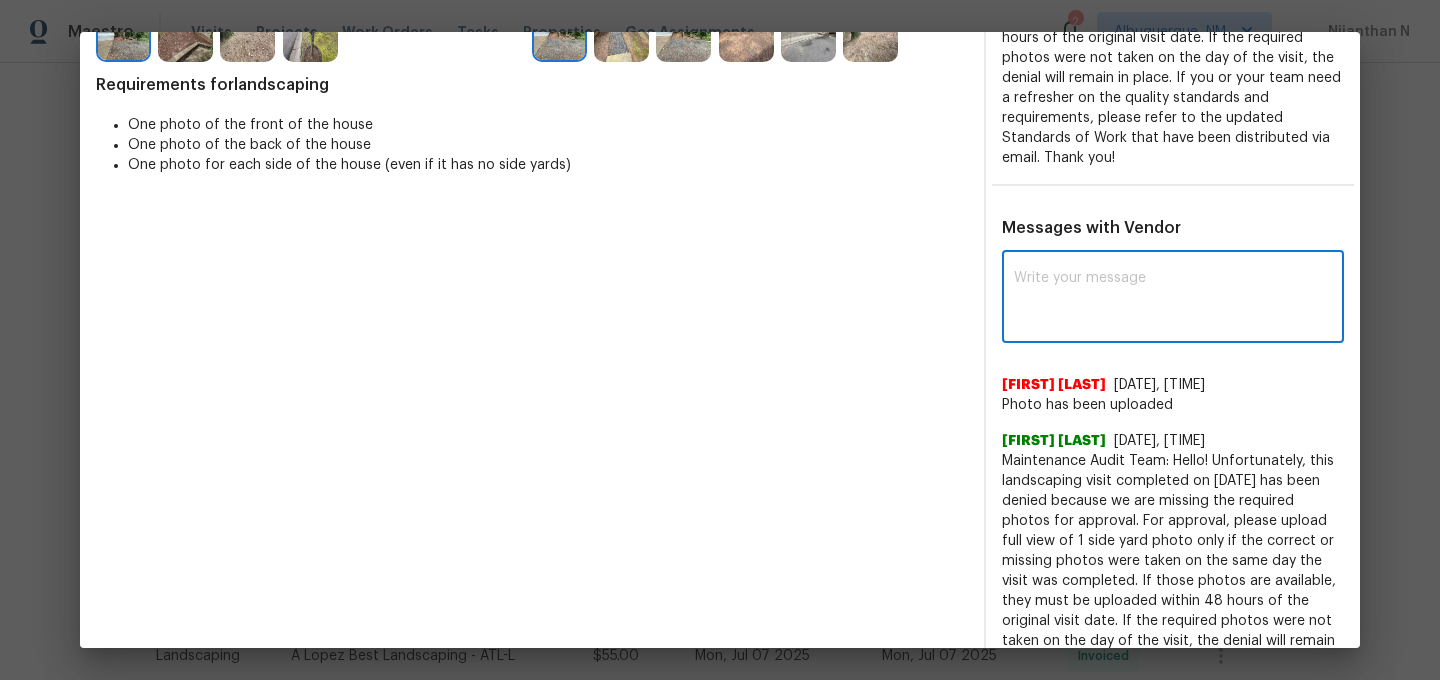 paste on "Maintenance Audit Team: Hello! Thank you for uploading the photo, after further review this visit was approved. (edited)" 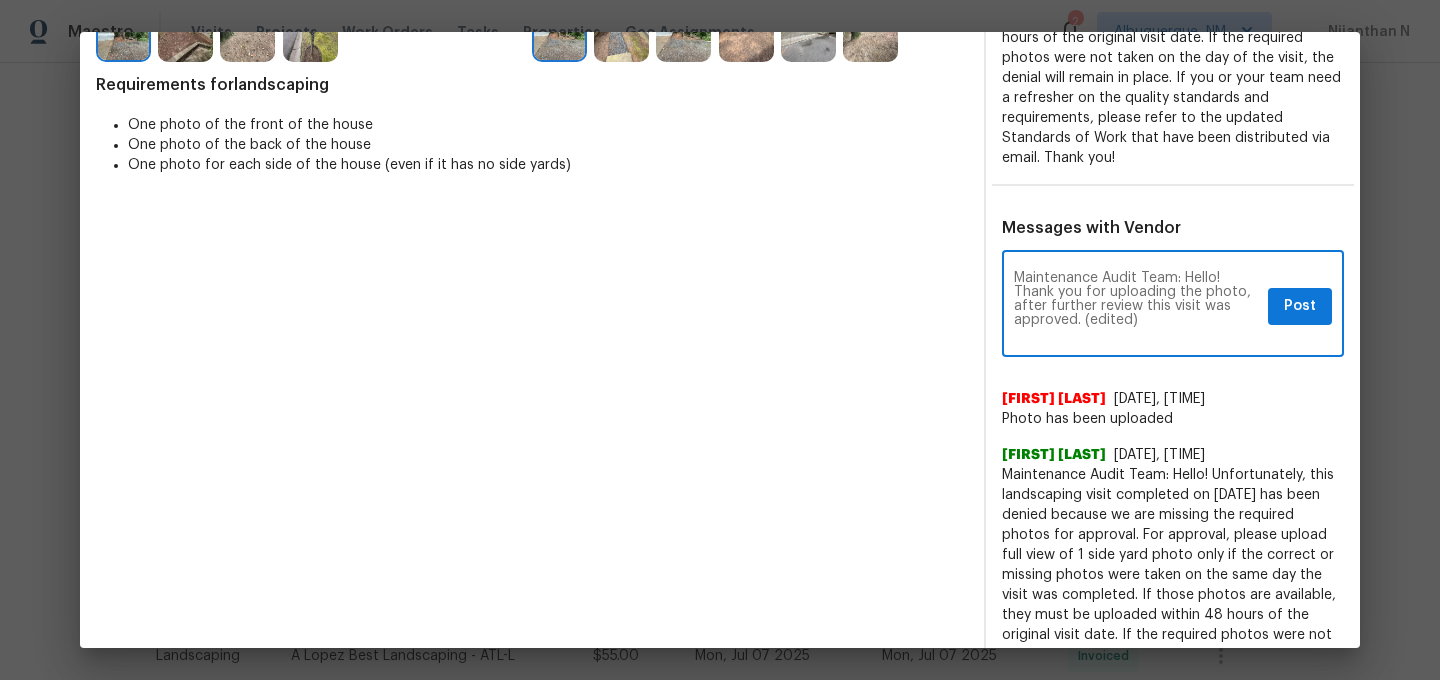 scroll, scrollTop: 0, scrollLeft: 0, axis: both 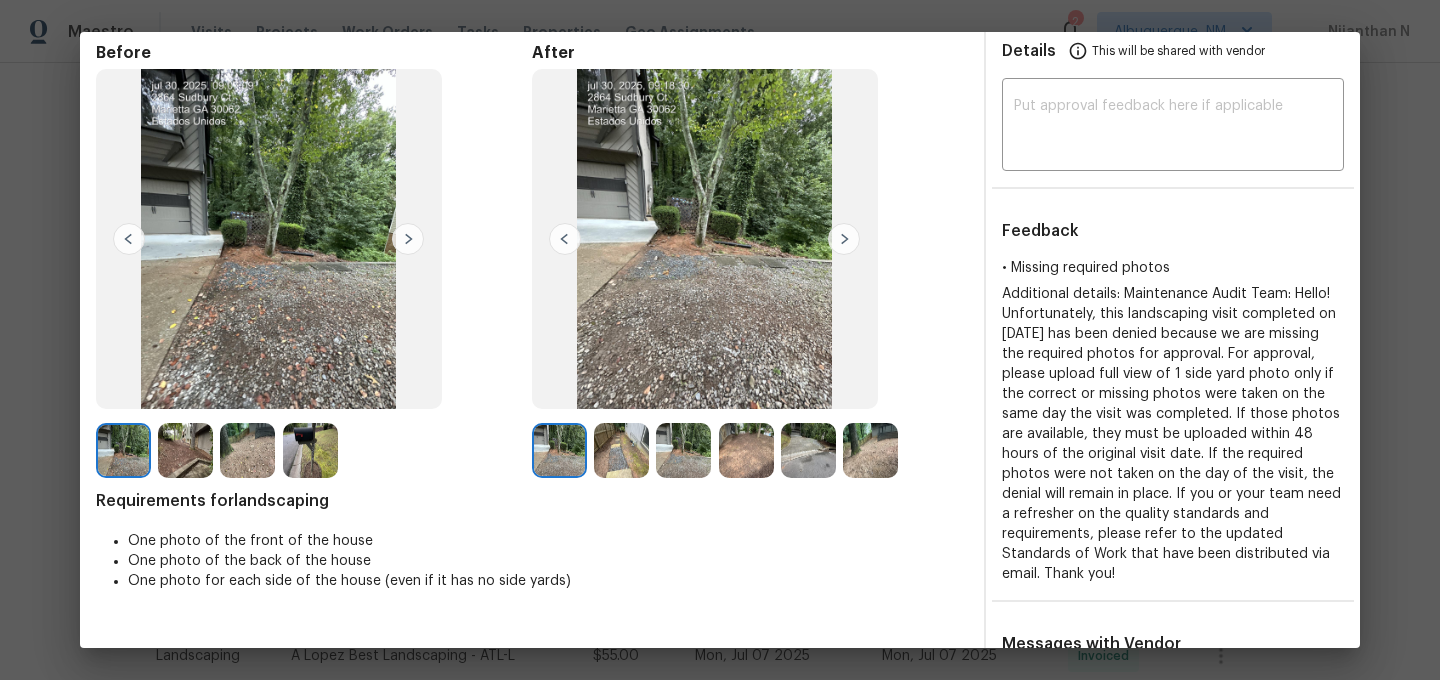 click at bounding box center (870, 450) 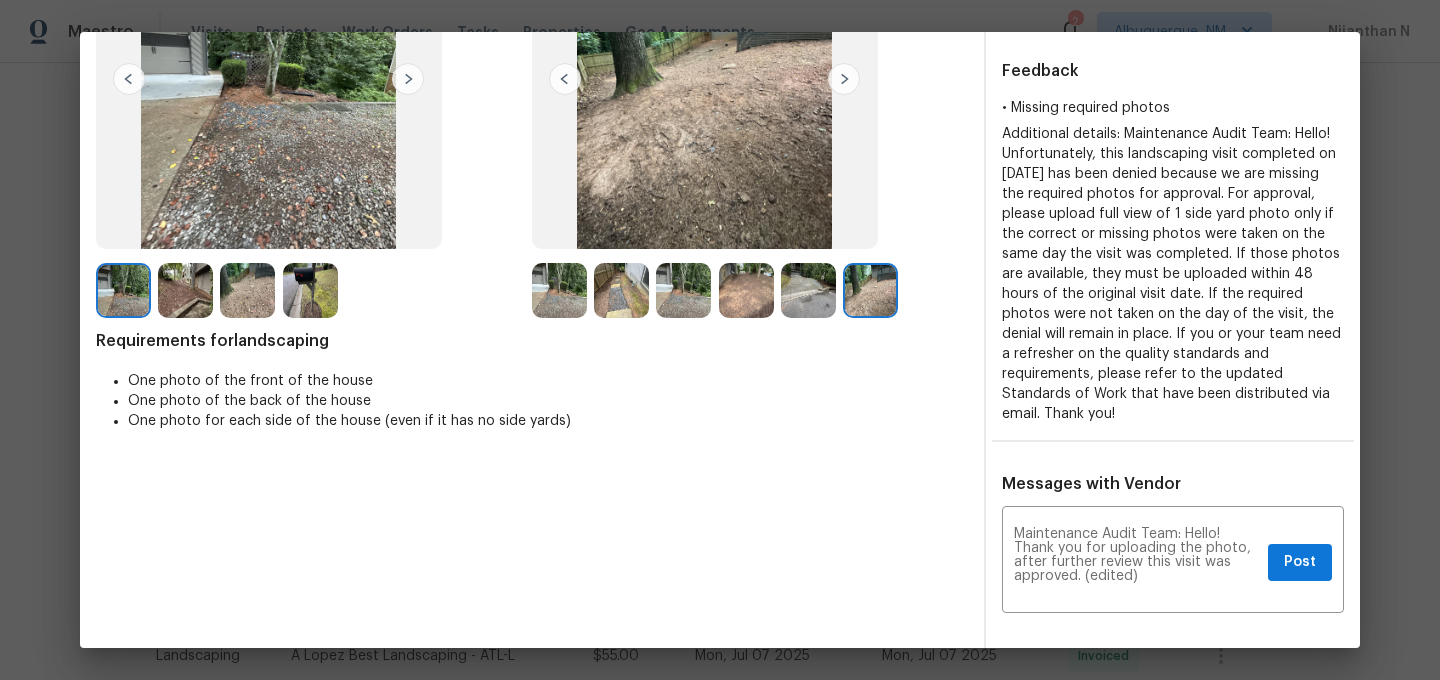 scroll, scrollTop: 426, scrollLeft: 0, axis: vertical 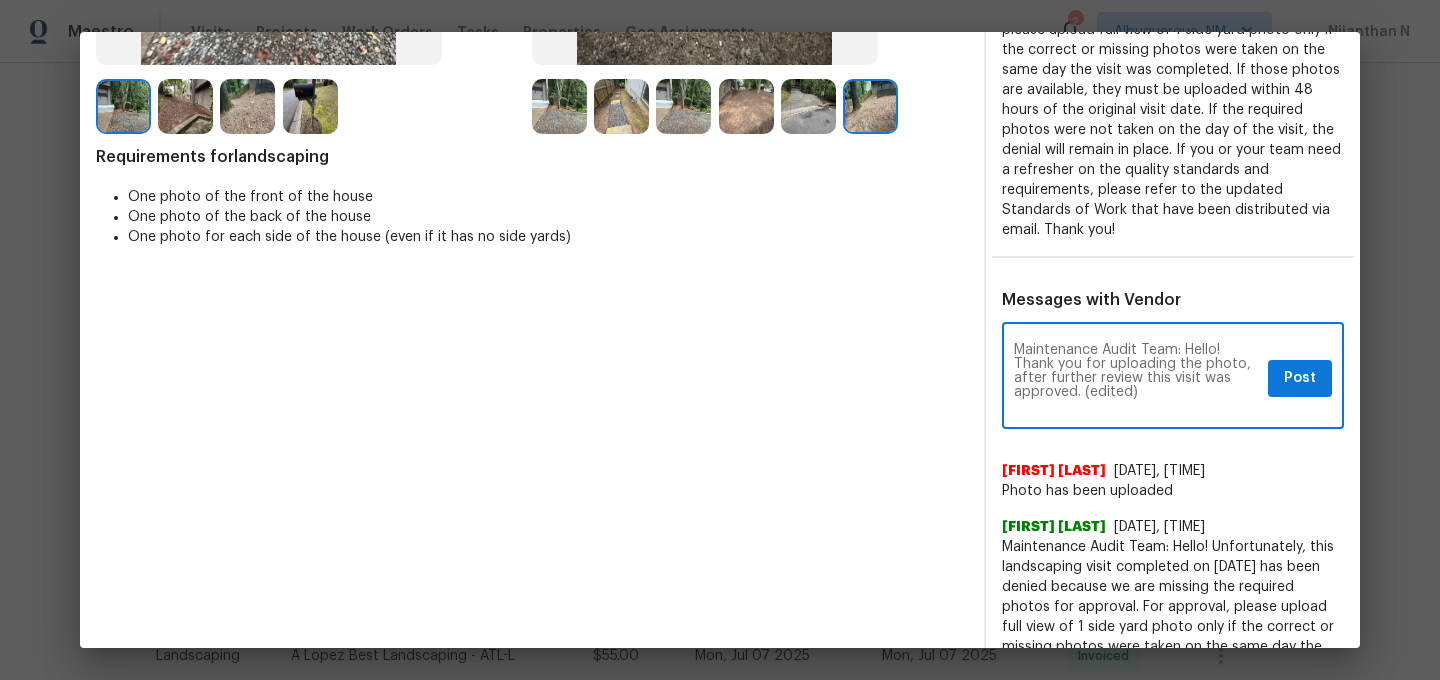 drag, startPoint x: 1080, startPoint y: 393, endPoint x: 1158, endPoint y: 394, distance: 78.00641 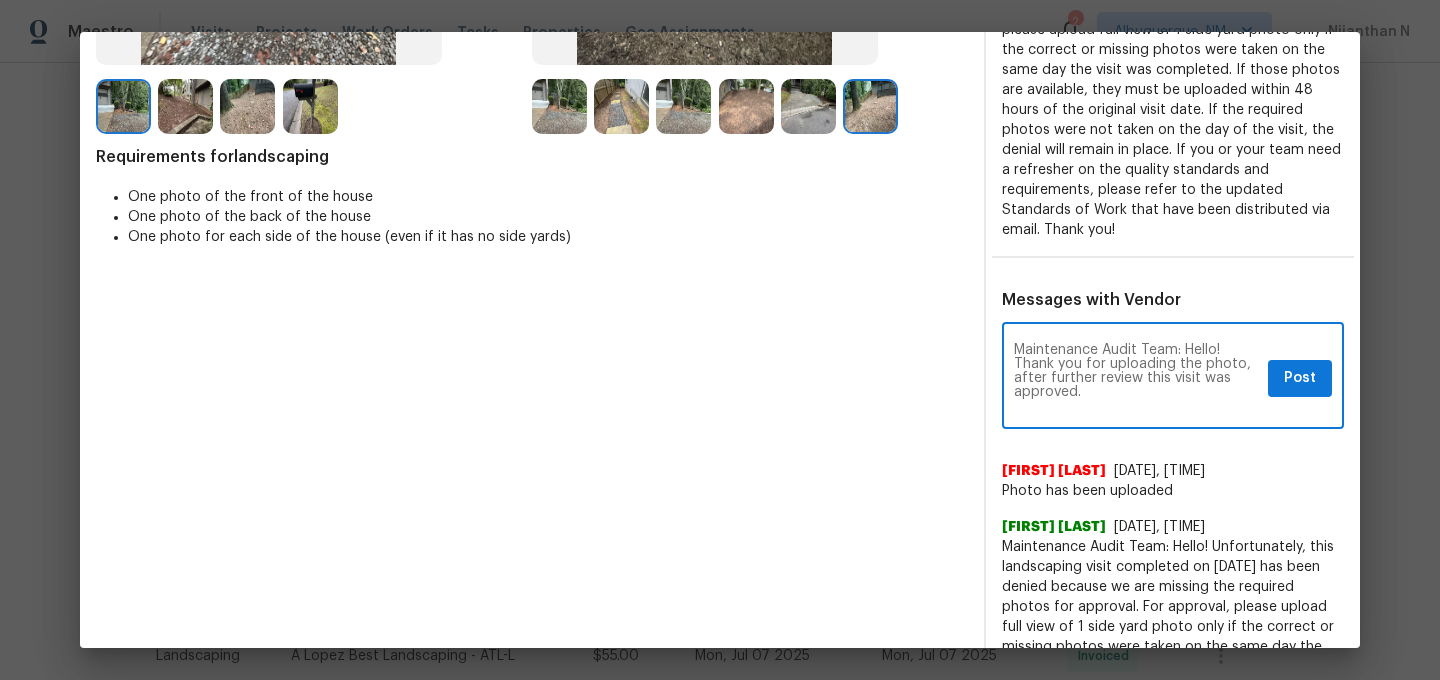 type on "Maintenance Audit Team: Hello! Thank you for uploading the photo, after further review this visit was approved." 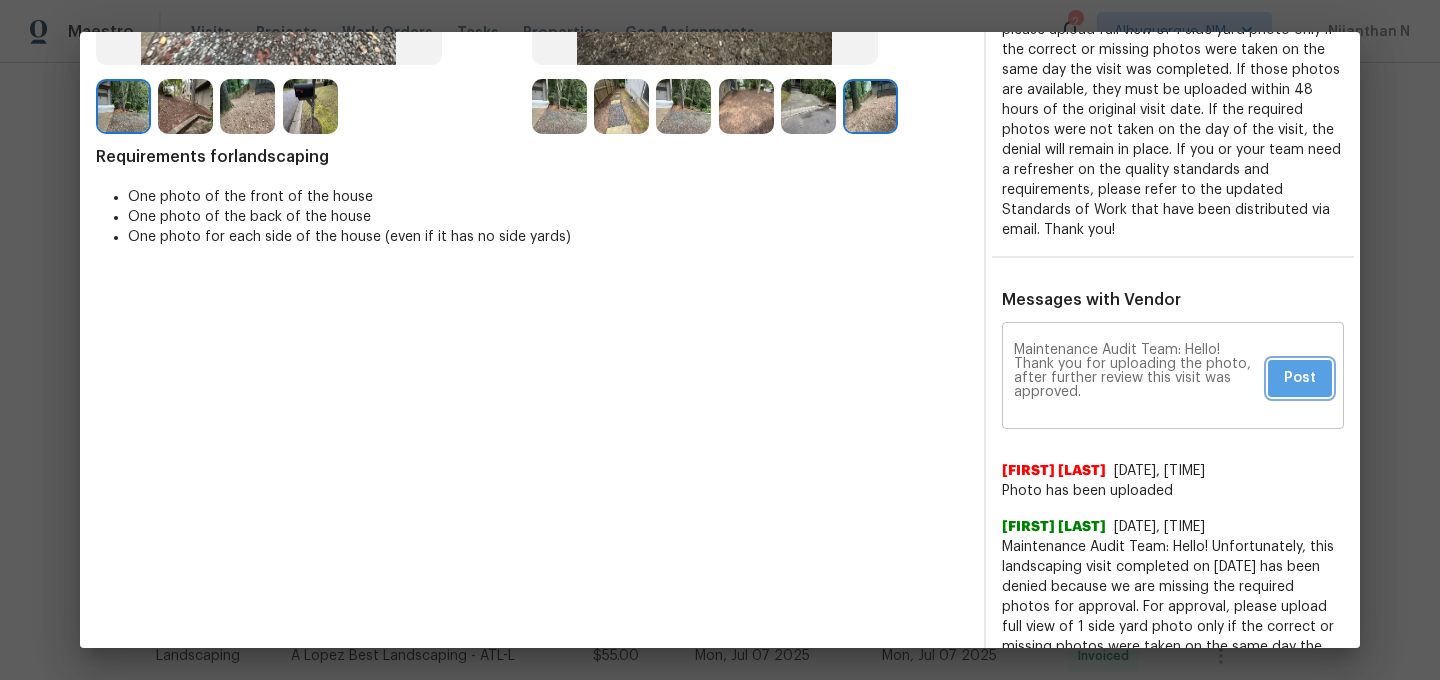 click on "Post" at bounding box center [1300, 378] 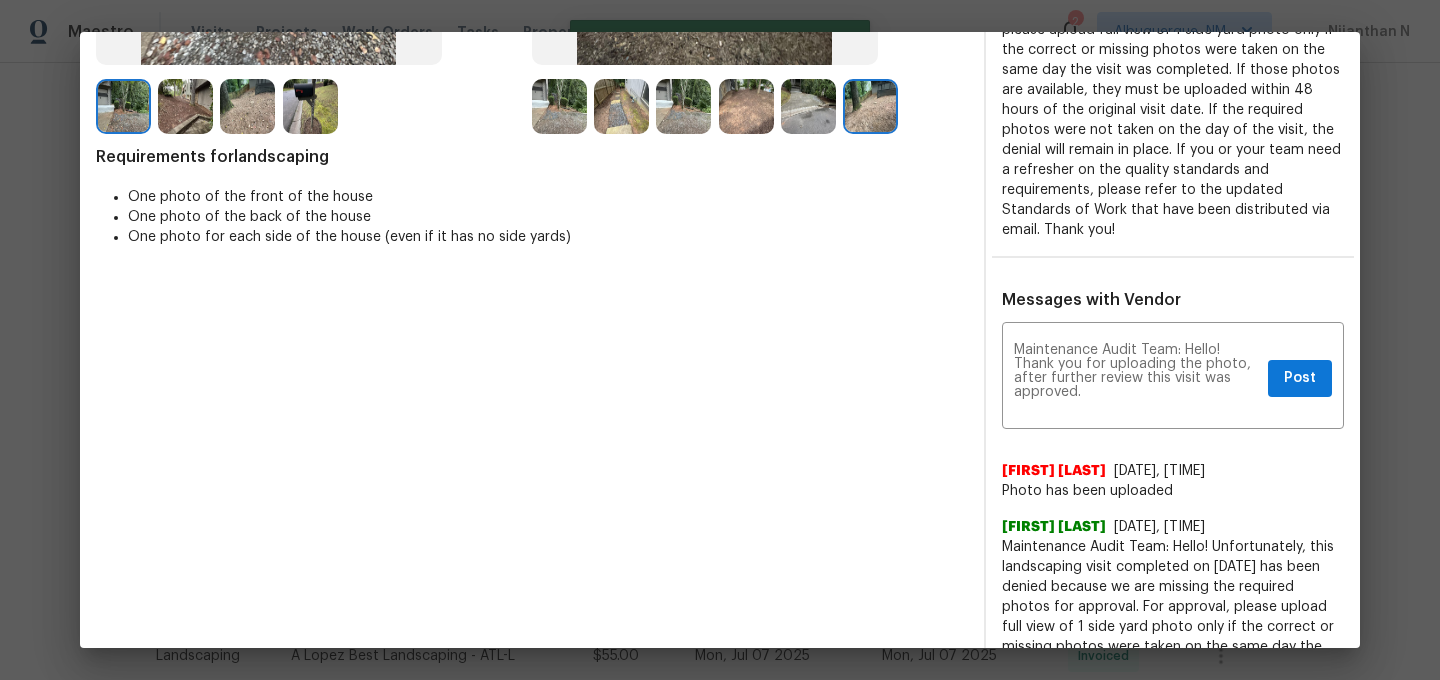 scroll, scrollTop: 0, scrollLeft: 0, axis: both 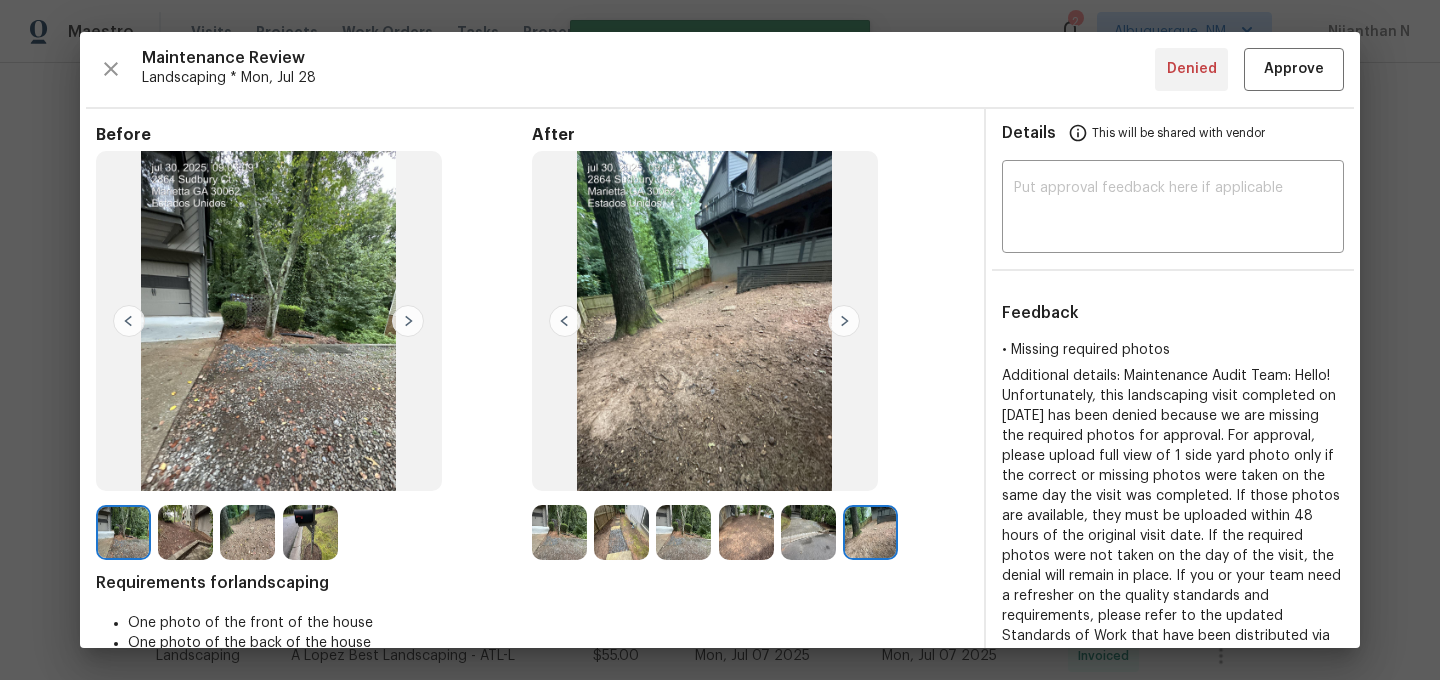 type 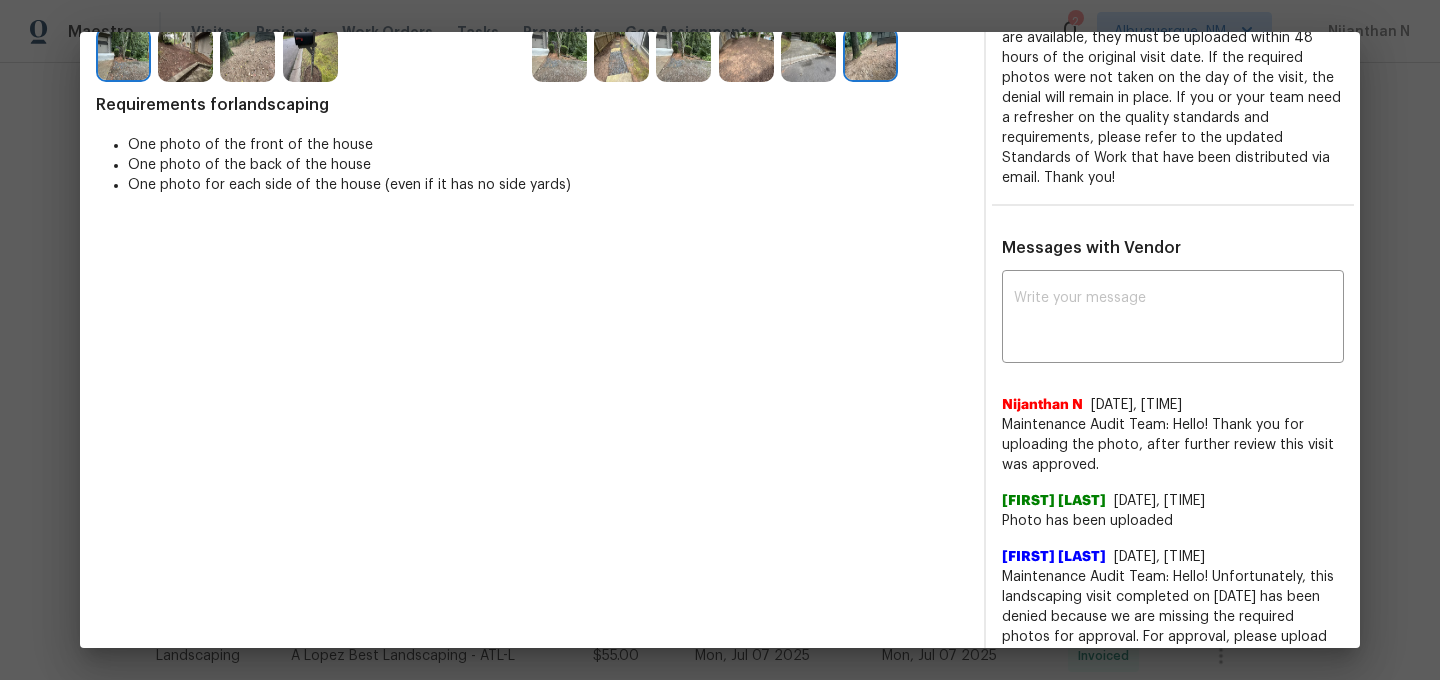 scroll, scrollTop: 0, scrollLeft: 0, axis: both 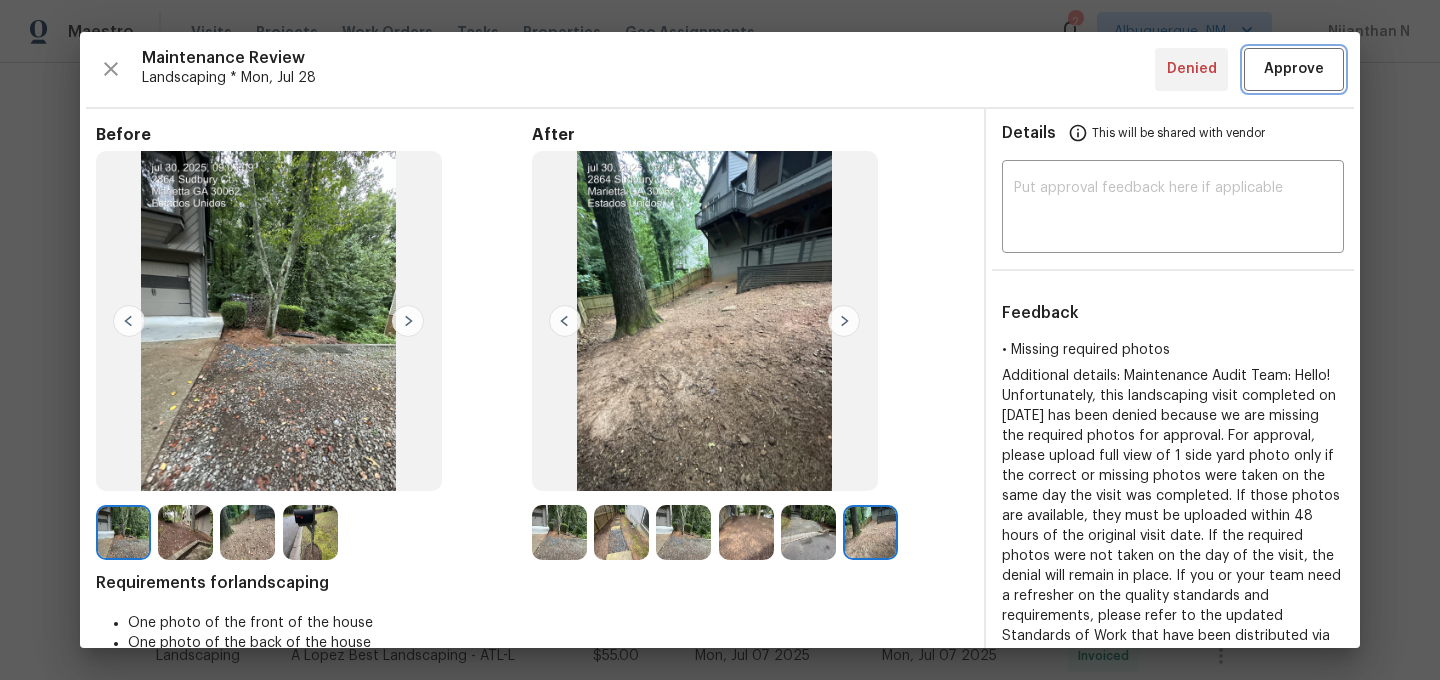 click on "Approve" at bounding box center [1294, 69] 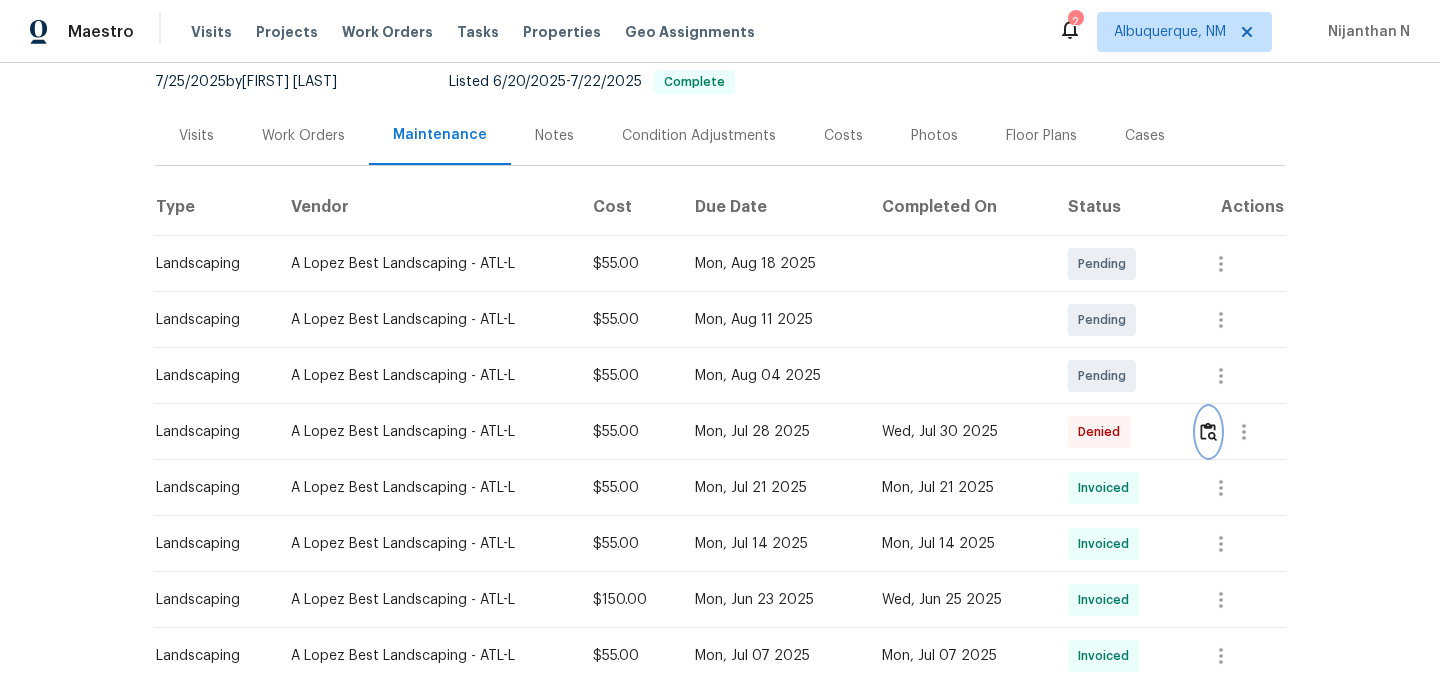 scroll, scrollTop: 0, scrollLeft: 0, axis: both 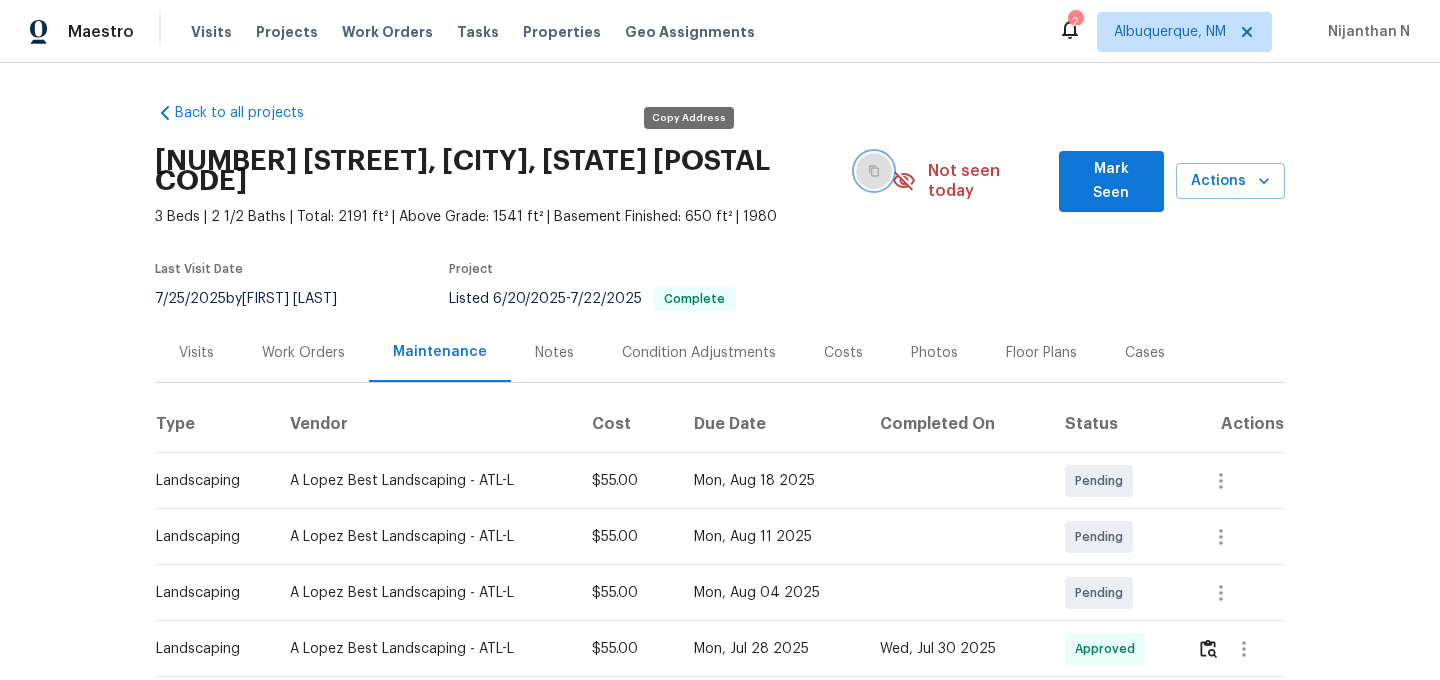 click 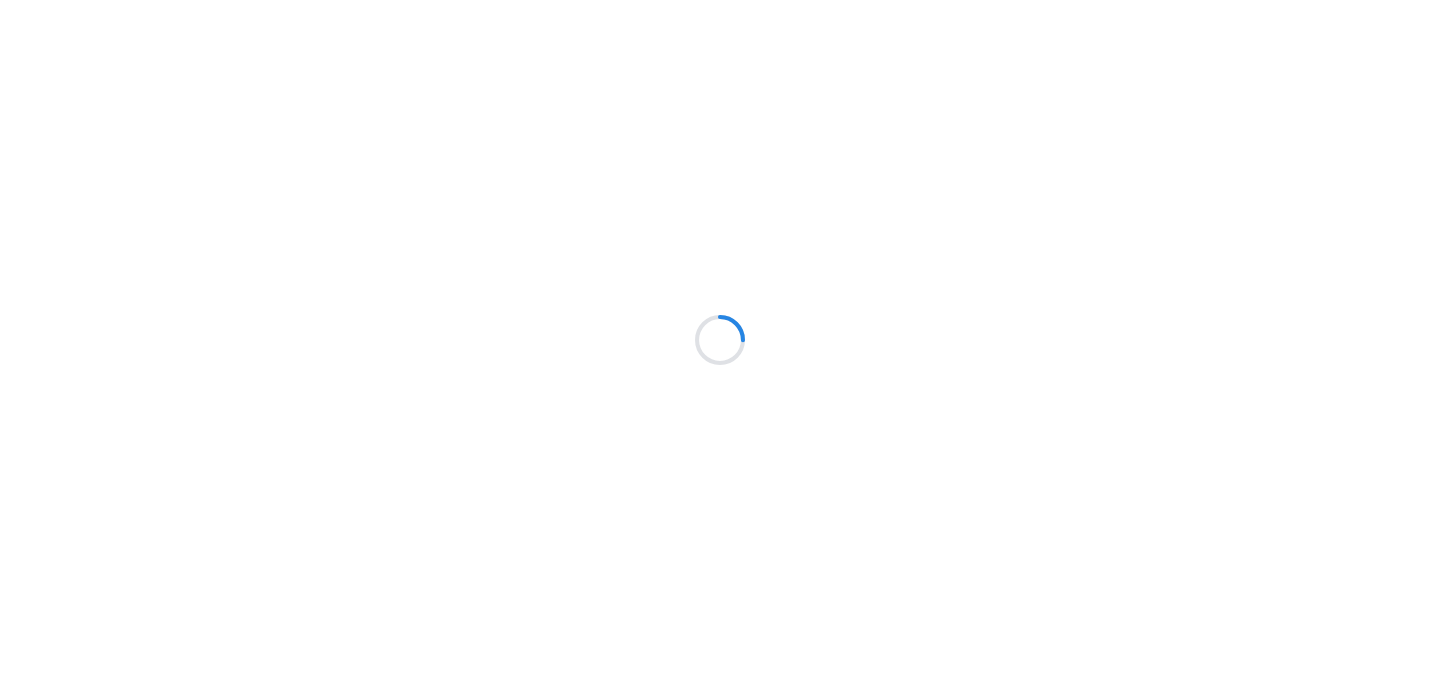 scroll, scrollTop: 0, scrollLeft: 0, axis: both 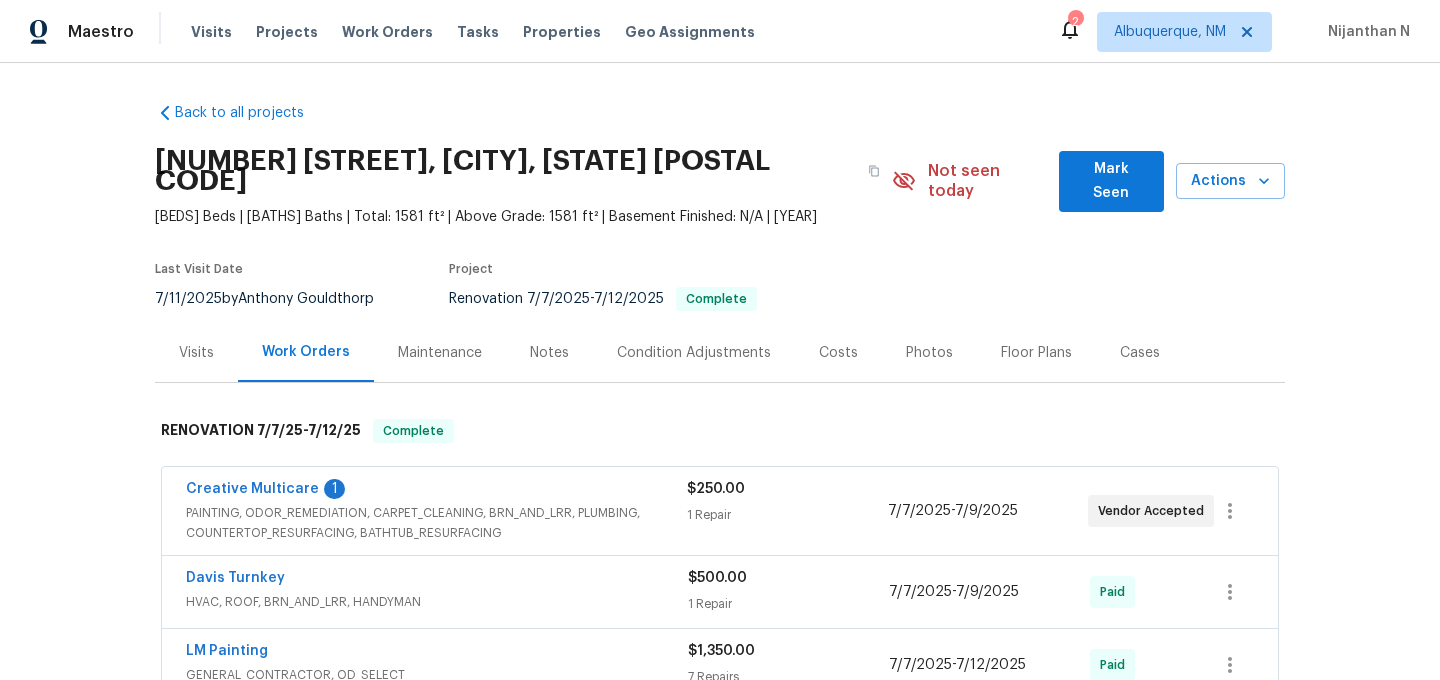 click on "Maintenance" at bounding box center [440, 353] 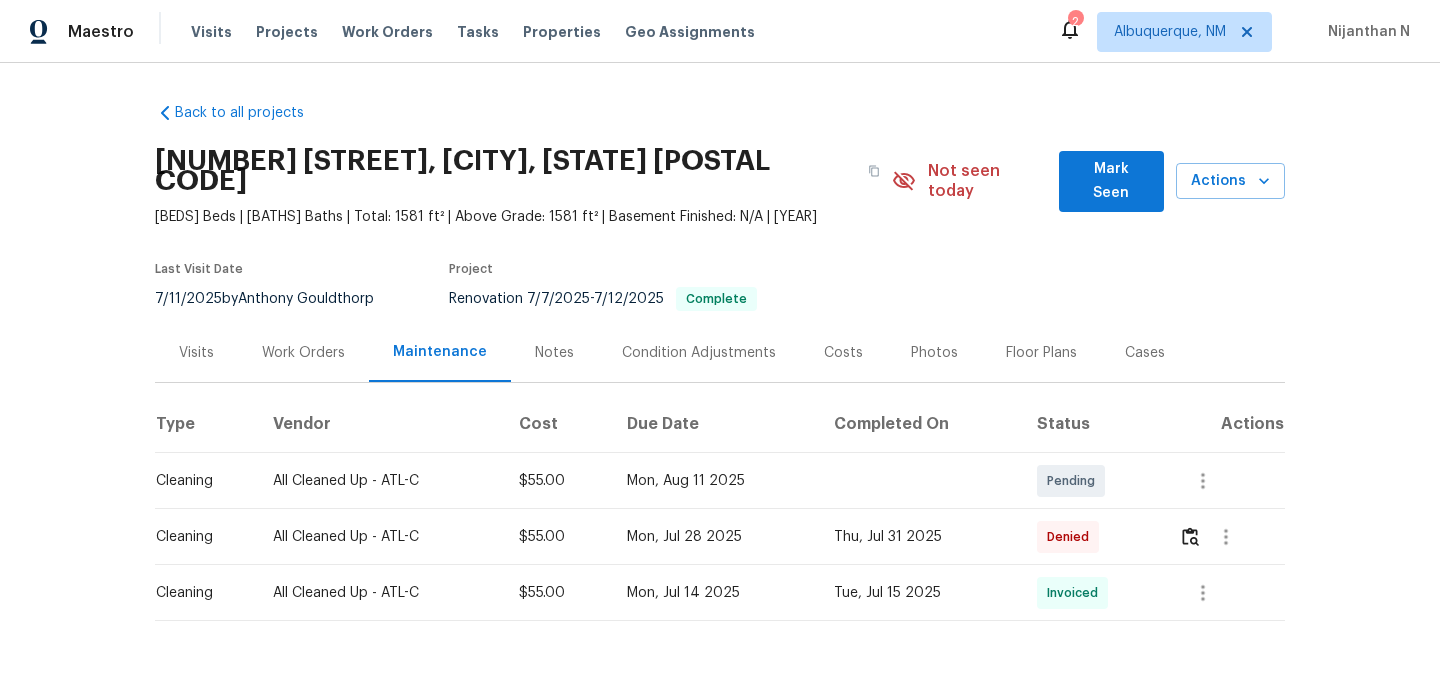 scroll, scrollTop: 41, scrollLeft: 0, axis: vertical 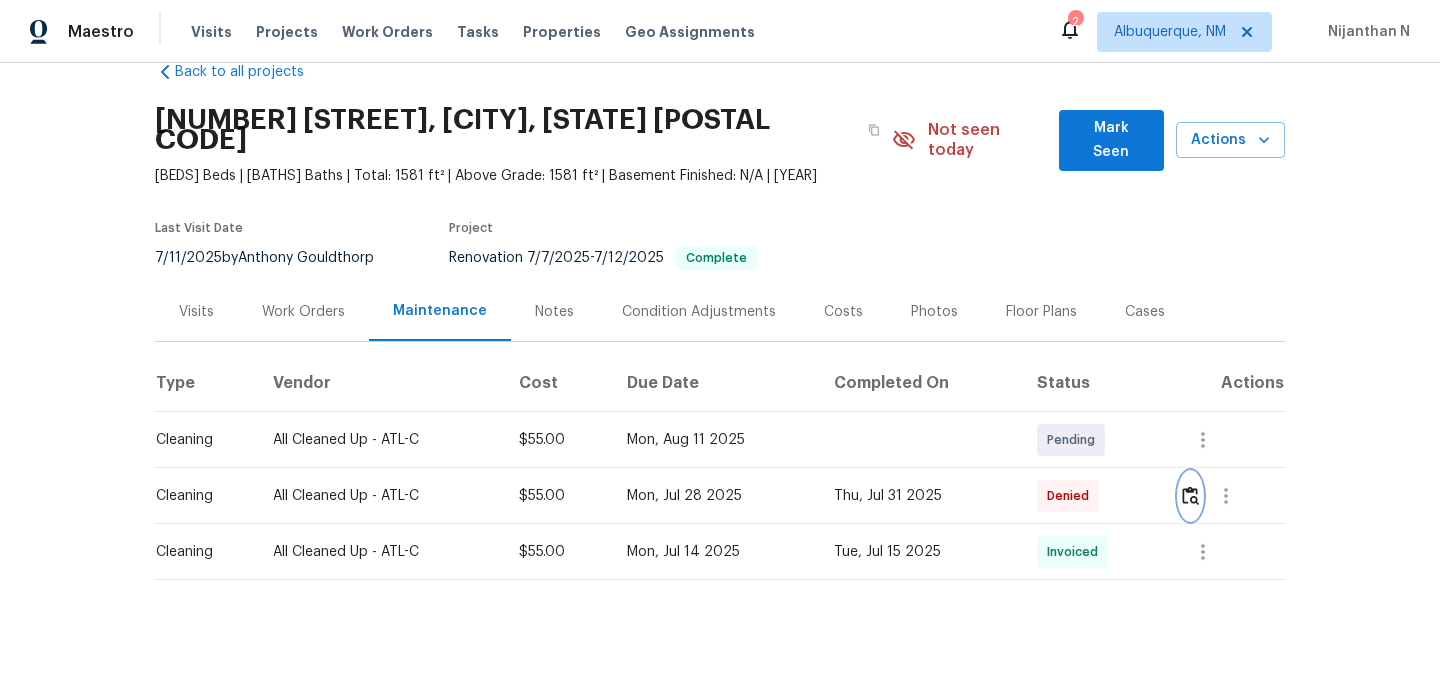 click at bounding box center (1190, 495) 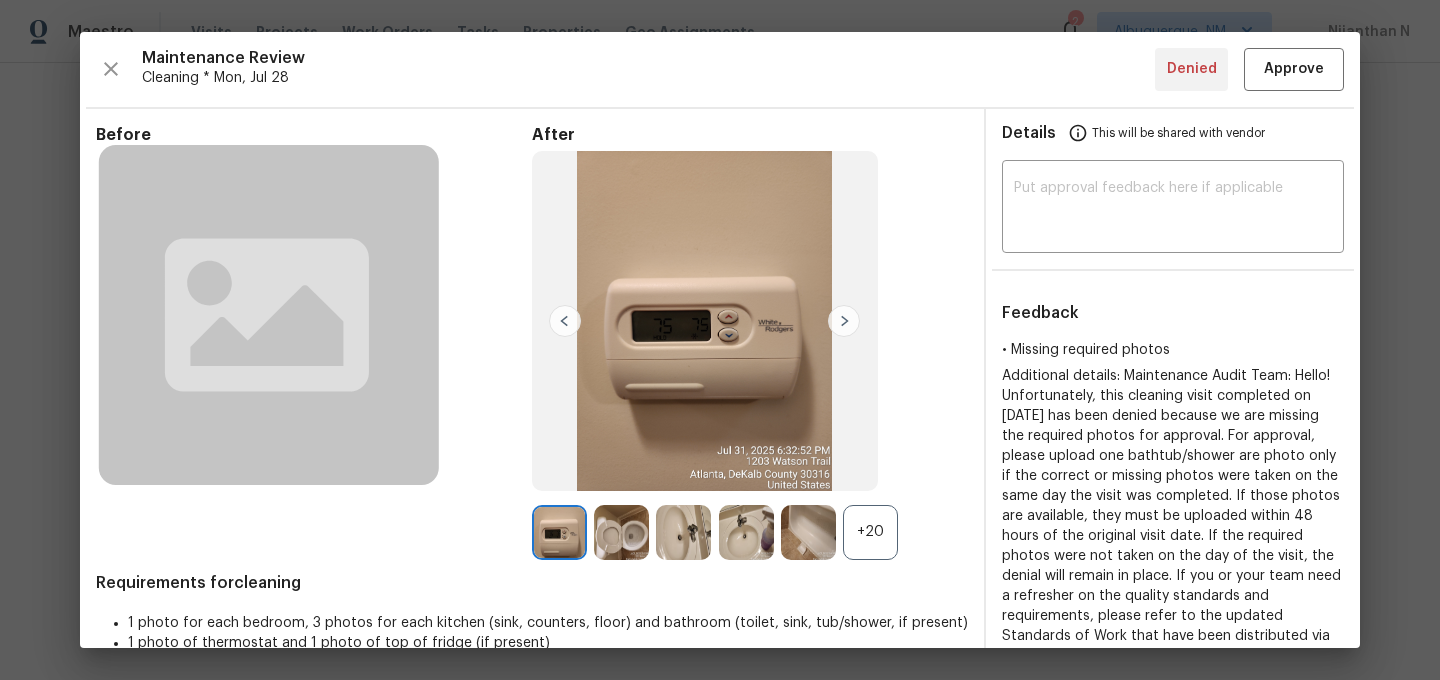 click on "+20" at bounding box center [870, 532] 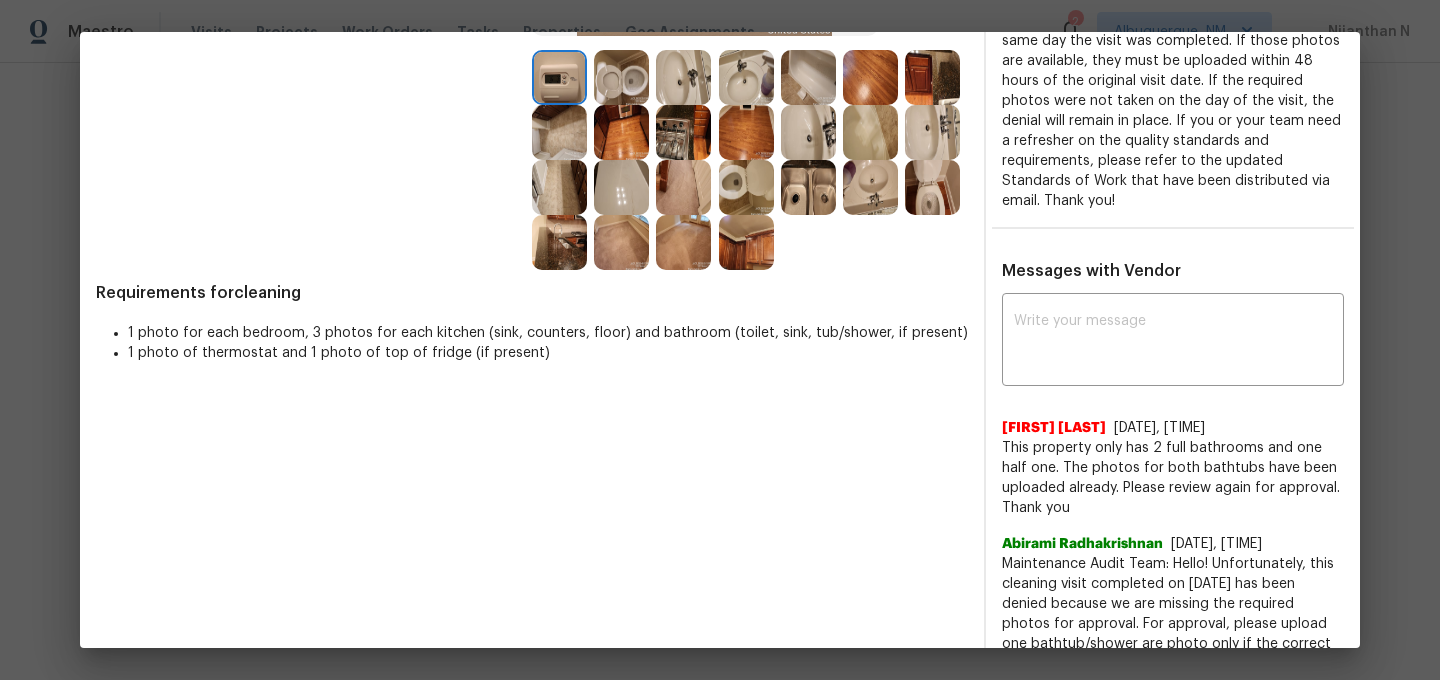scroll, scrollTop: 332, scrollLeft: 0, axis: vertical 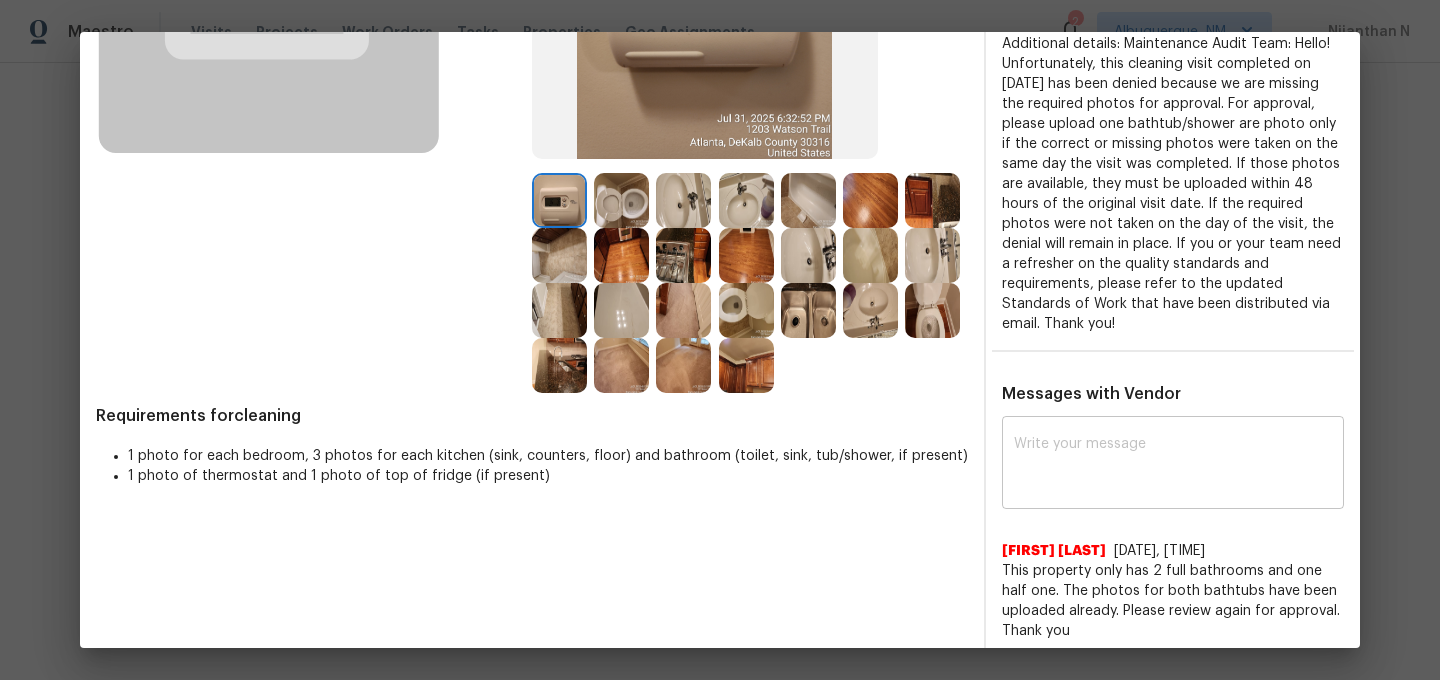 click at bounding box center [1173, 465] 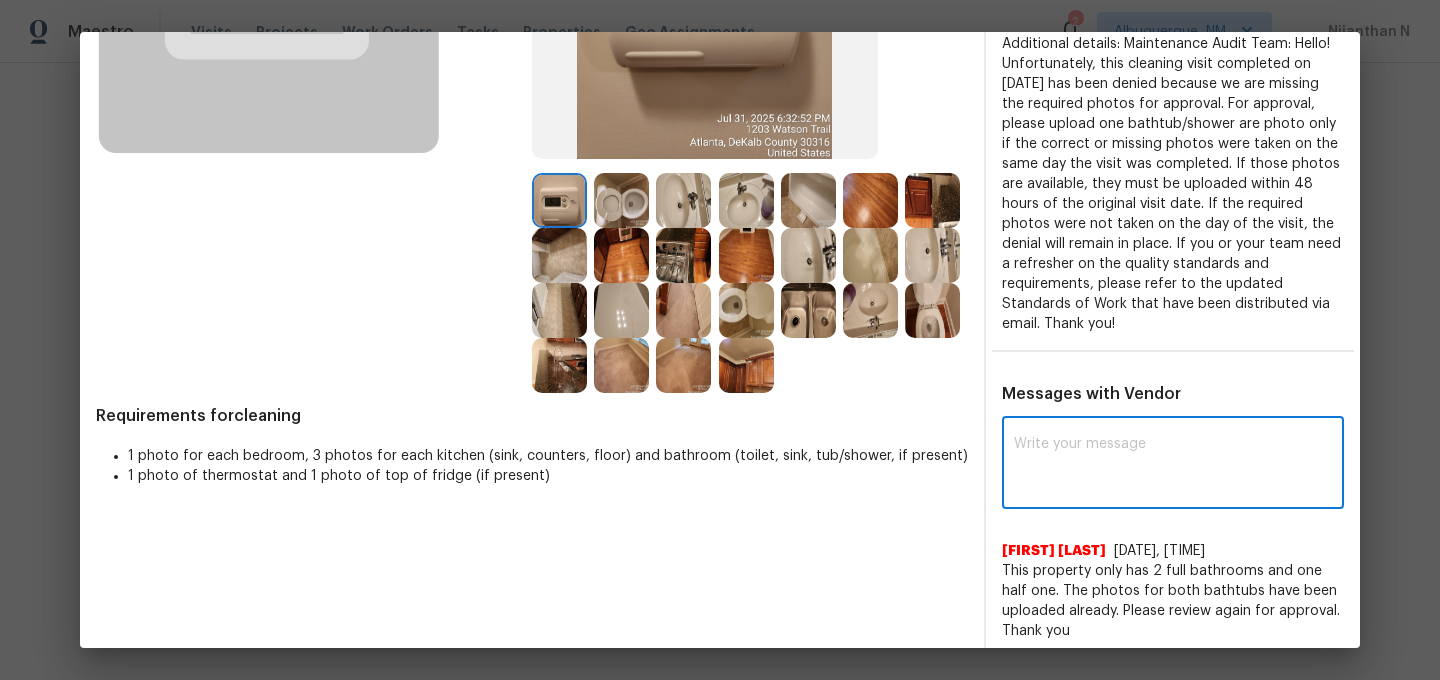 paste on "Maintenance Audit Team: Hello! Thank you for the feedback after further review this visit was approved." 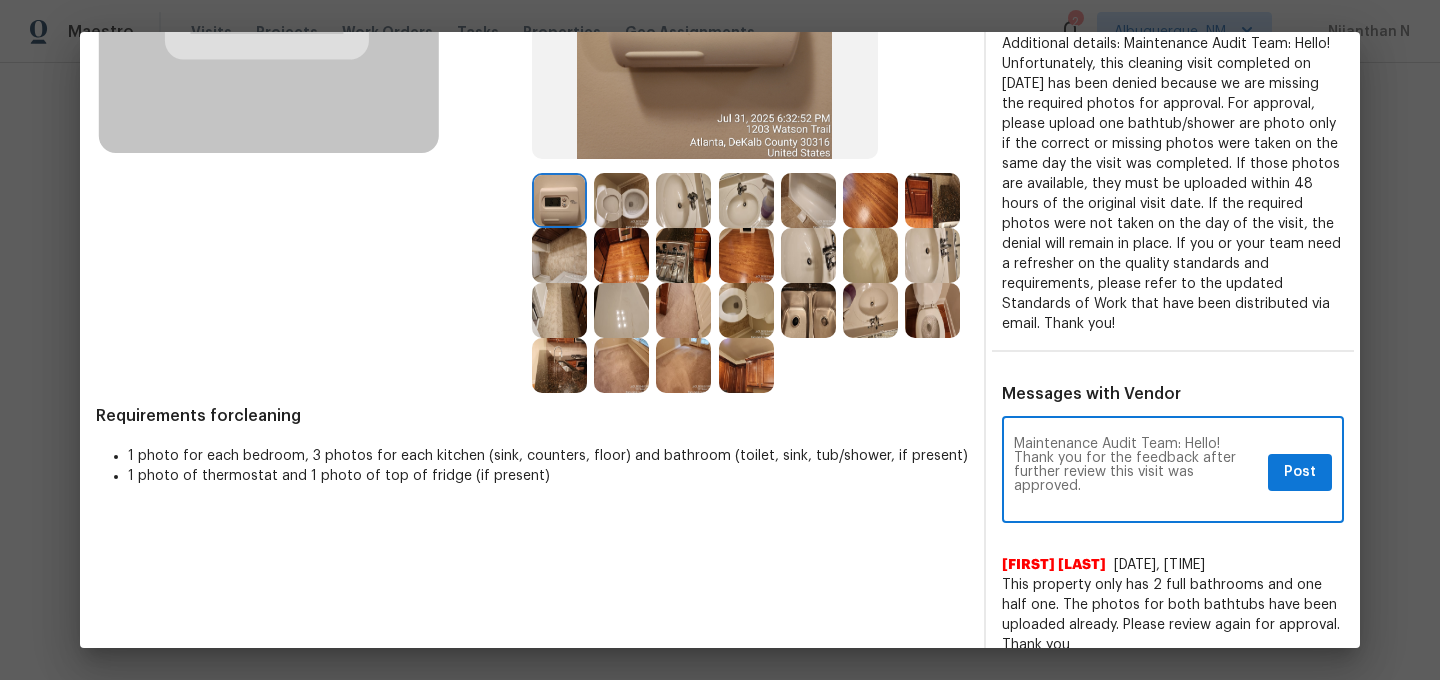 scroll, scrollTop: 0, scrollLeft: 0, axis: both 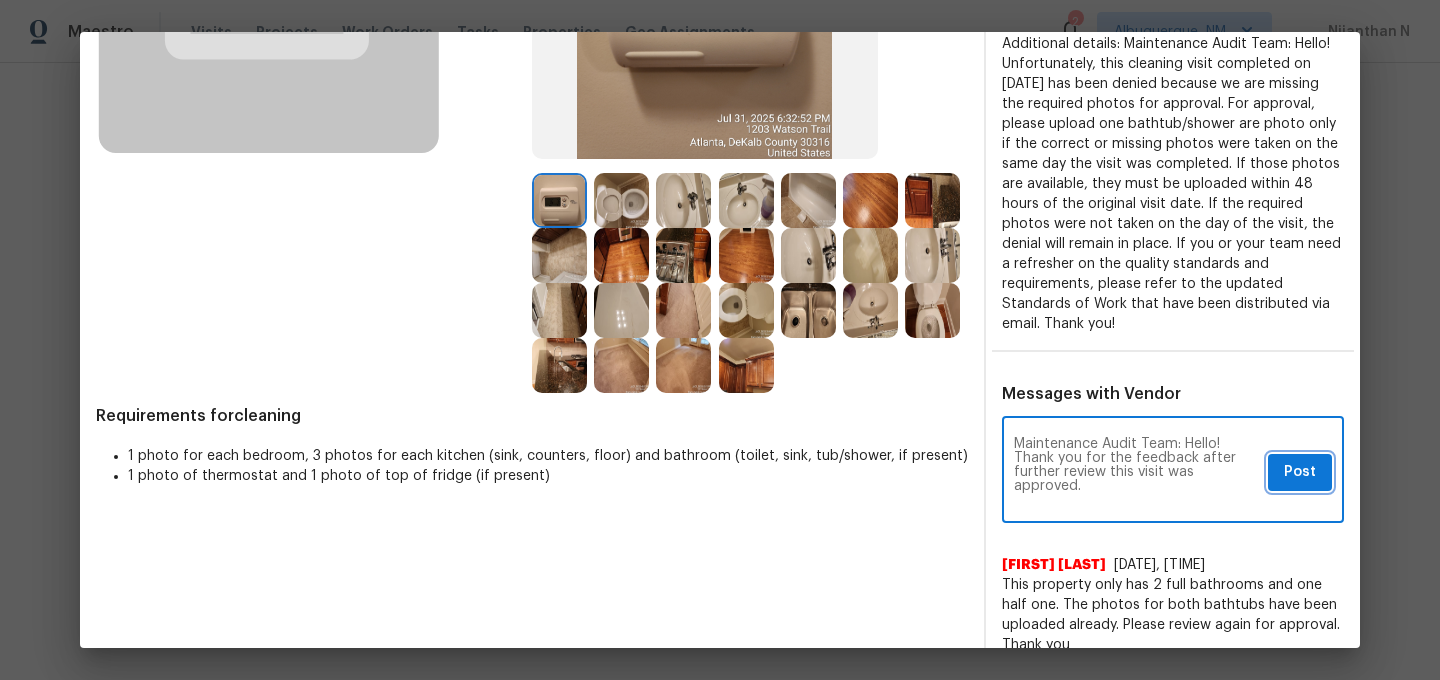 click on "Post" at bounding box center (1300, 472) 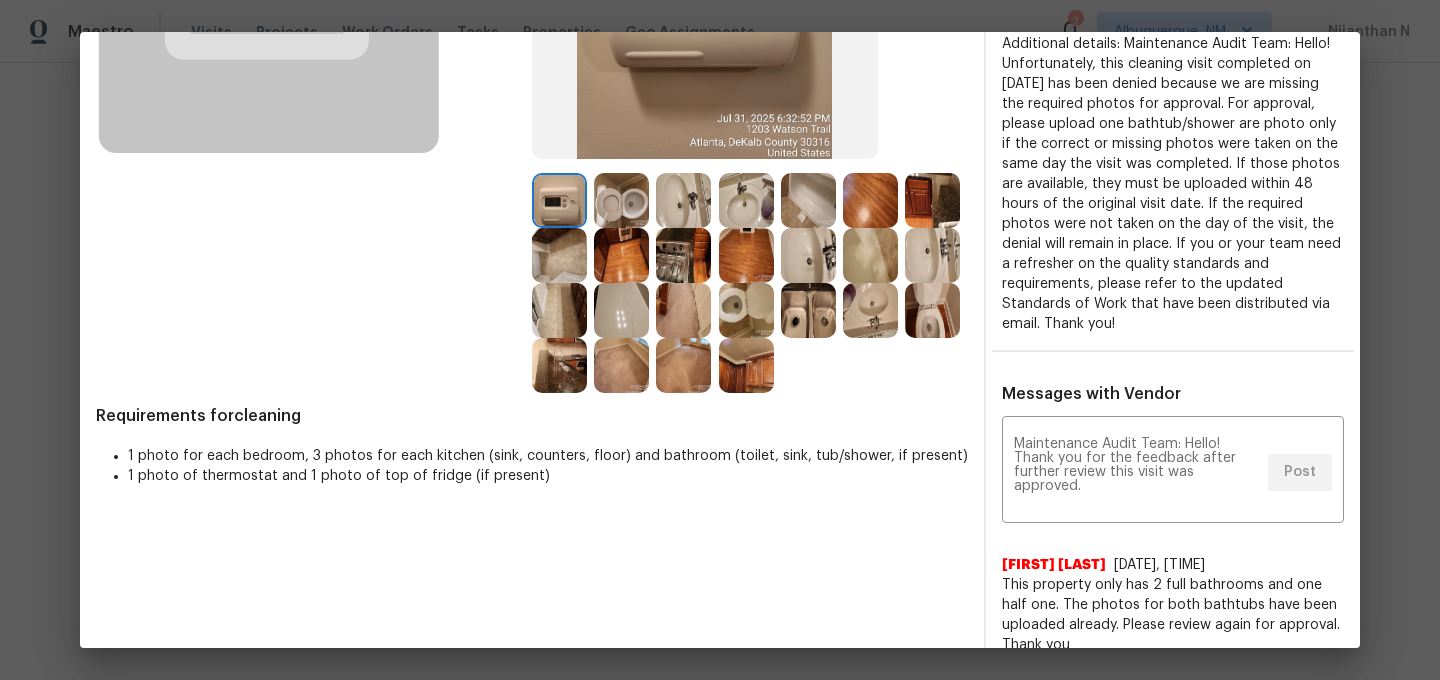 scroll, scrollTop: 0, scrollLeft: 0, axis: both 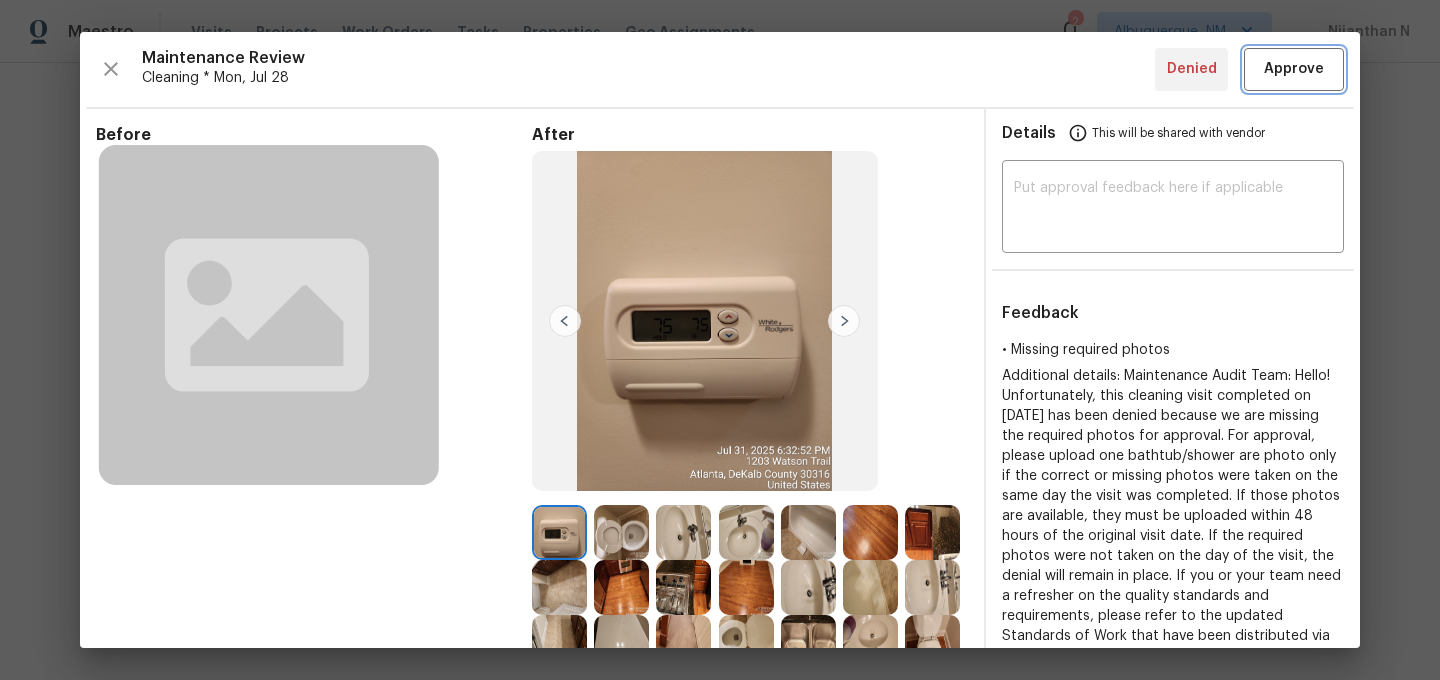 click on "Approve" at bounding box center [1294, 69] 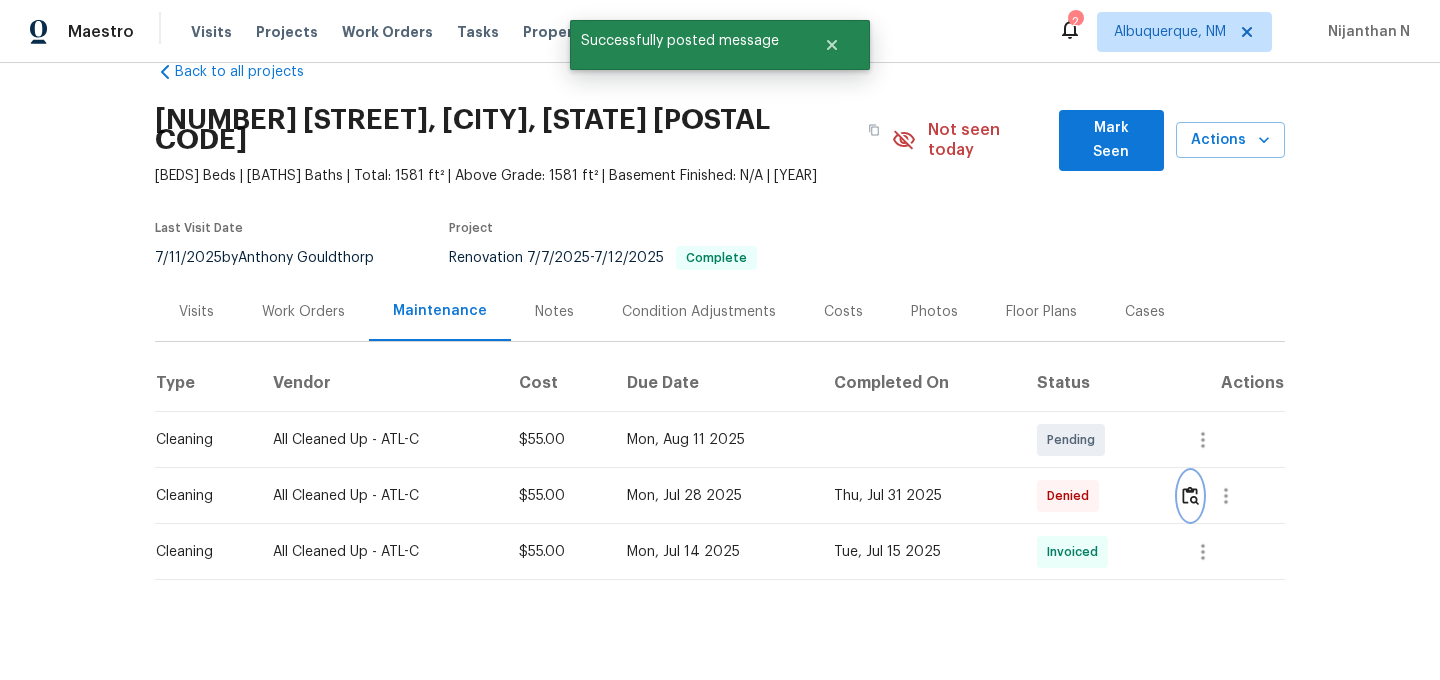 scroll, scrollTop: 0, scrollLeft: 0, axis: both 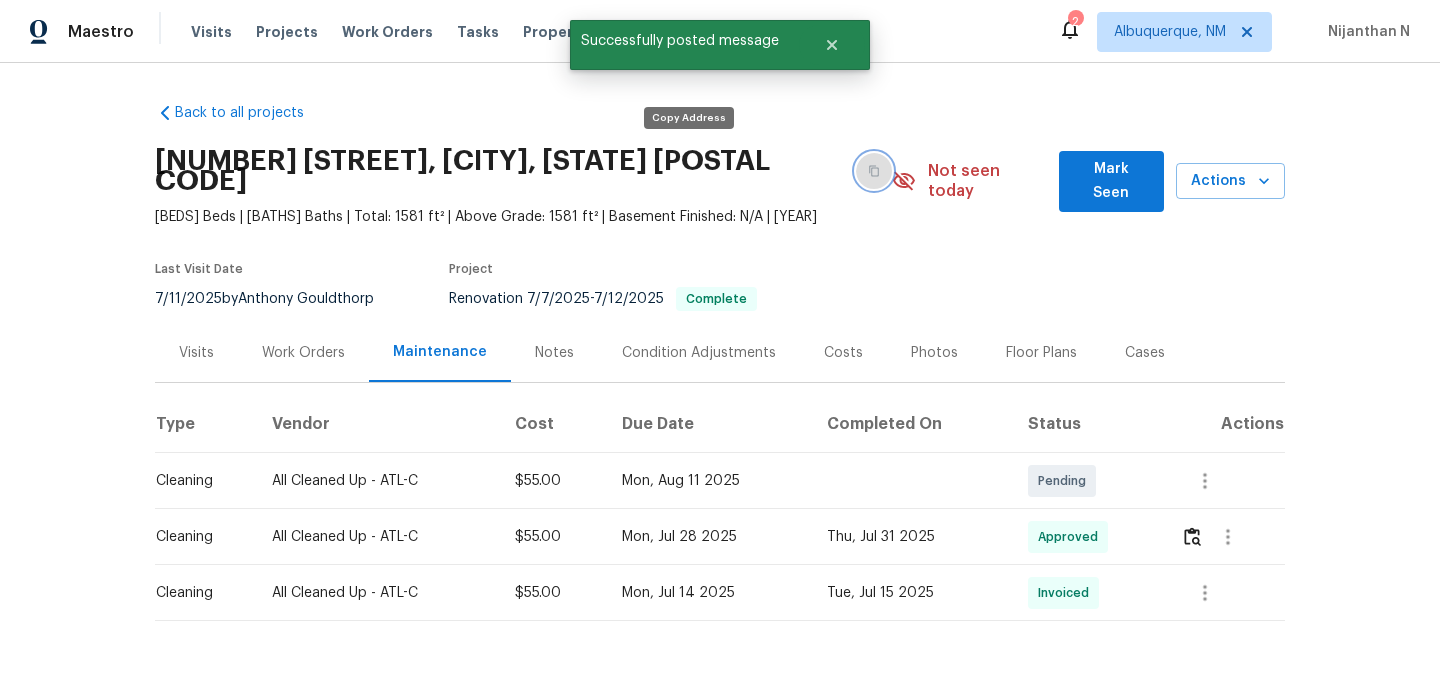 click at bounding box center (874, 171) 